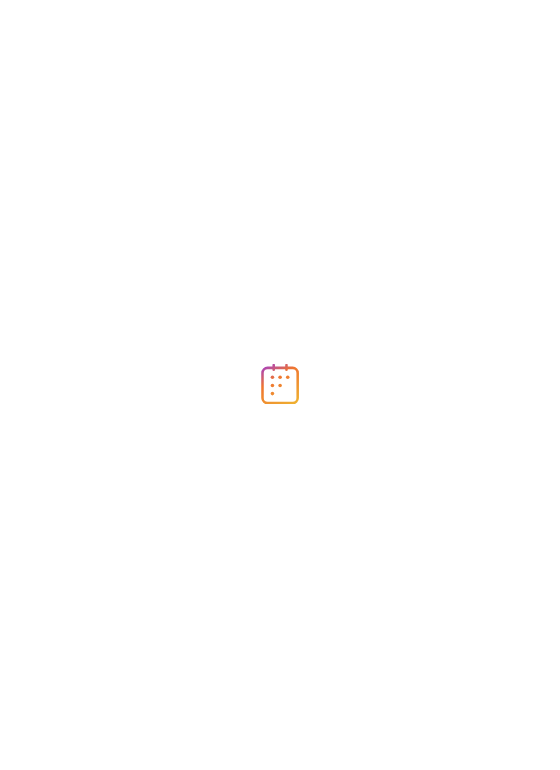 scroll, scrollTop: 0, scrollLeft: 0, axis: both 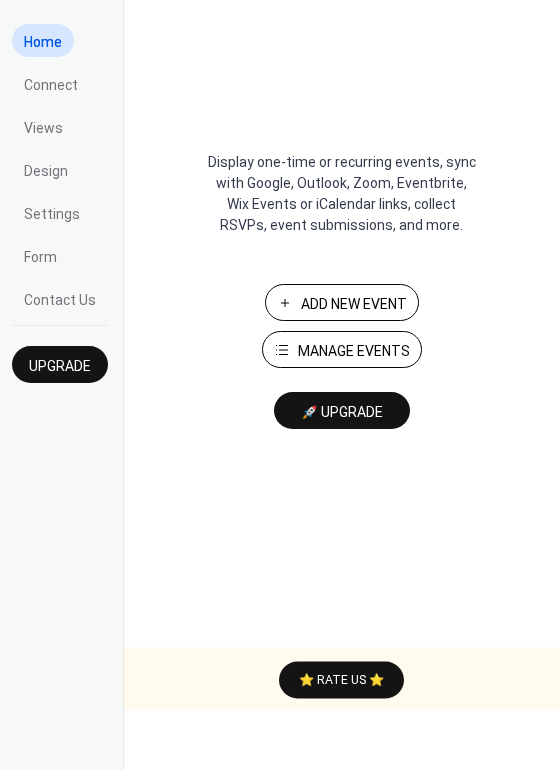 click on "Add New Event" at bounding box center [342, 302] 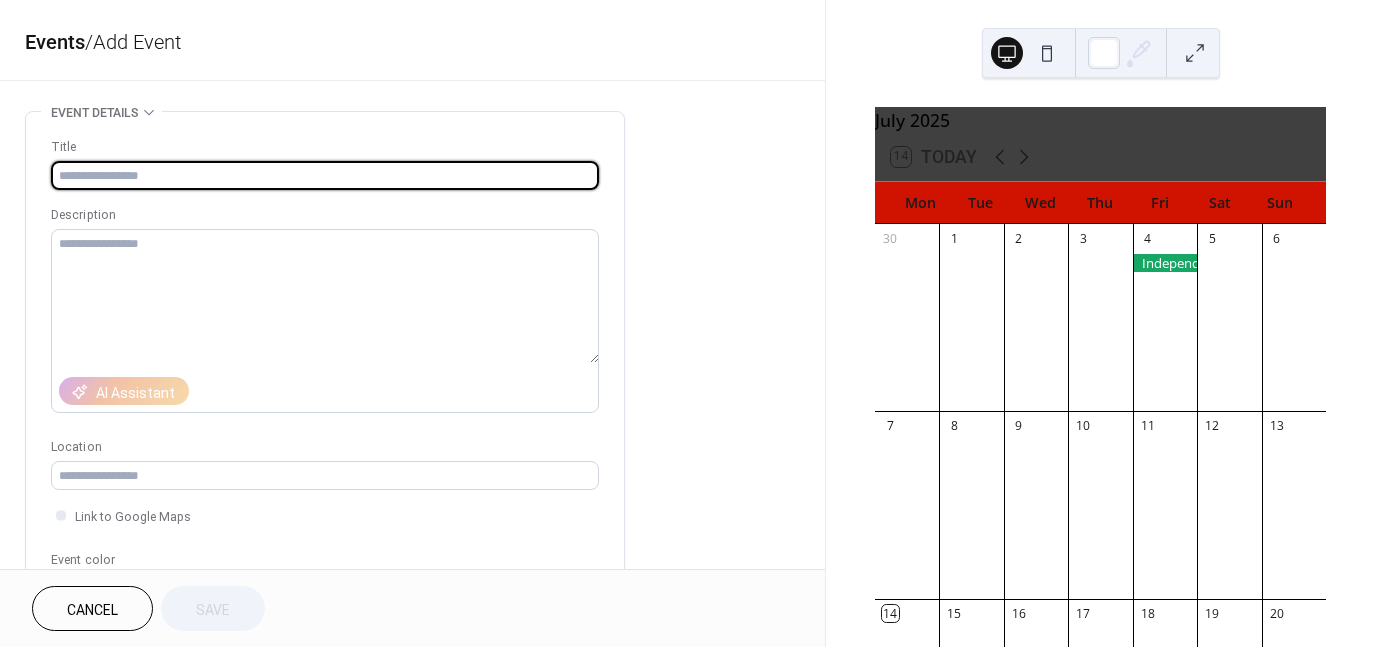 scroll, scrollTop: 0, scrollLeft: 0, axis: both 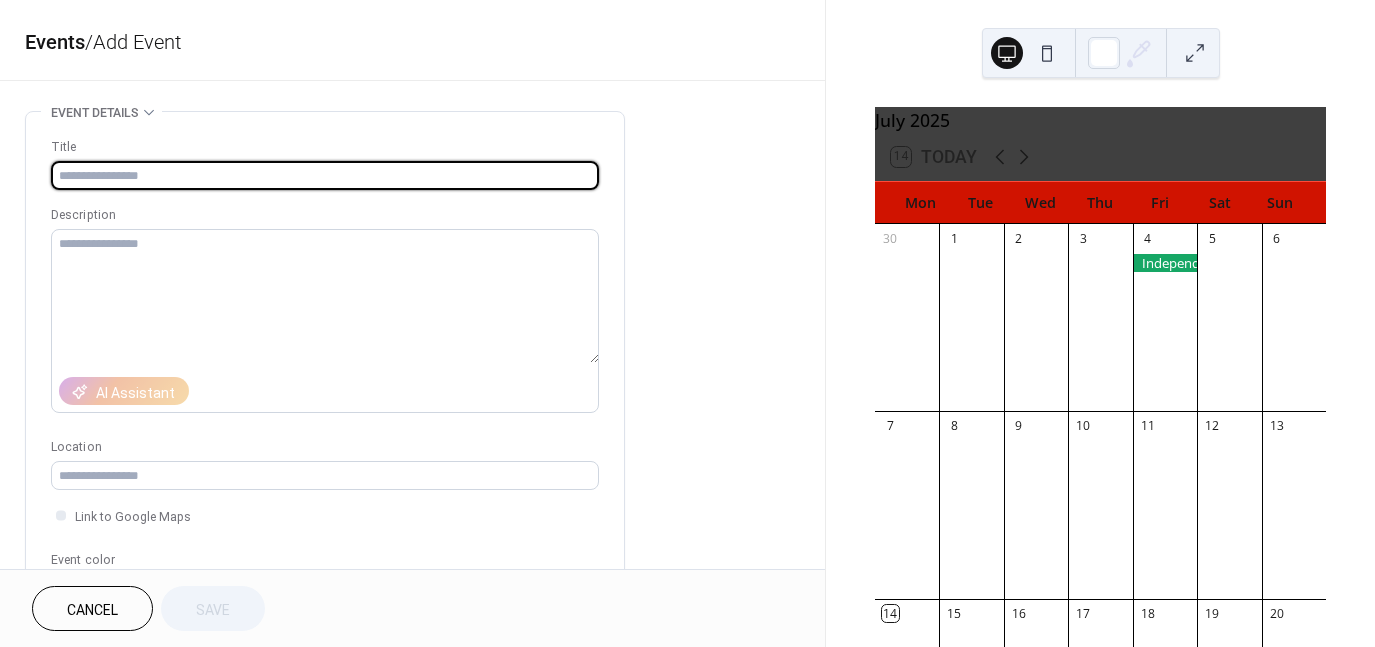 click at bounding box center (325, 175) 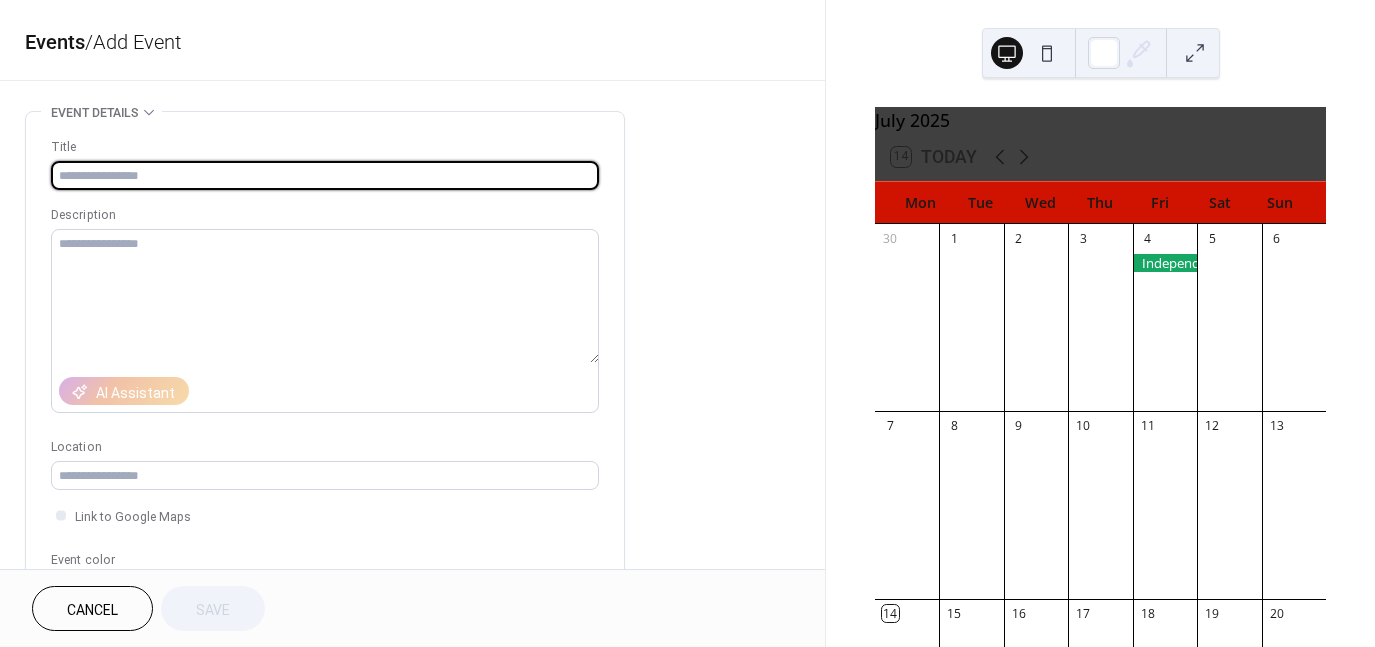 type on "**********" 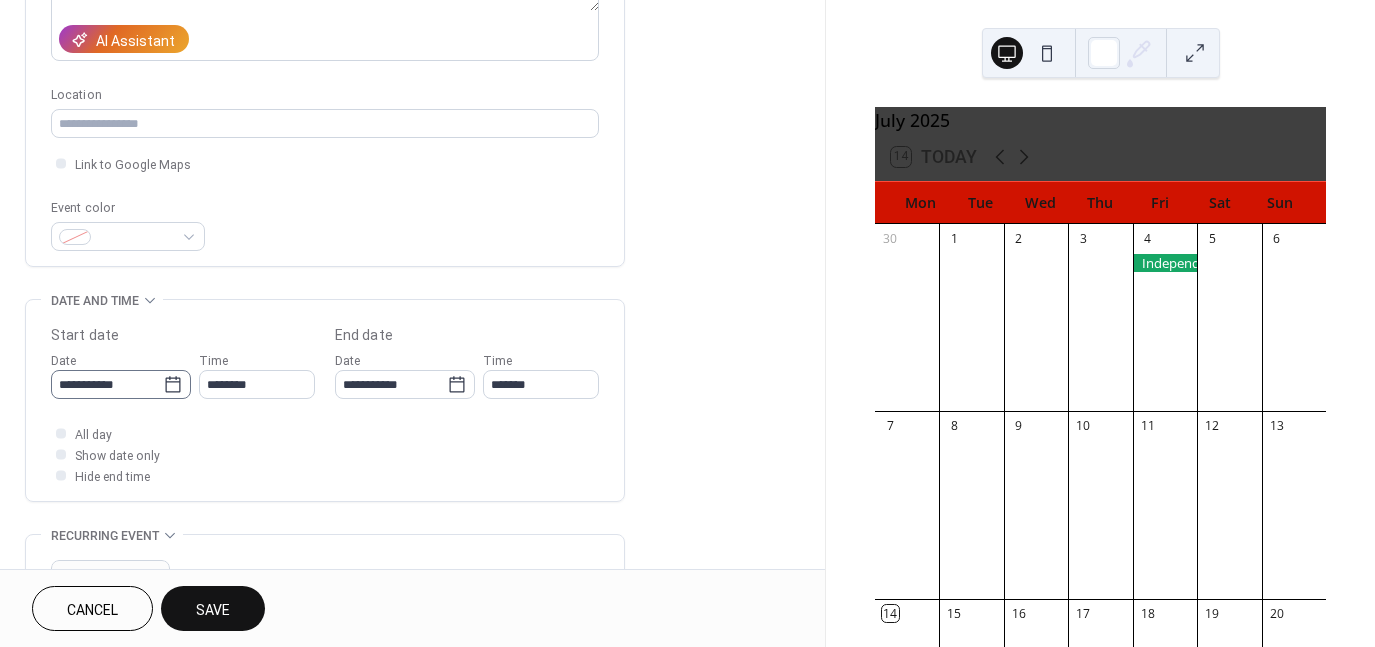 scroll, scrollTop: 352, scrollLeft: 0, axis: vertical 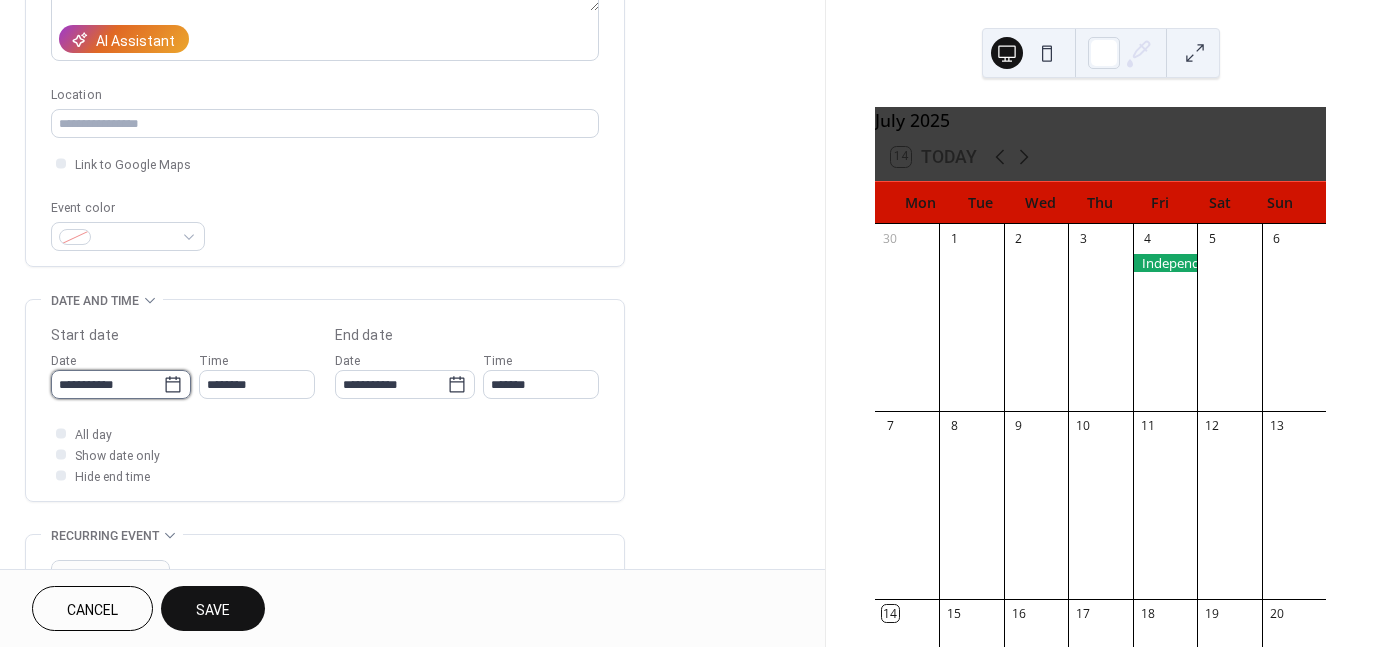 click on "**********" at bounding box center [107, 384] 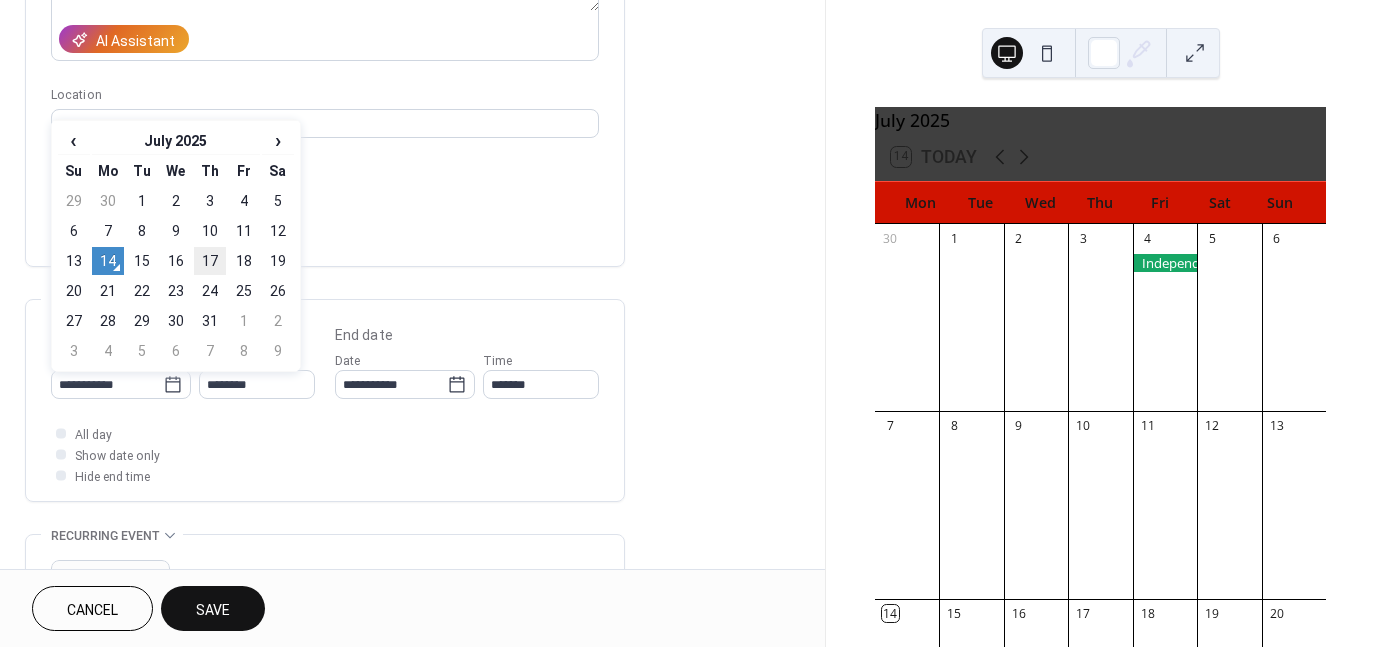 click on "17" at bounding box center (210, 261) 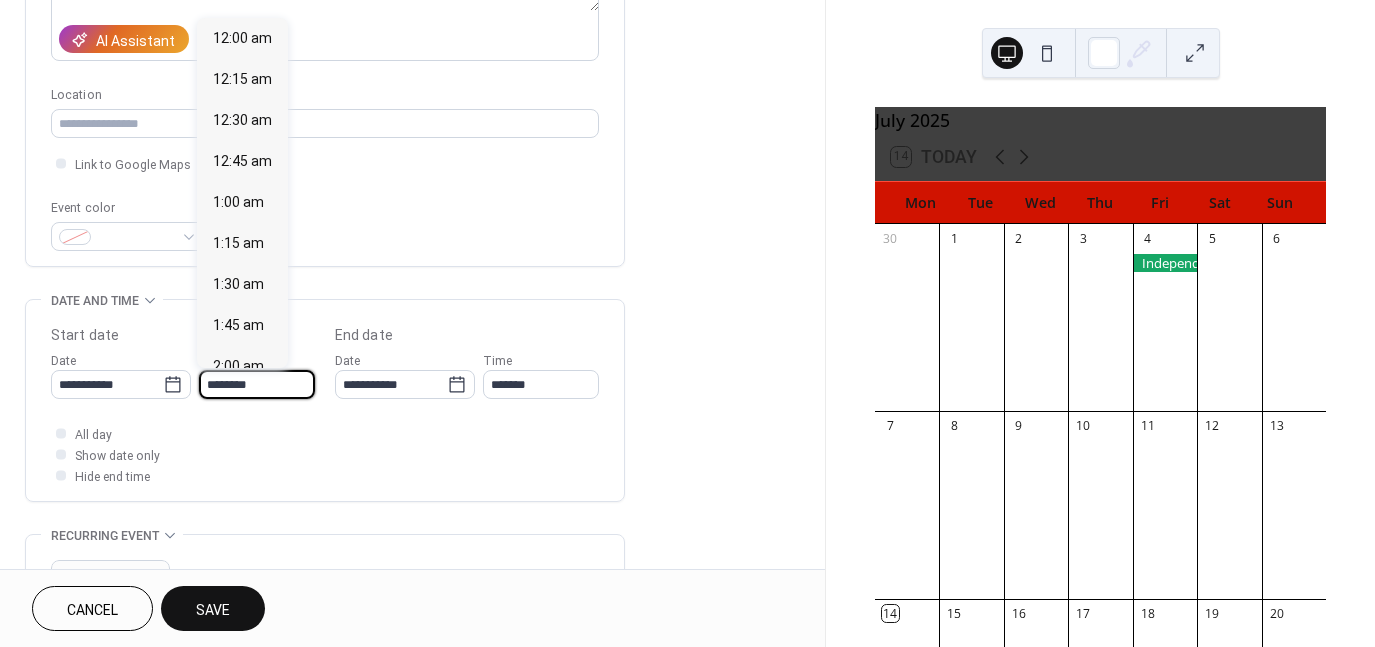 scroll, scrollTop: 1968, scrollLeft: 0, axis: vertical 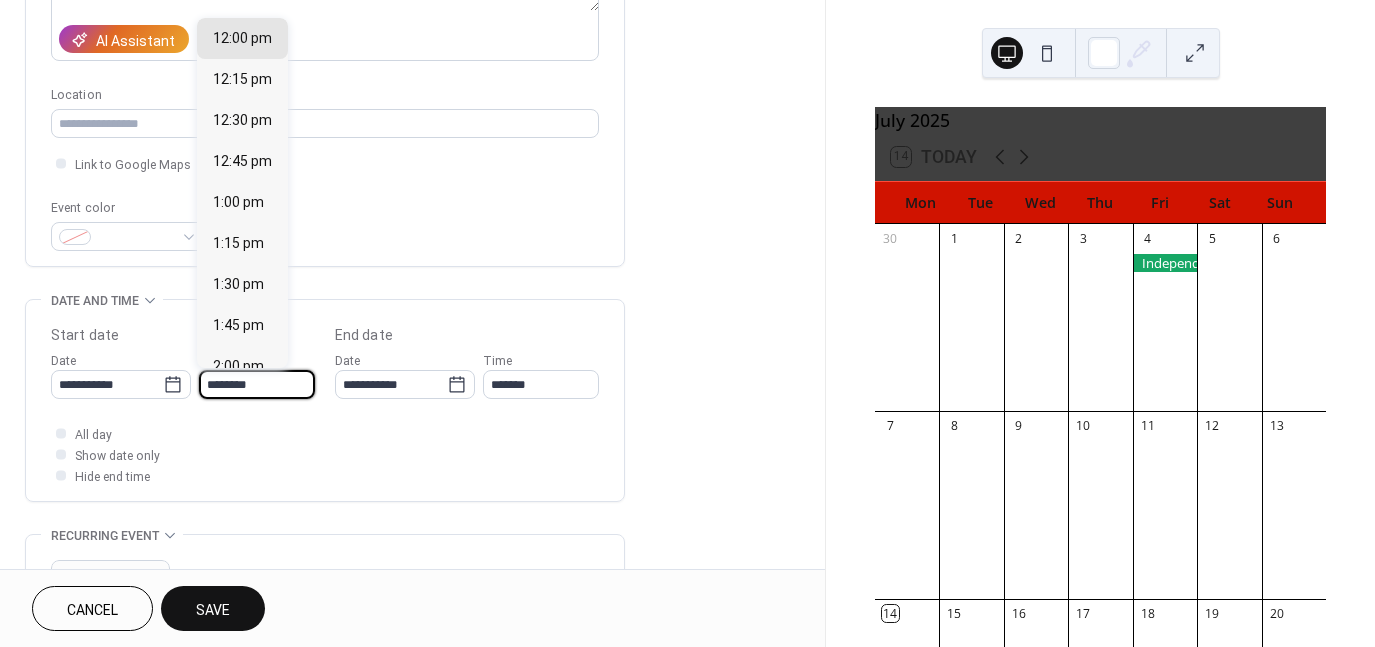 click on "********" at bounding box center (257, 384) 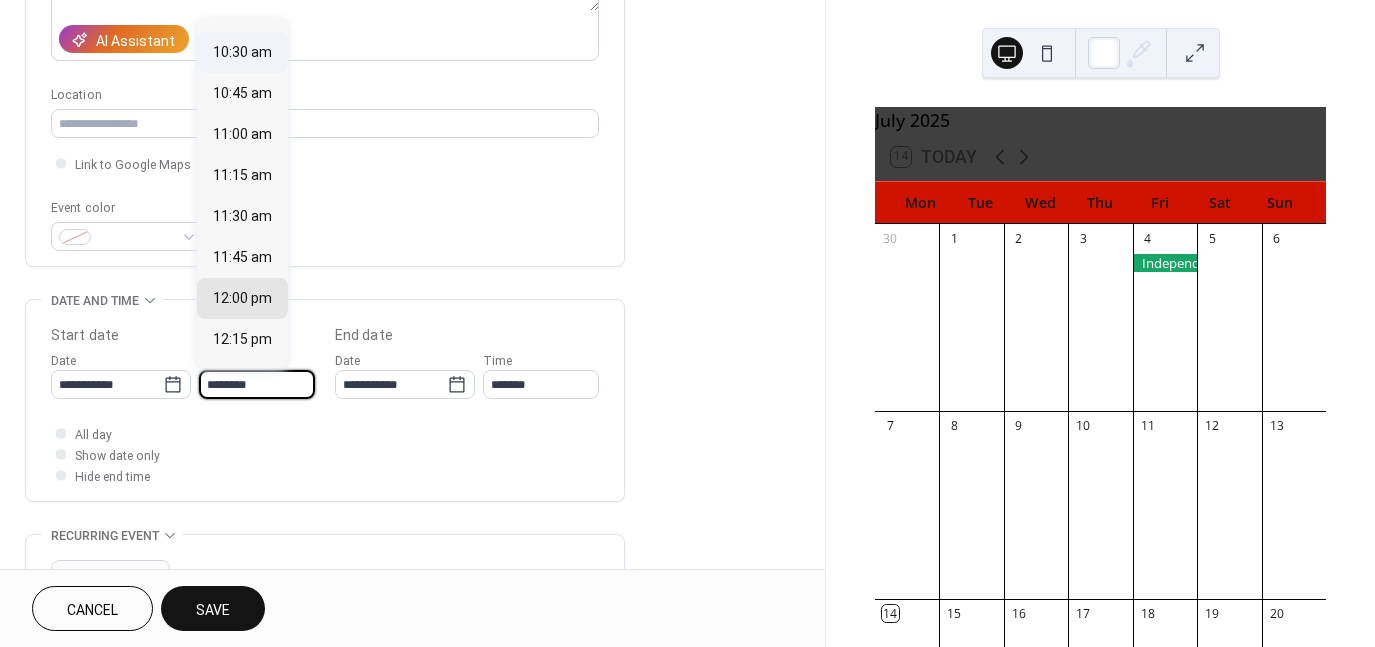 scroll, scrollTop: 1708, scrollLeft: 0, axis: vertical 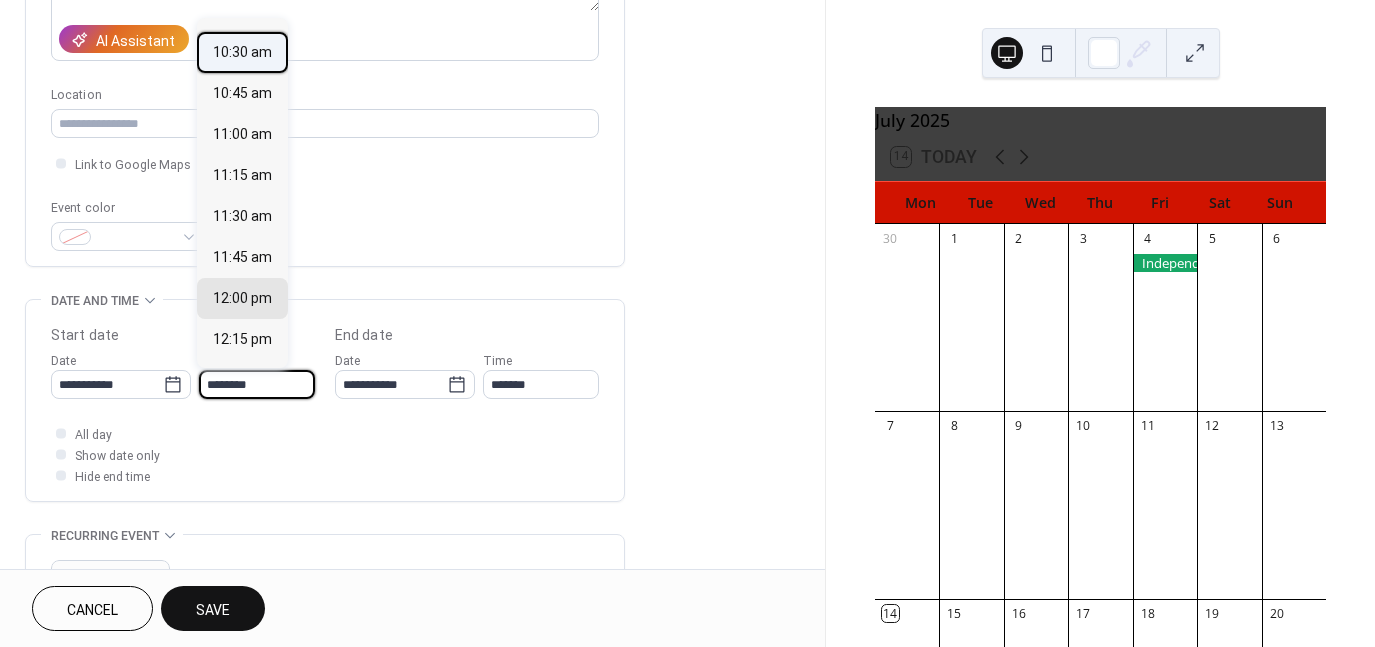 click on "10:30 am" at bounding box center [242, 52] 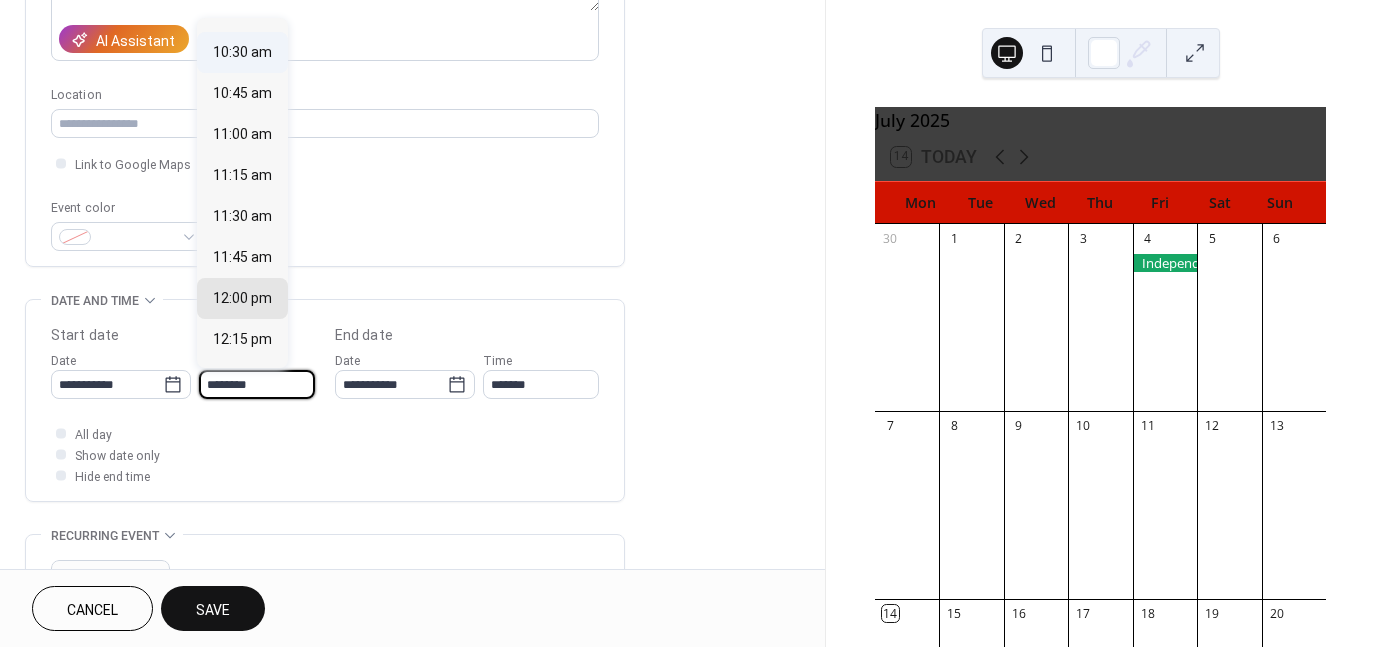 type on "********" 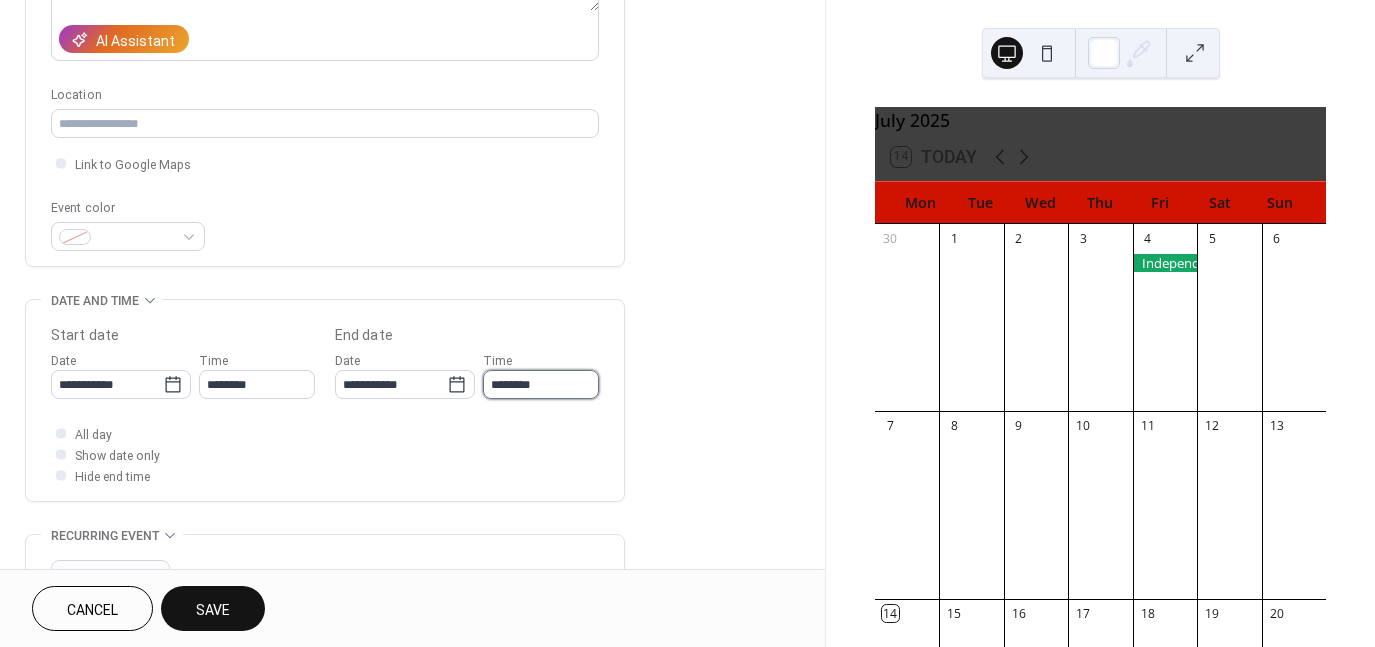 click on "********" at bounding box center [541, 384] 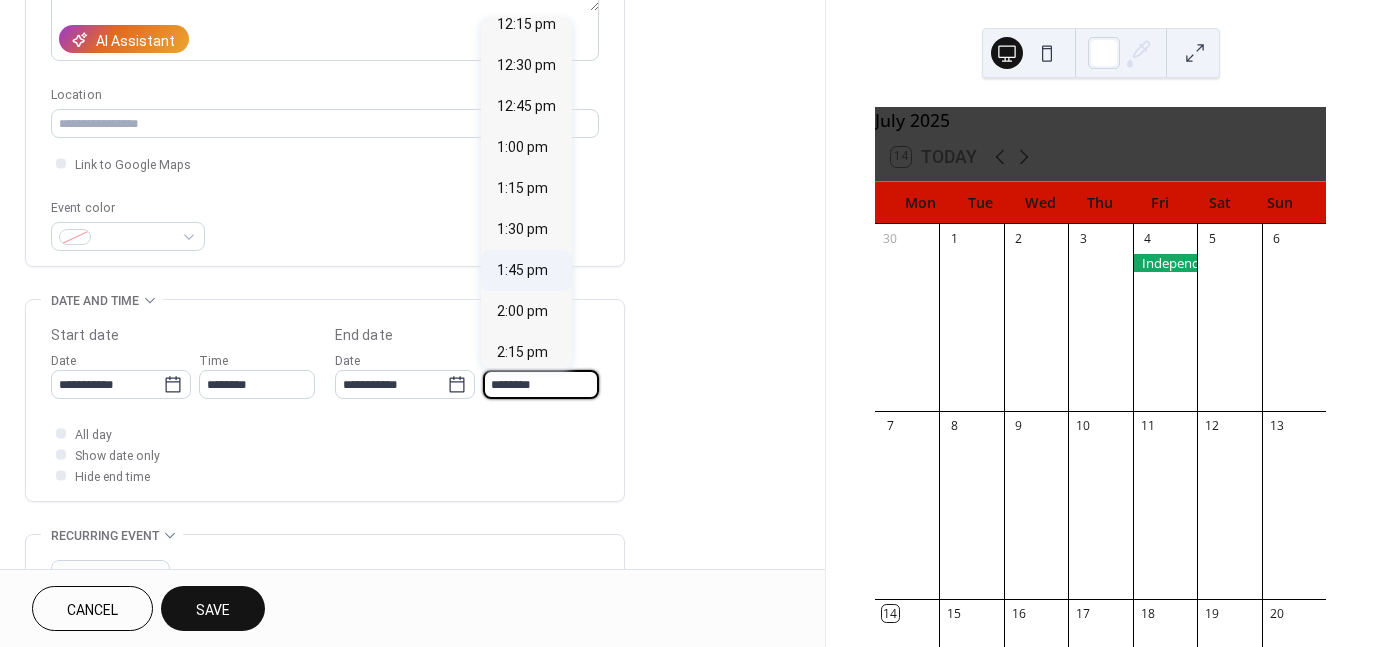 scroll, scrollTop: 259, scrollLeft: 0, axis: vertical 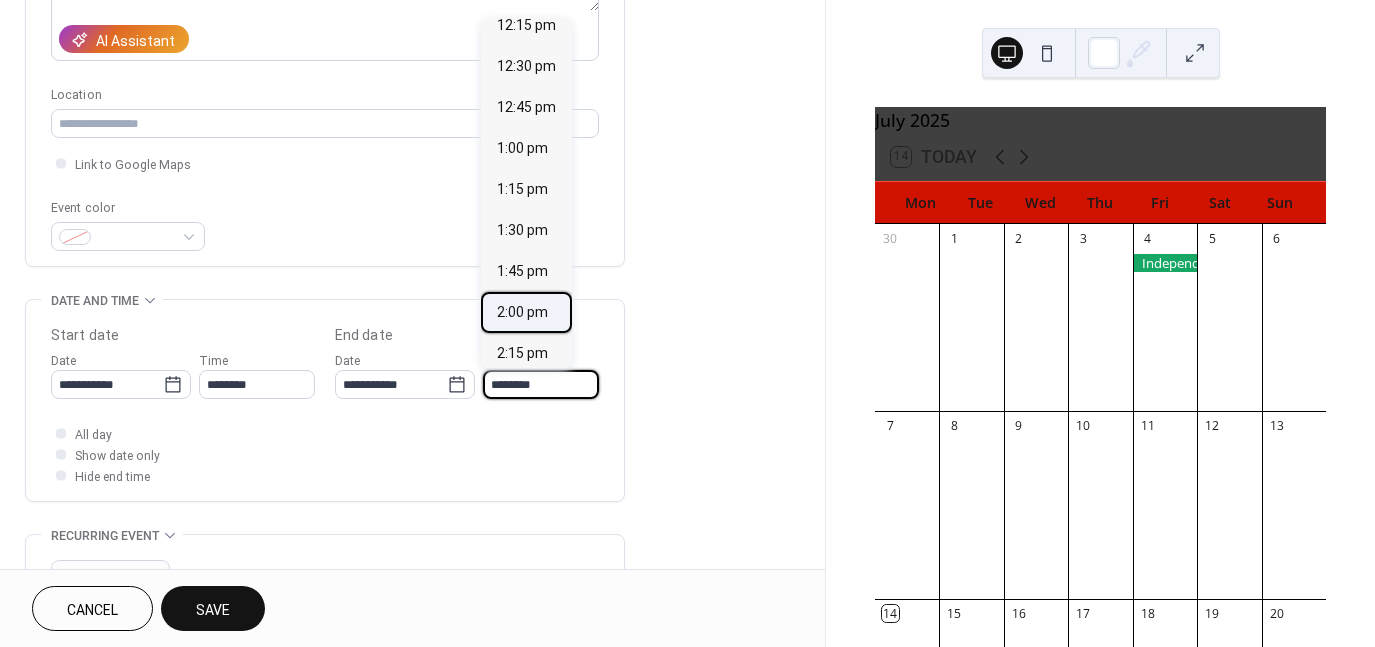 click on "2:00 pm" at bounding box center [522, 312] 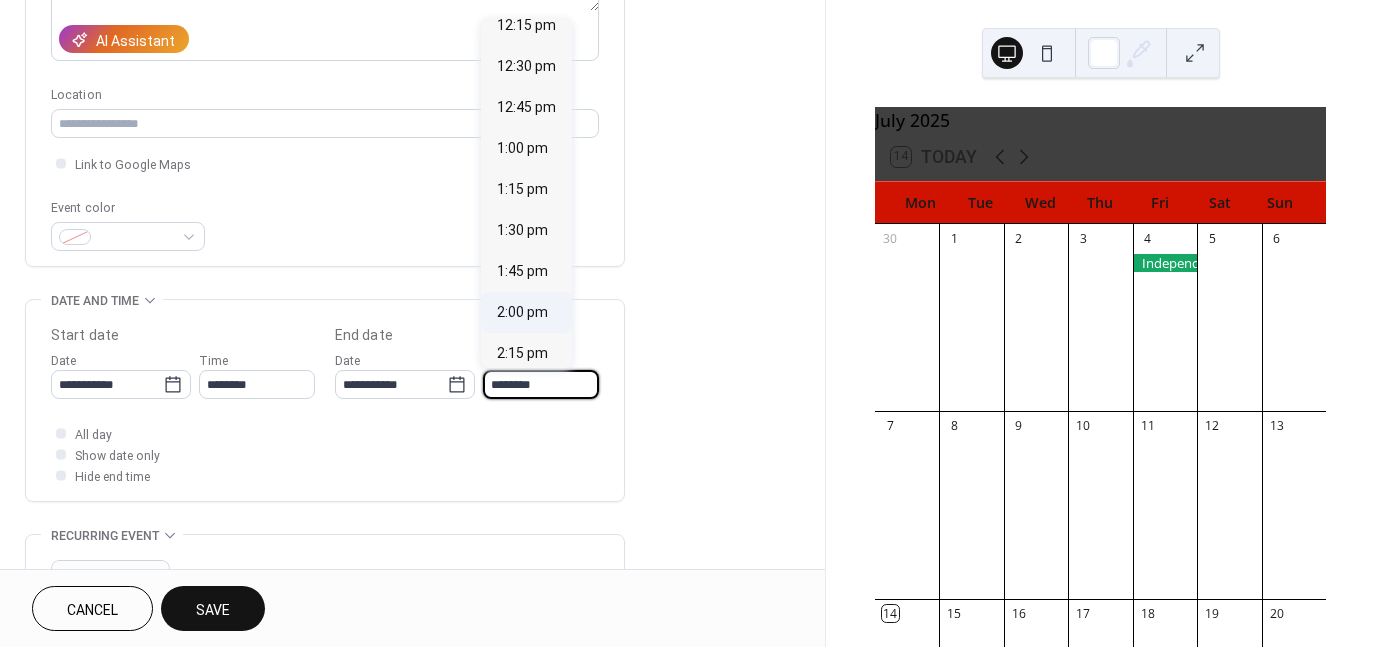 type on "*******" 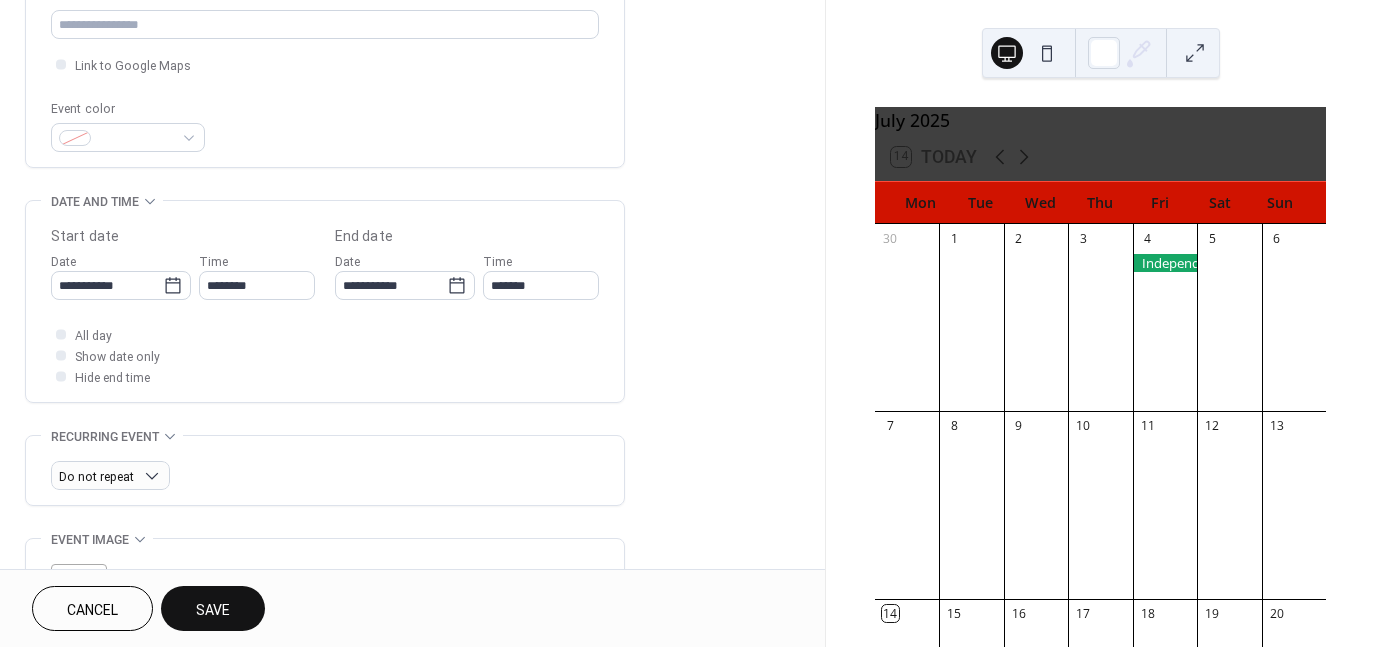 scroll, scrollTop: 452, scrollLeft: 0, axis: vertical 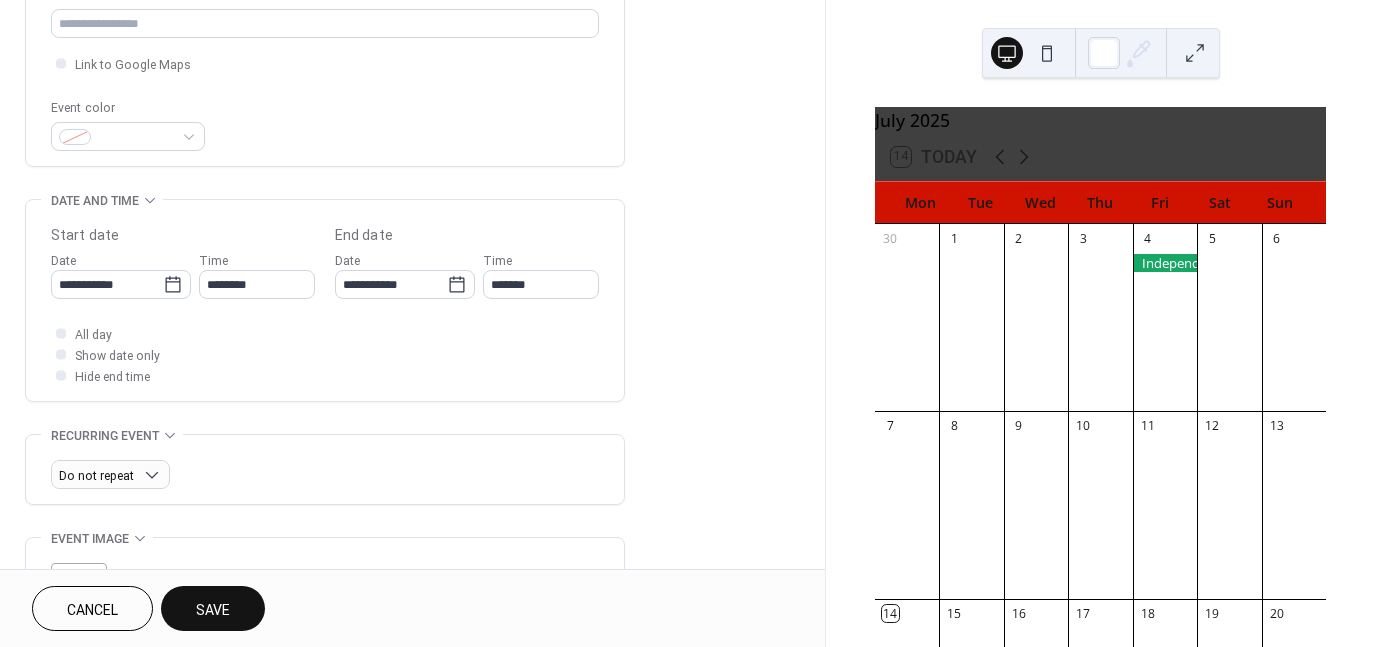 click on "Save" at bounding box center (213, 608) 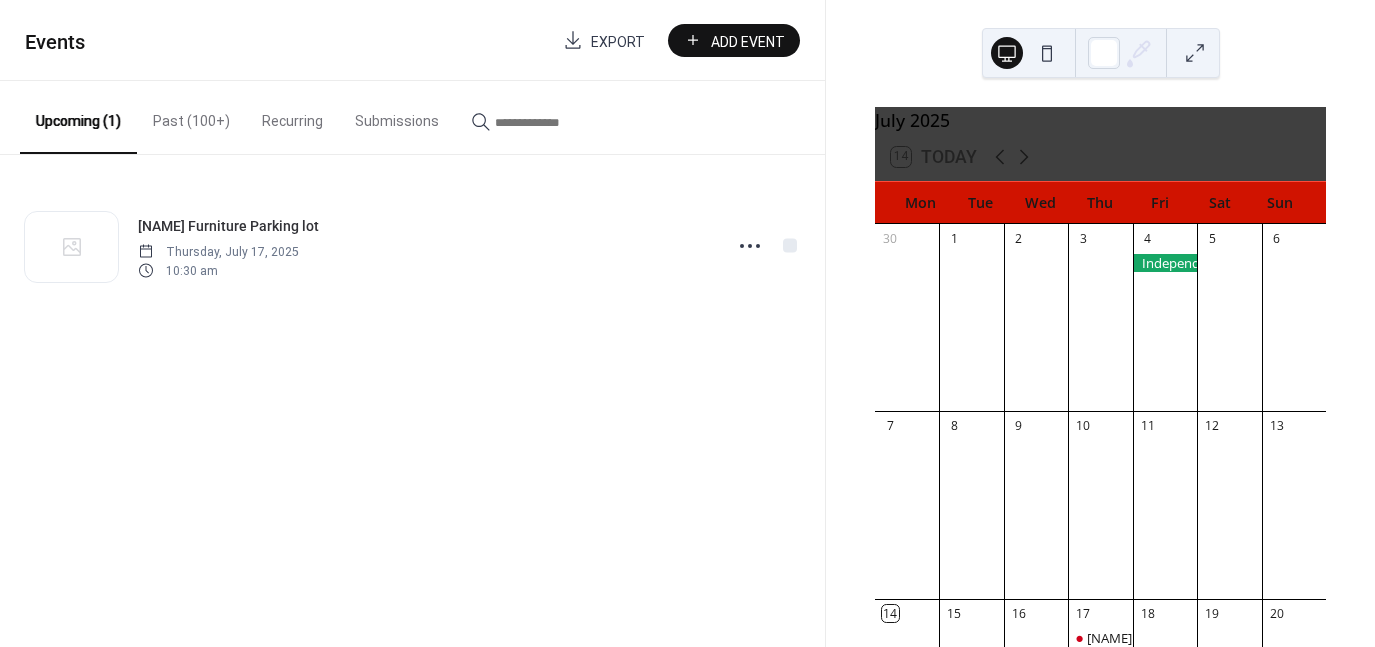 click on "Add Event" at bounding box center [748, 41] 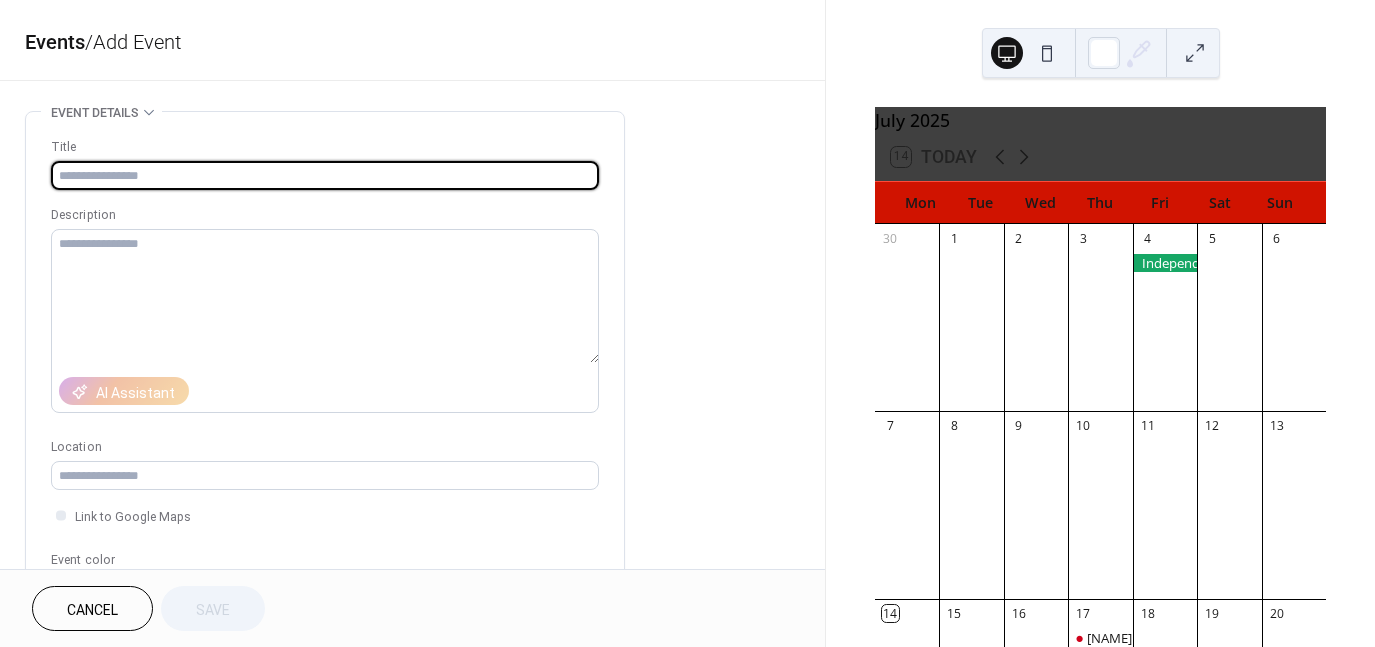 click at bounding box center [325, 175] 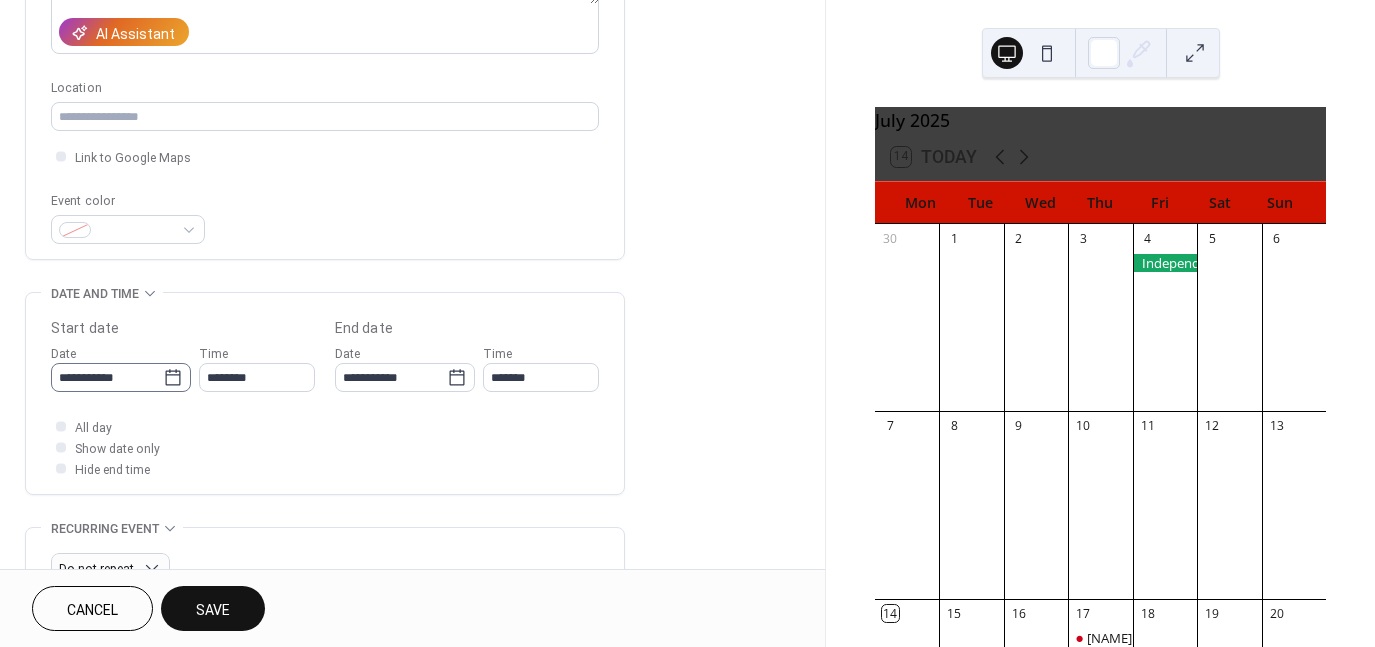 scroll, scrollTop: 360, scrollLeft: 0, axis: vertical 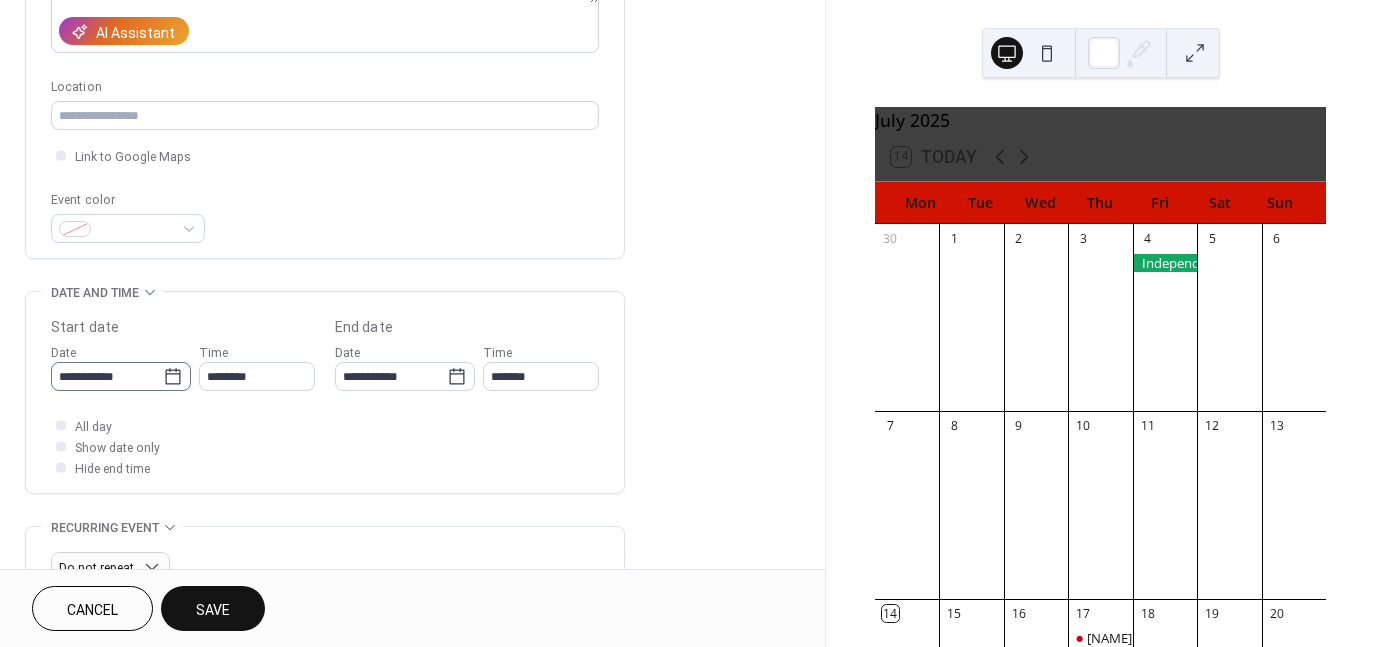 click 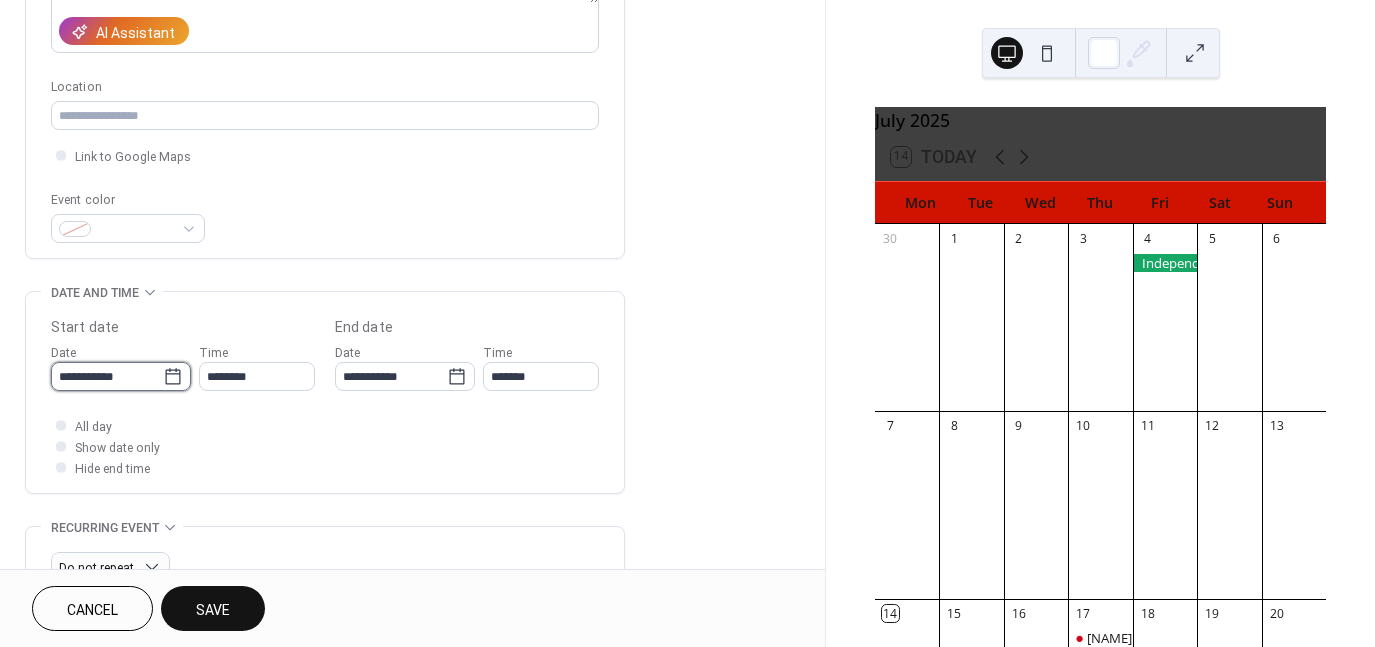 click on "**********" at bounding box center [107, 376] 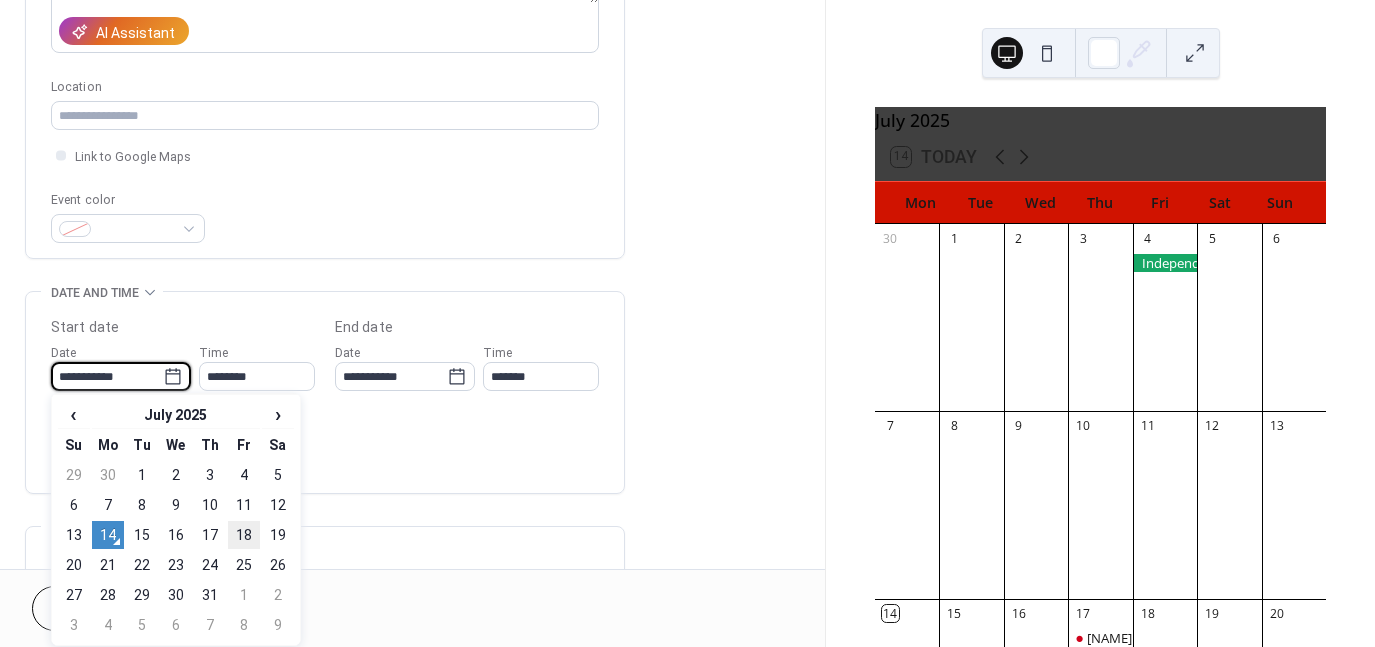 click on "18" at bounding box center [244, 535] 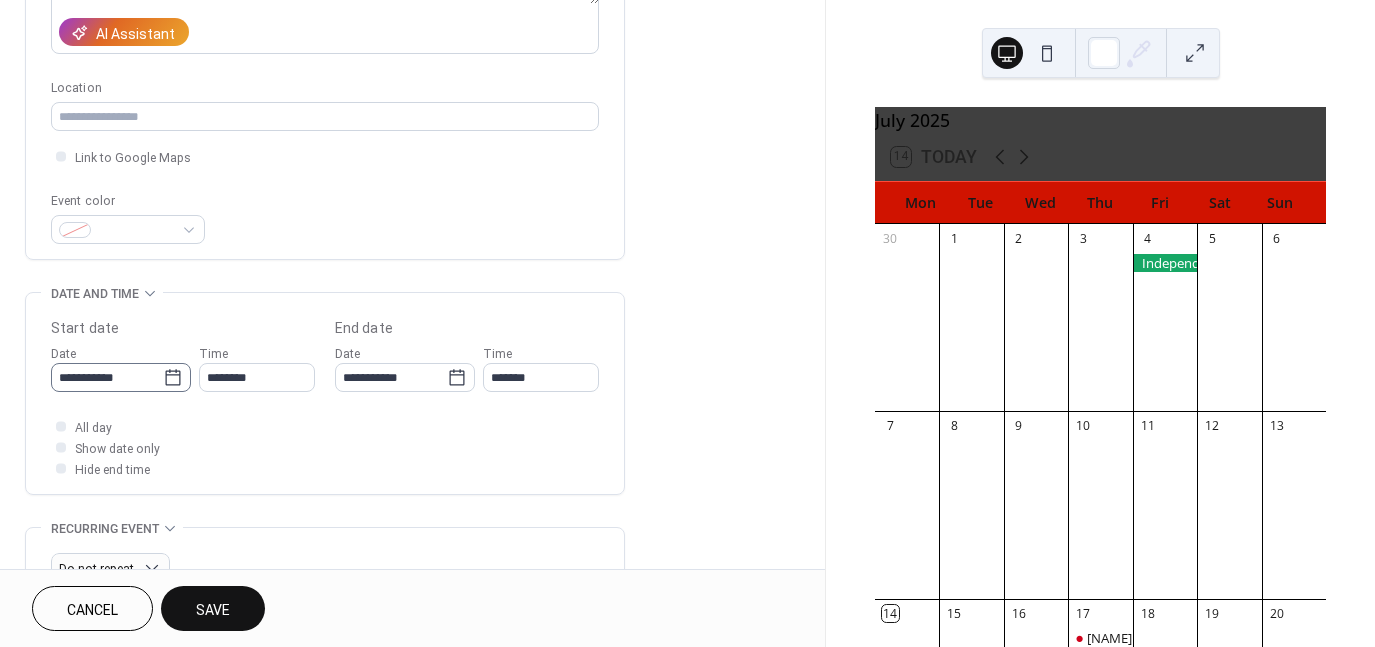 scroll, scrollTop: 360, scrollLeft: 0, axis: vertical 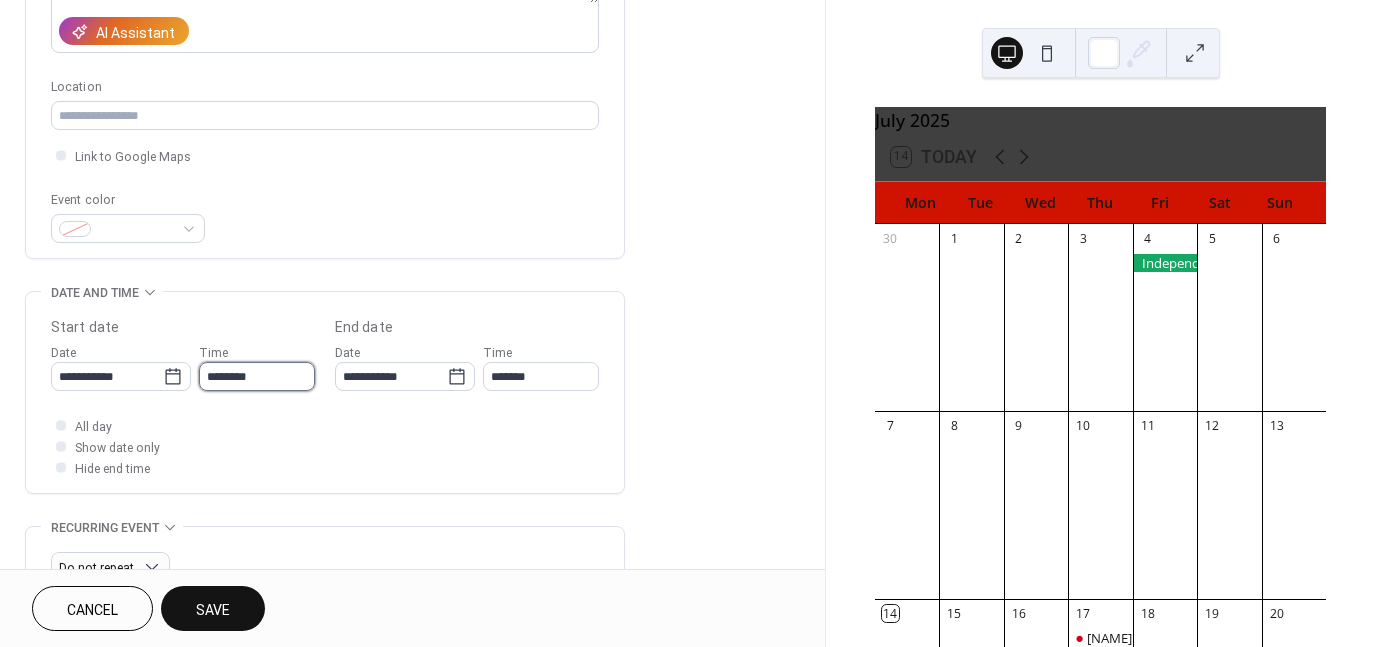 click on "********" at bounding box center [257, 376] 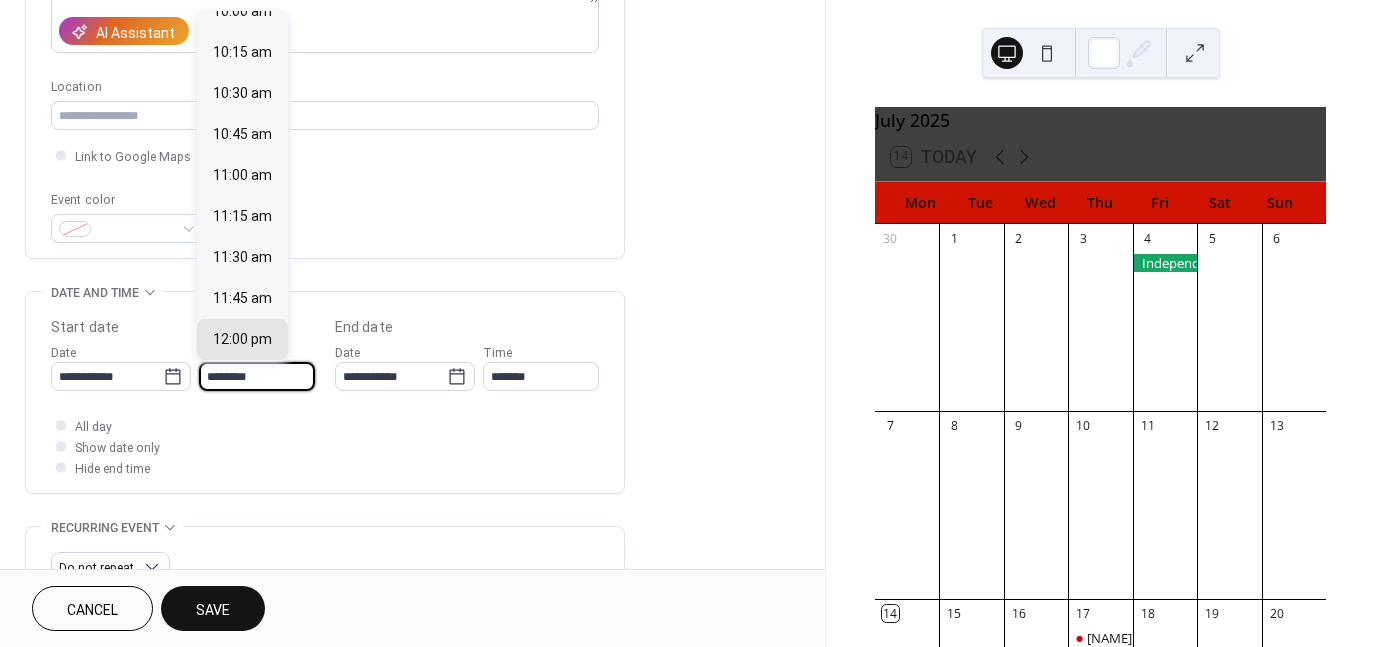 scroll, scrollTop: 1660, scrollLeft: 0, axis: vertical 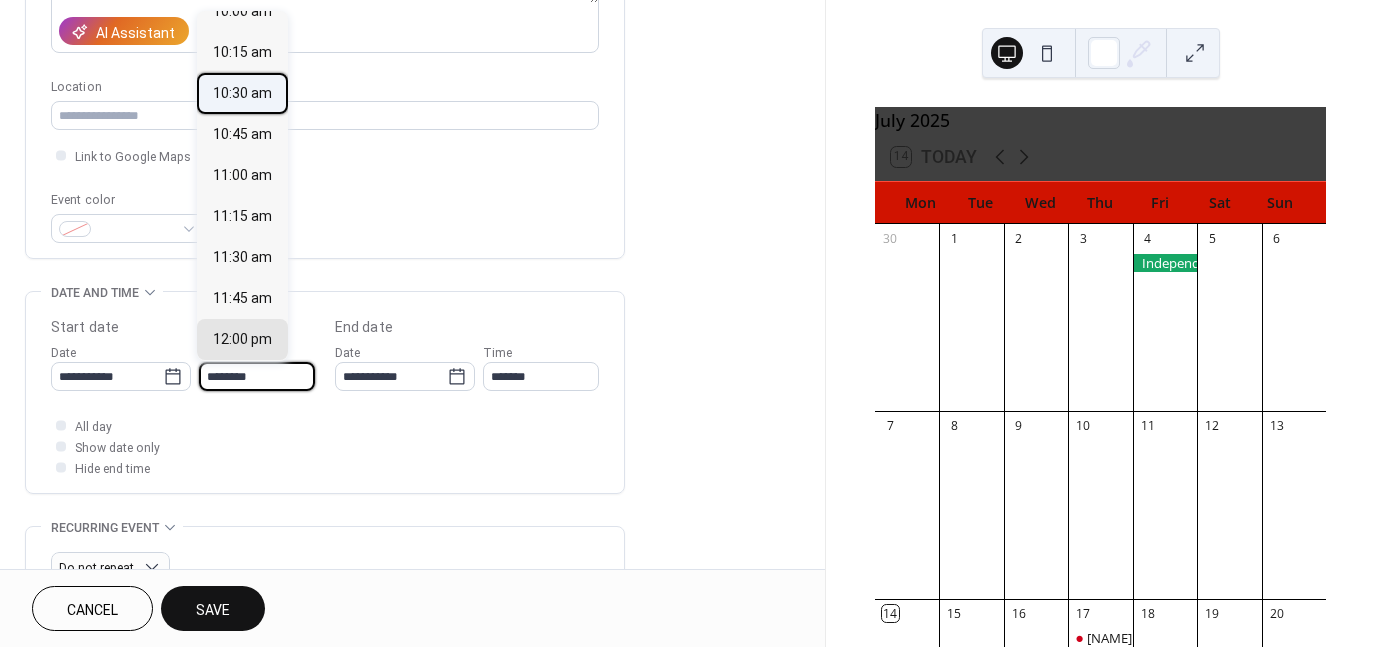 click on "10:30 am" at bounding box center (242, 93) 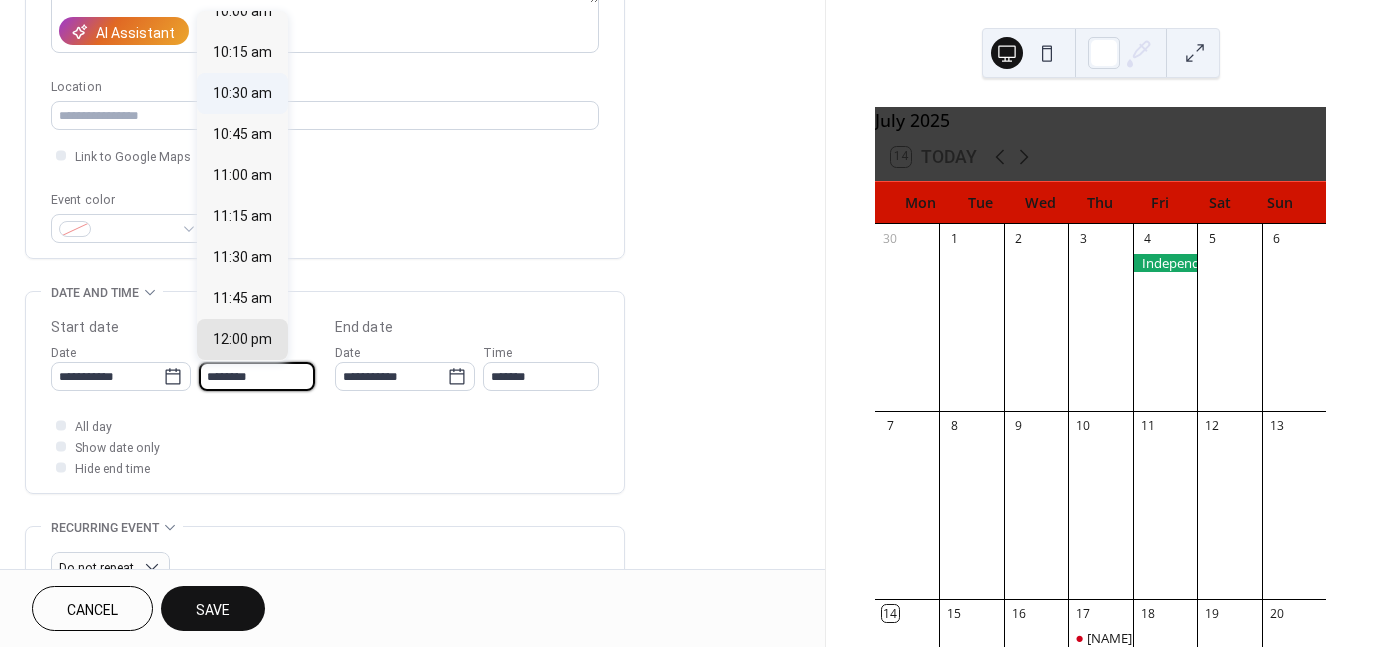 type on "********" 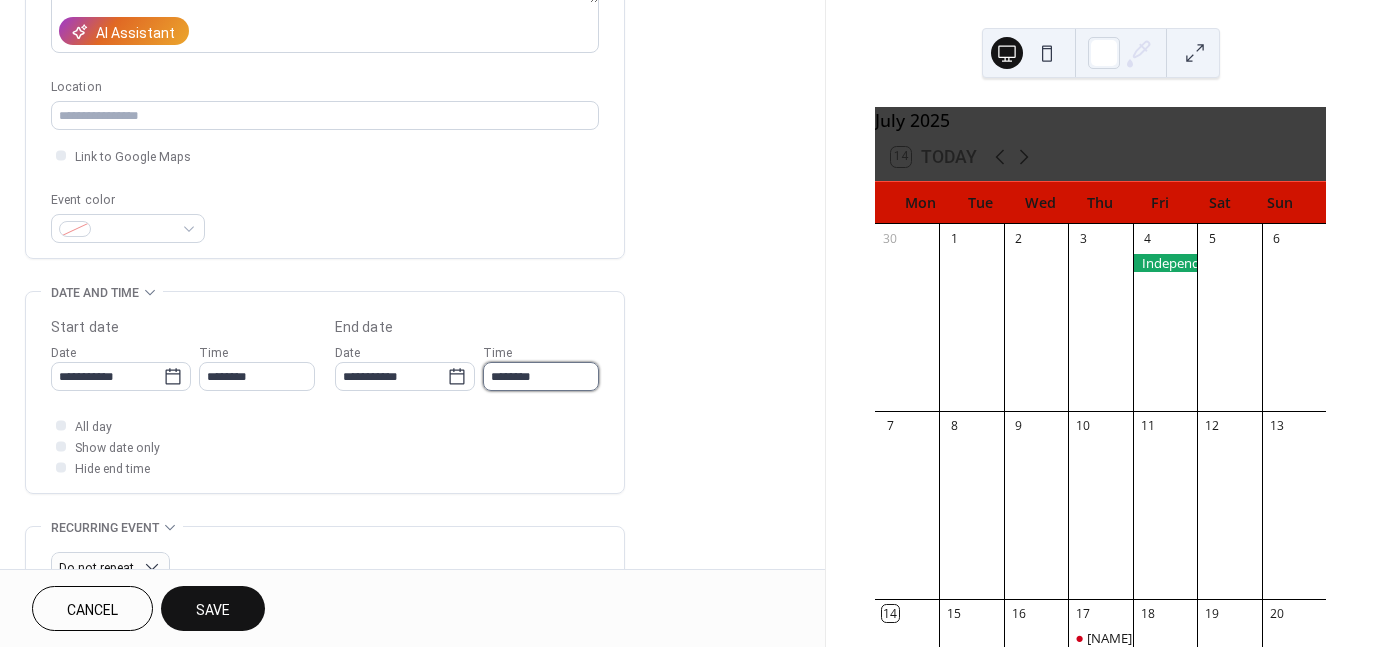 click on "********" at bounding box center [541, 376] 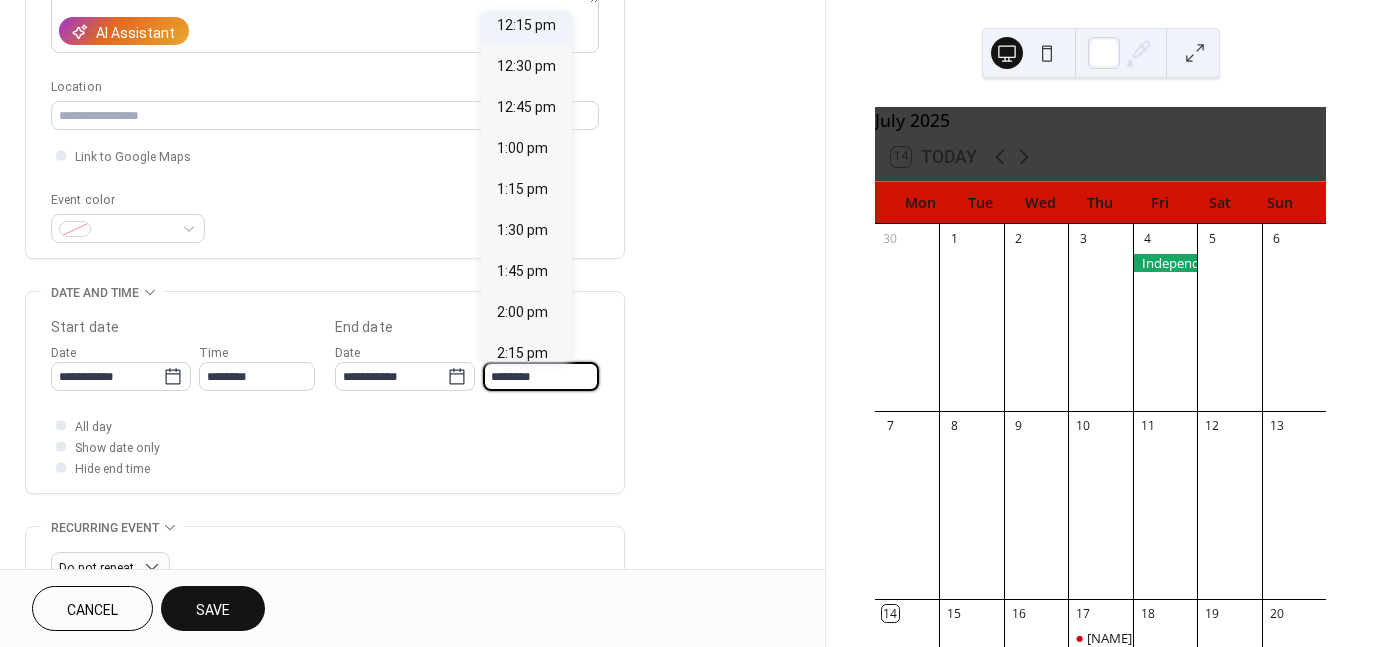 scroll, scrollTop: 255, scrollLeft: 0, axis: vertical 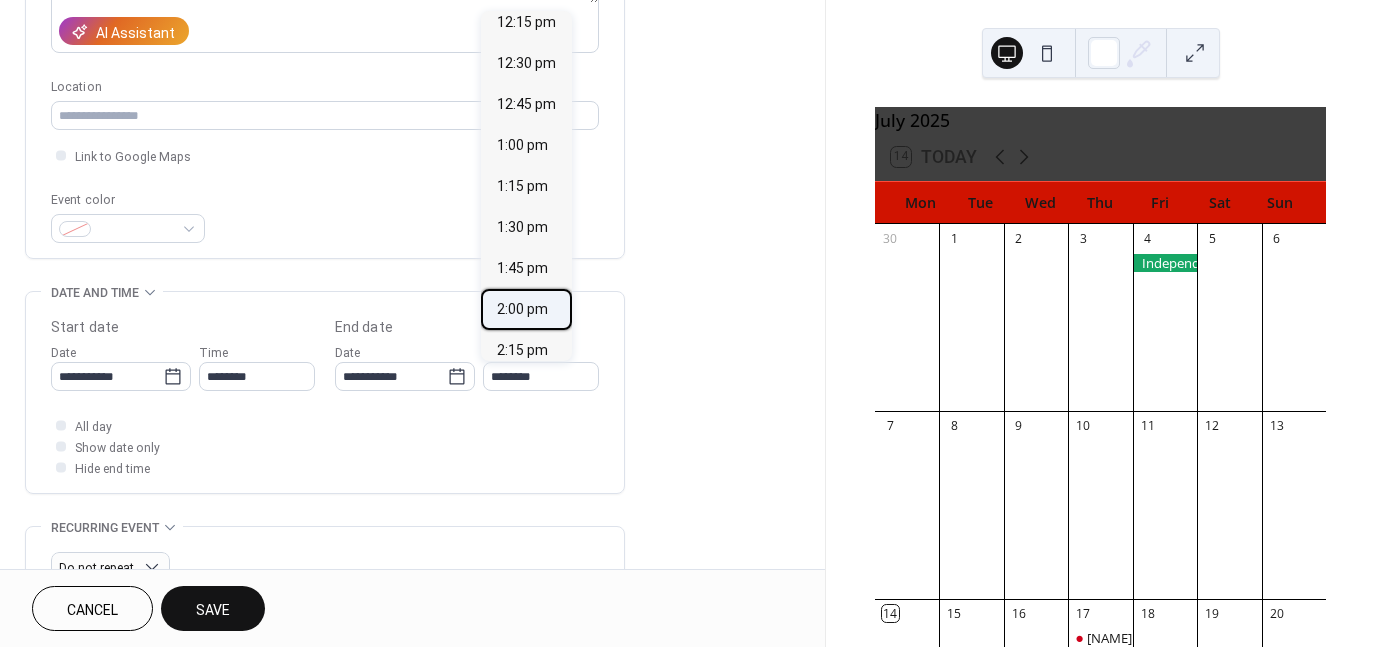 click on "2:00 pm" at bounding box center (522, 309) 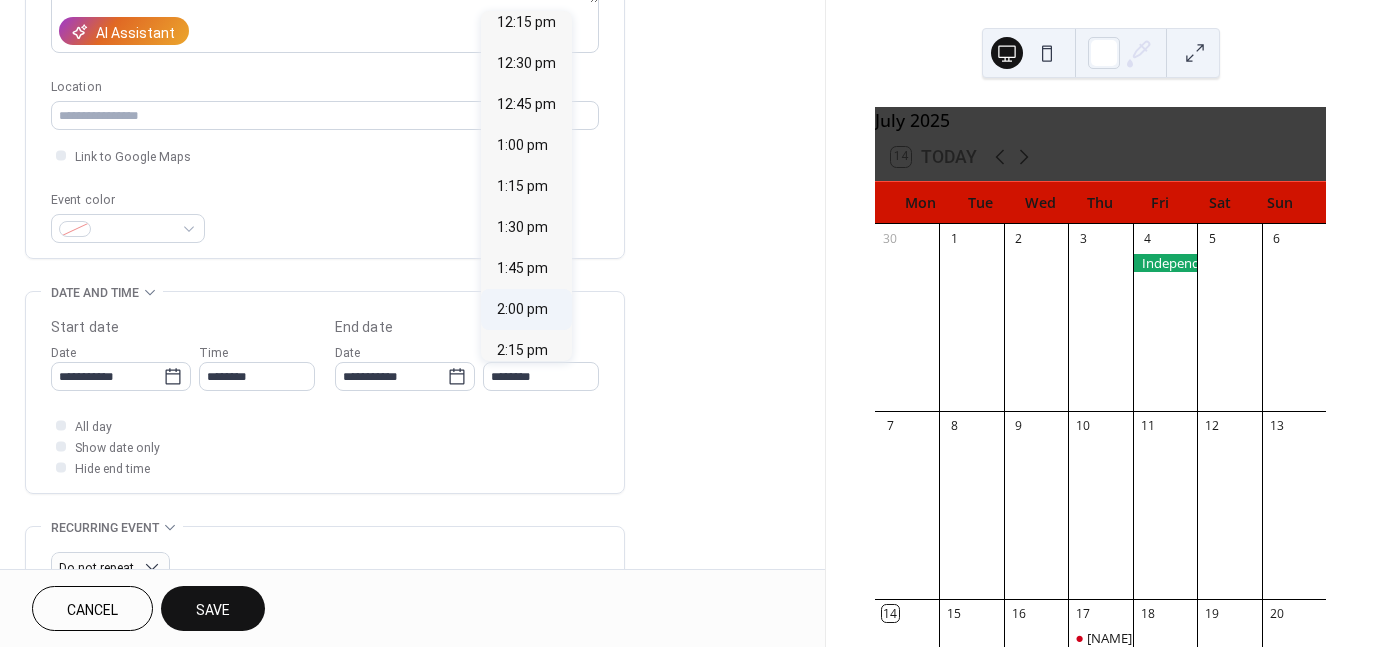 type on "*******" 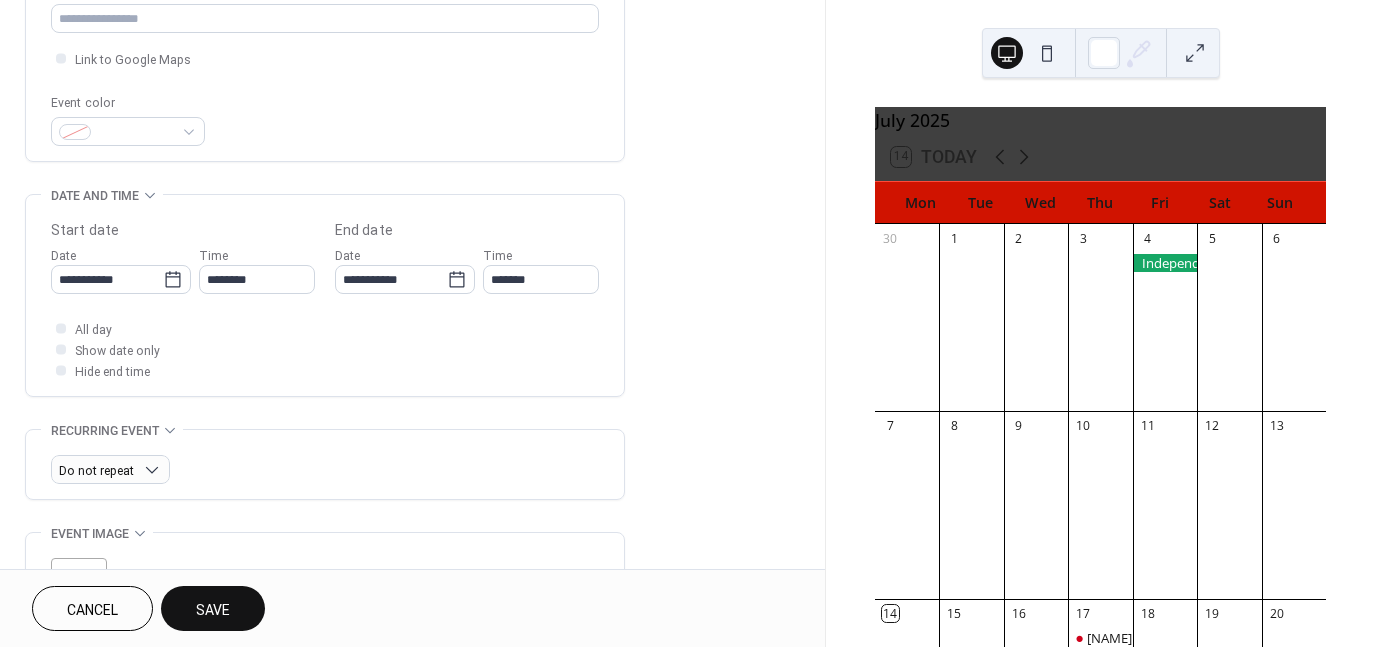 scroll, scrollTop: 458, scrollLeft: 0, axis: vertical 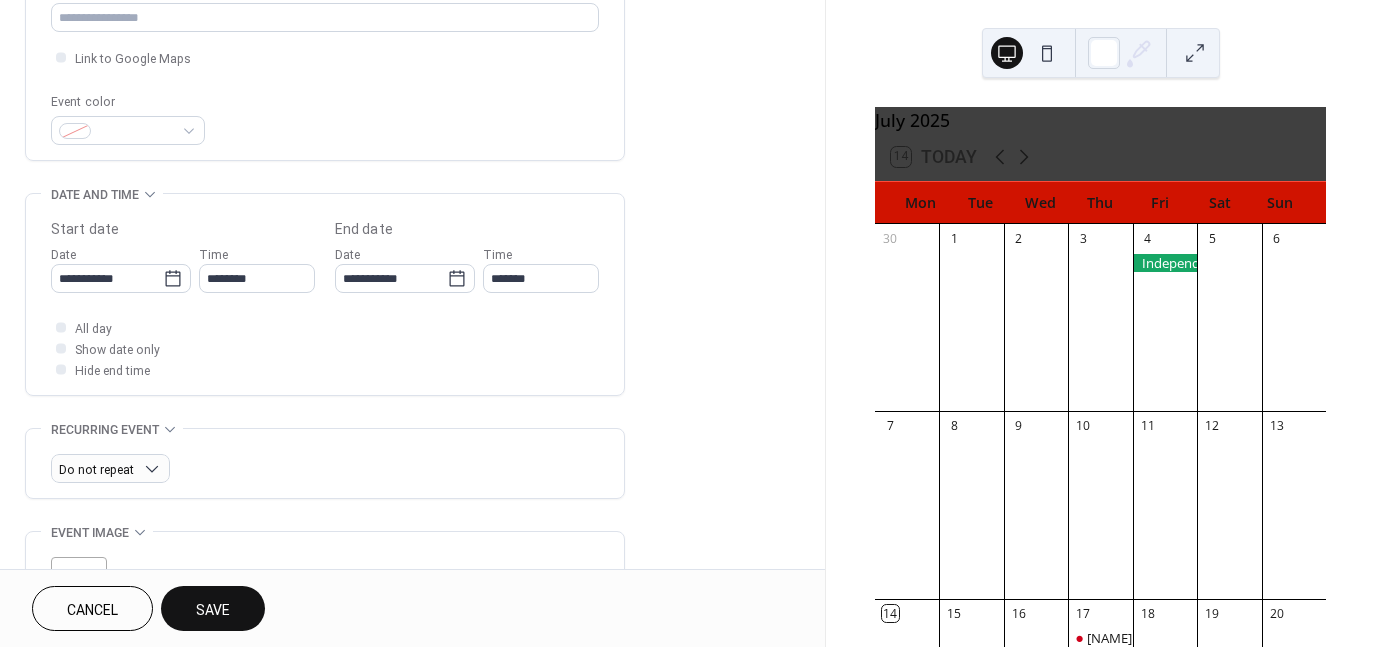 click on "Save" at bounding box center (213, 608) 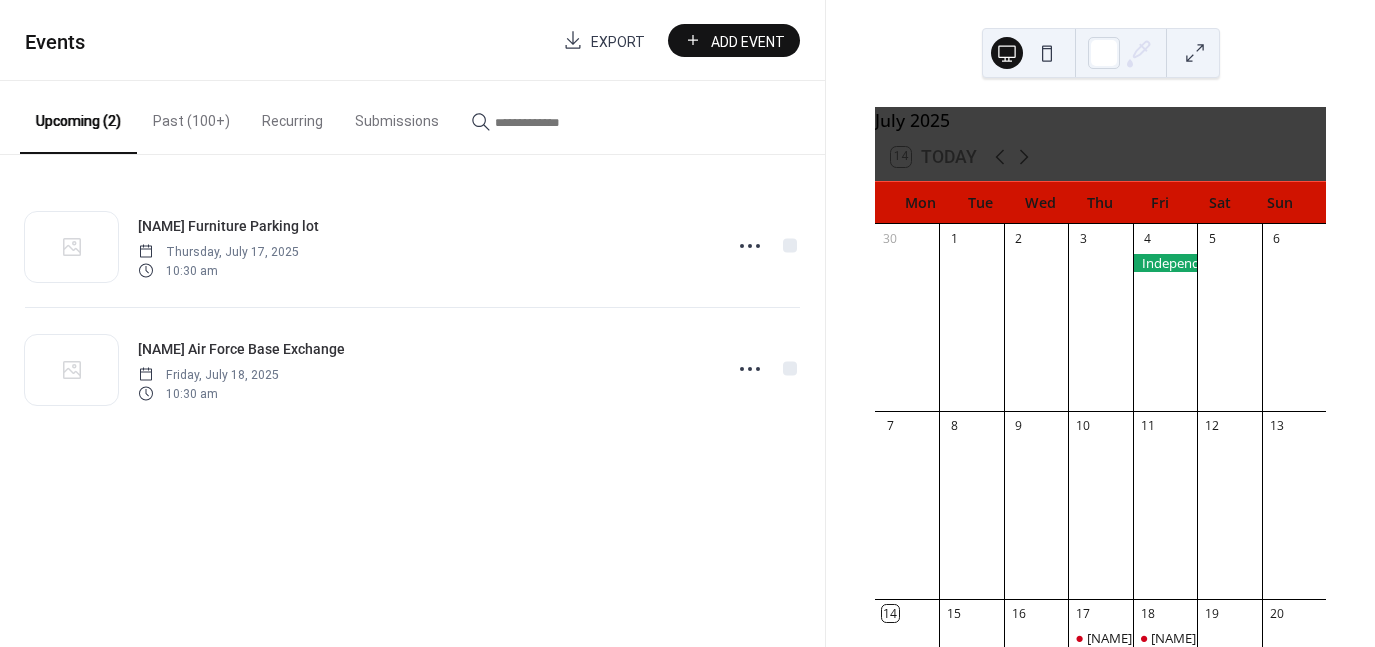 click on "Add Event" at bounding box center (748, 41) 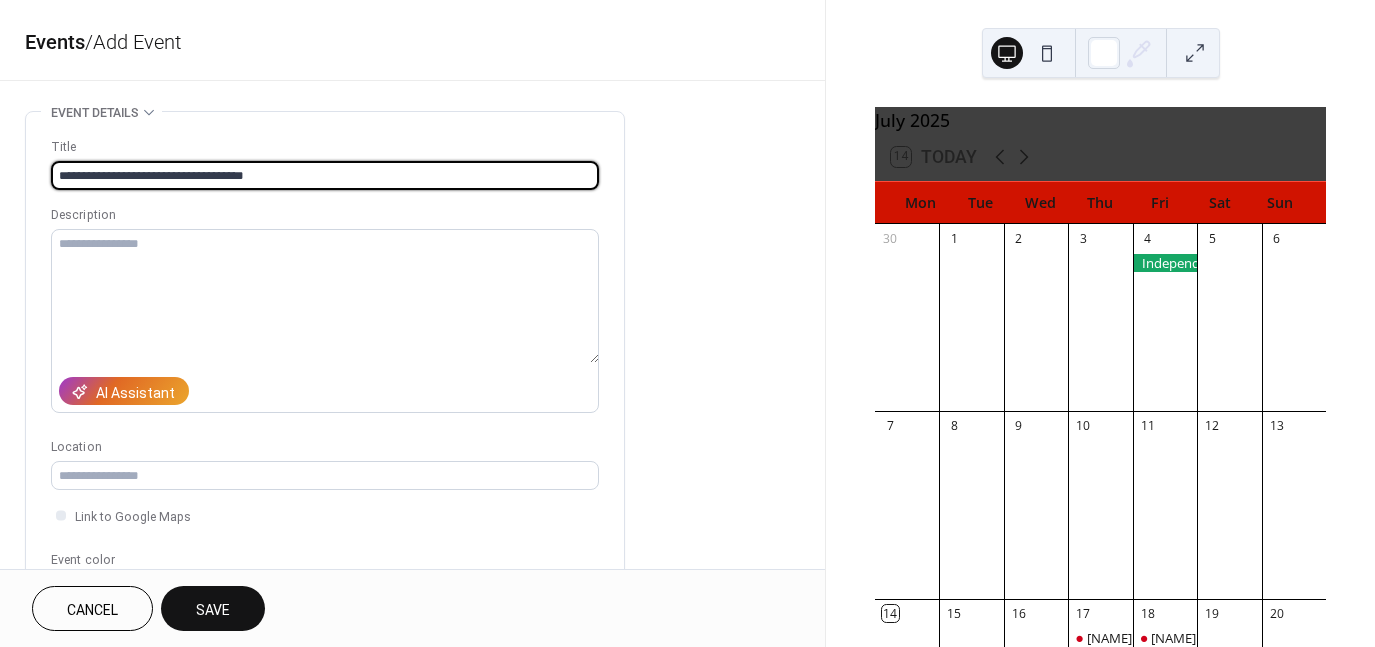 click on "**********" at bounding box center [325, 175] 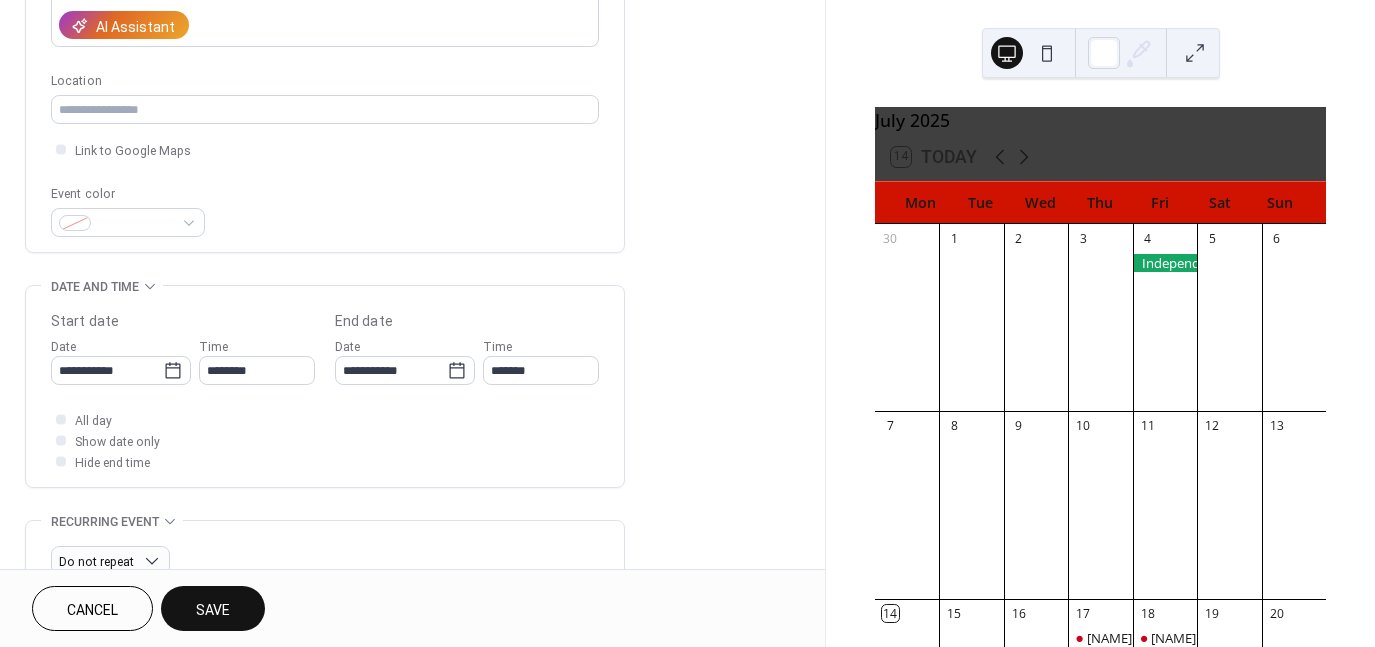 scroll, scrollTop: 368, scrollLeft: 0, axis: vertical 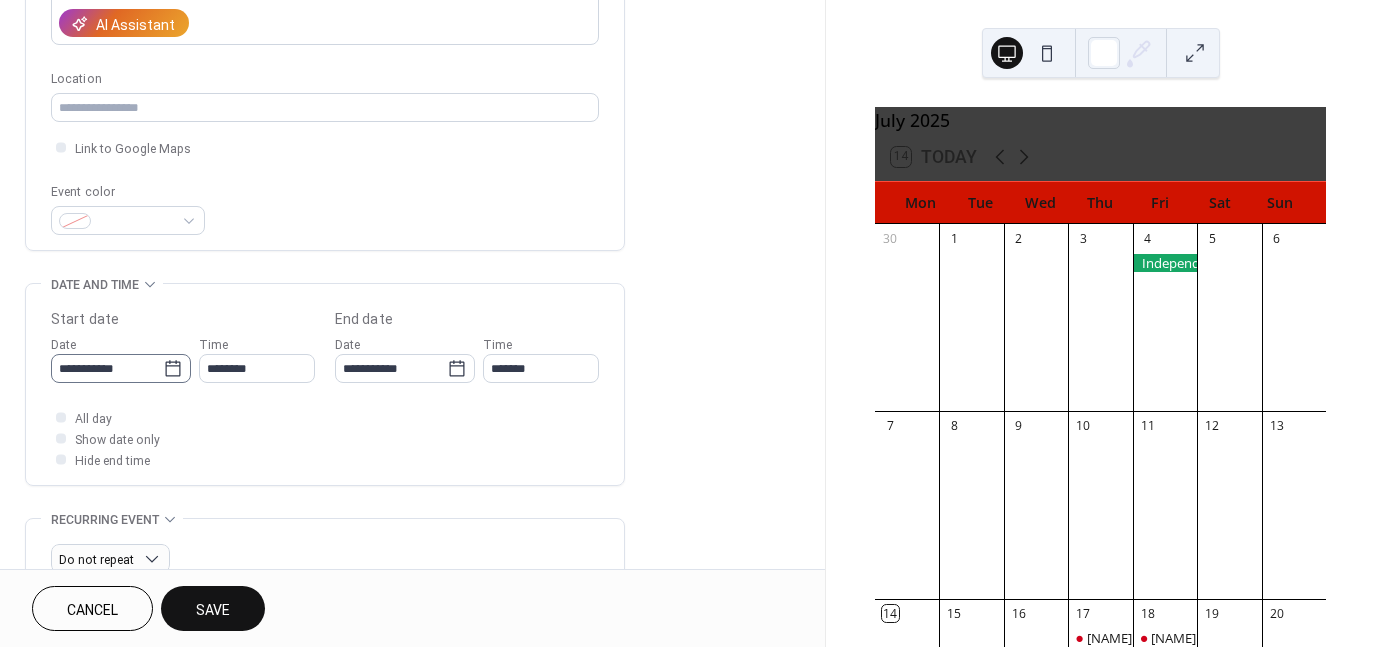 type on "**********" 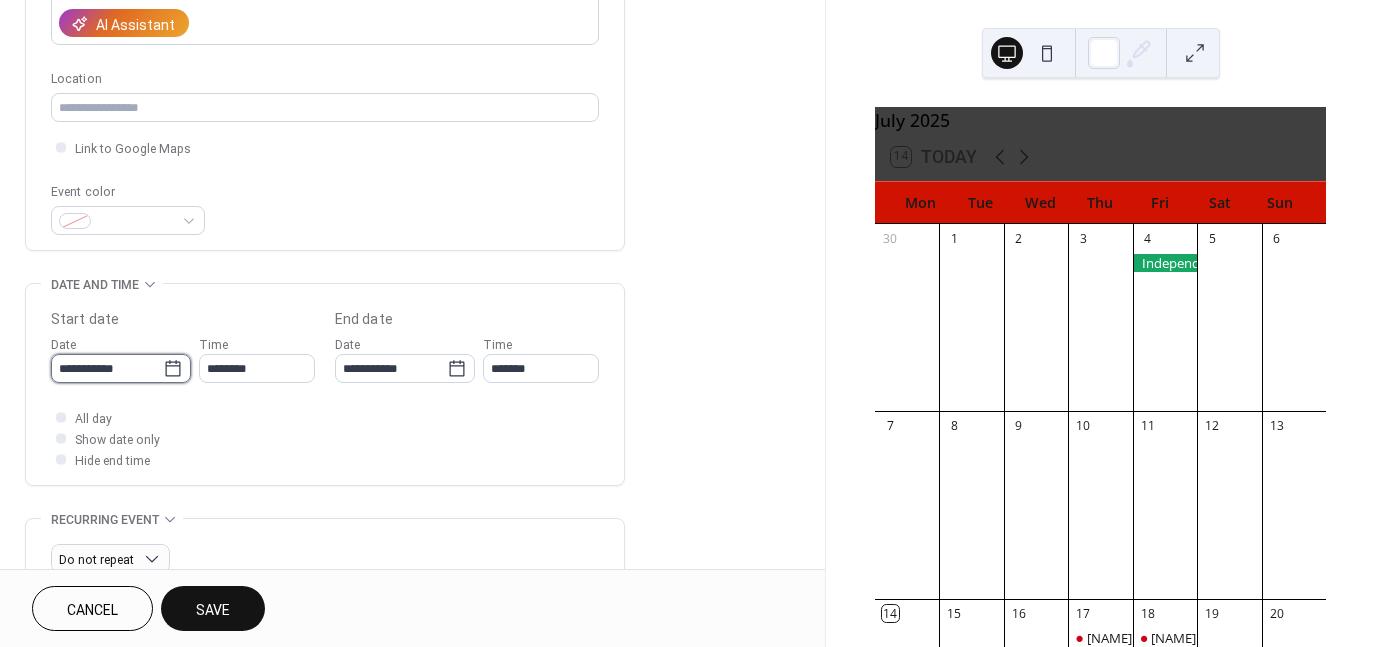 click on "**********" at bounding box center (107, 368) 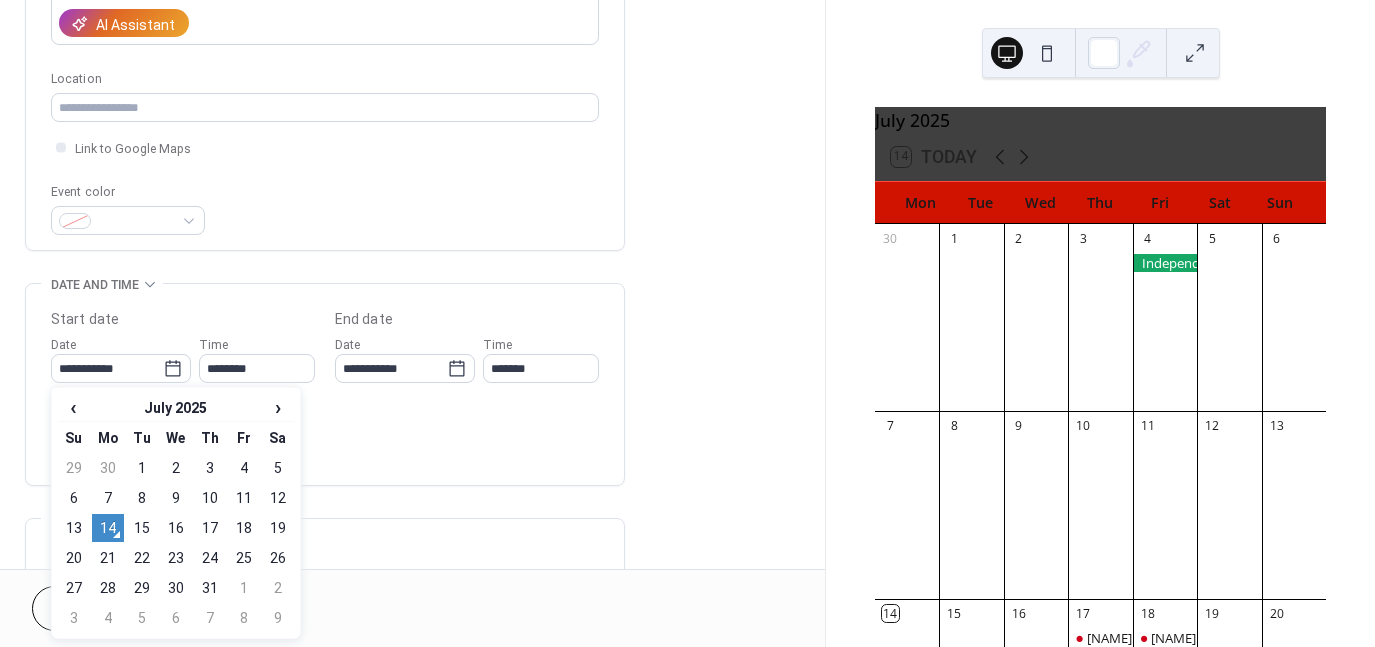 click on "19" at bounding box center (278, 528) 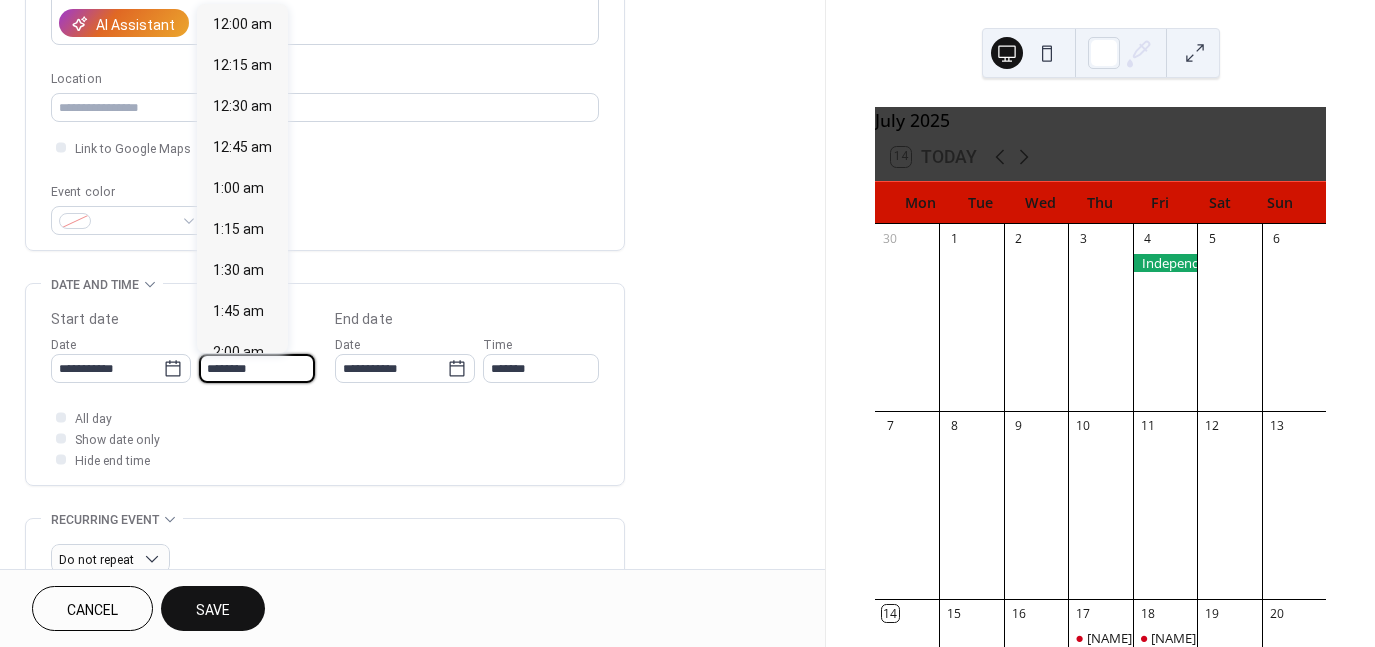 click on "********" at bounding box center [257, 368] 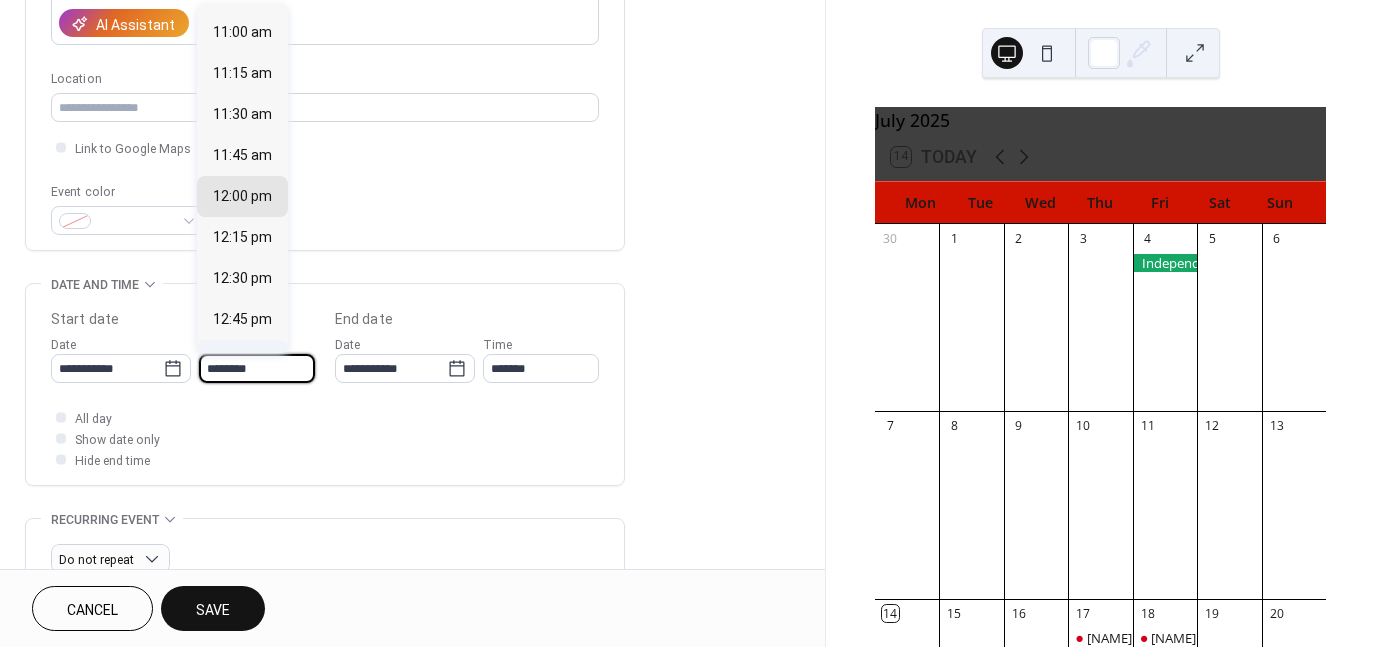 scroll, scrollTop: 1795, scrollLeft: 0, axis: vertical 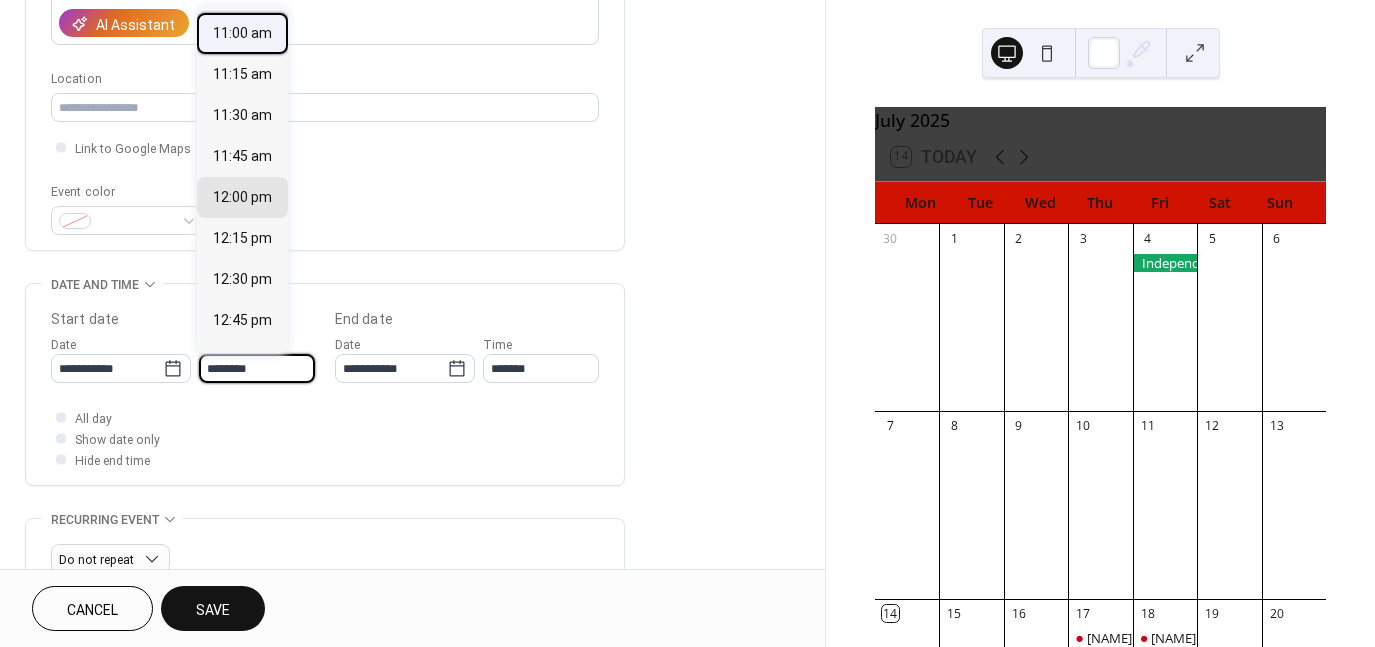 click on "11:00 am" at bounding box center [242, 33] 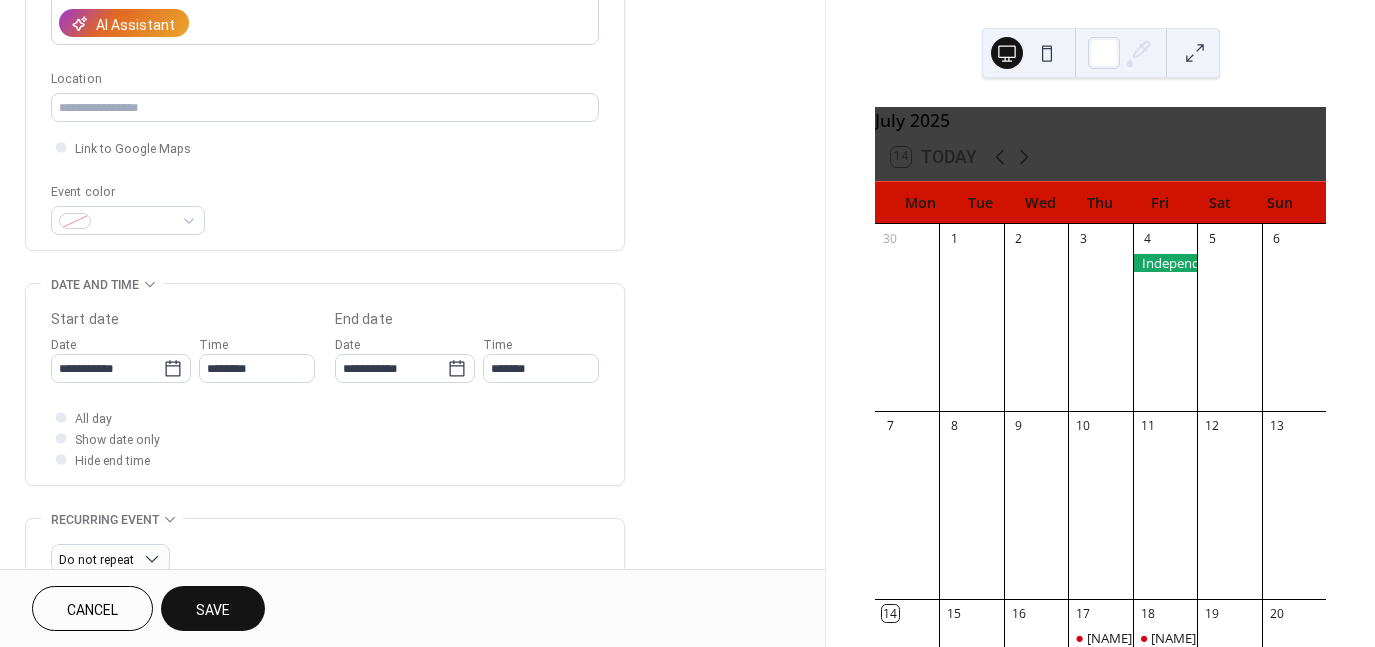 type on "********" 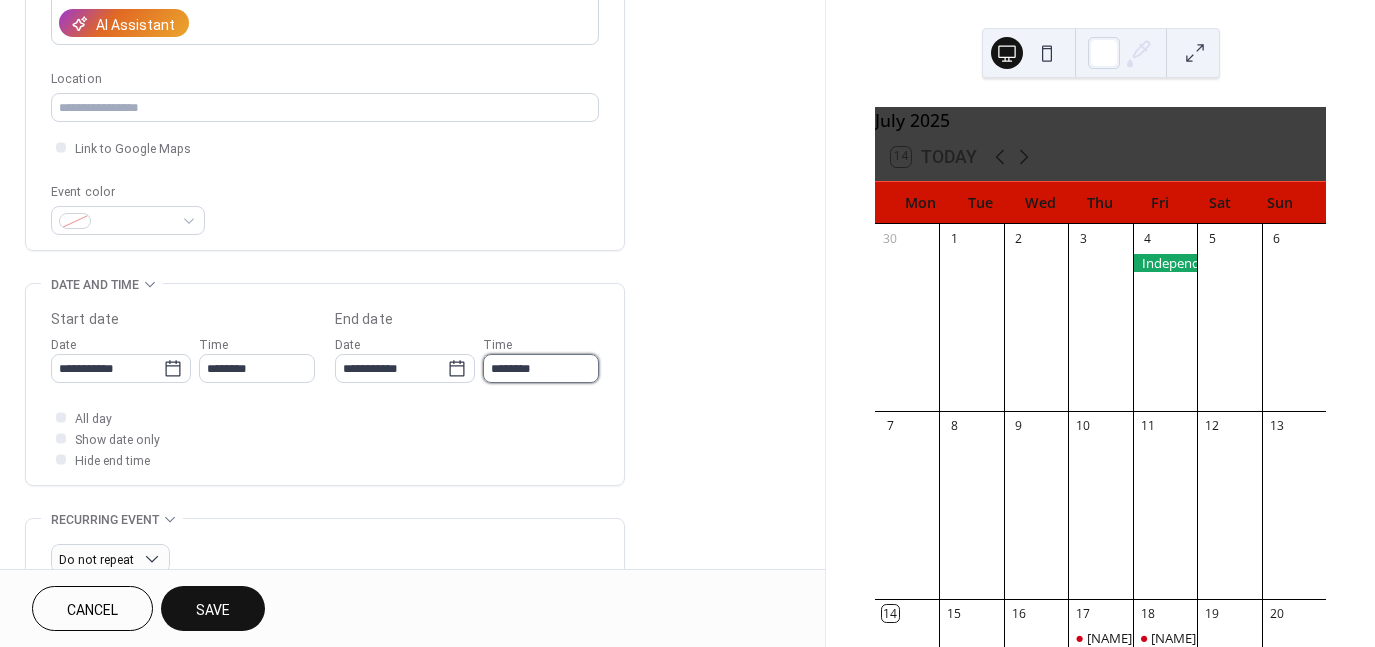 click on "********" at bounding box center (541, 368) 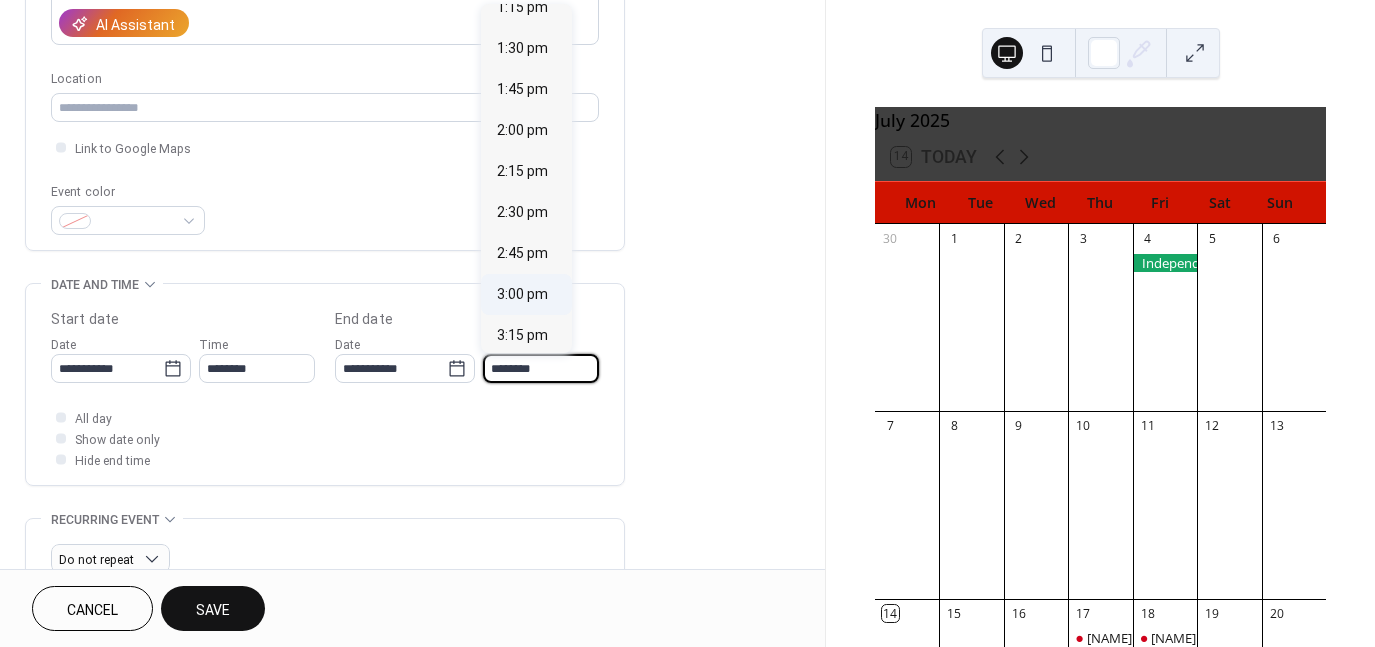 scroll, scrollTop: 344, scrollLeft: 0, axis: vertical 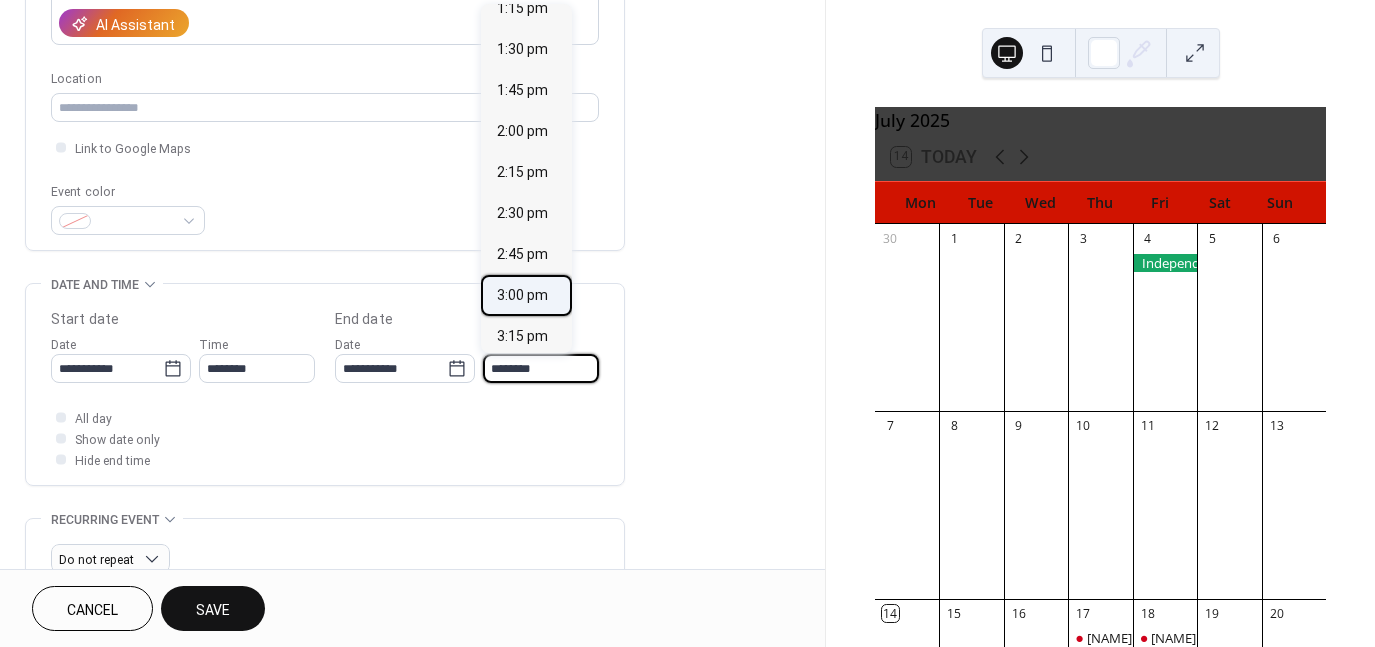 click on "3:00 pm" at bounding box center (522, 295) 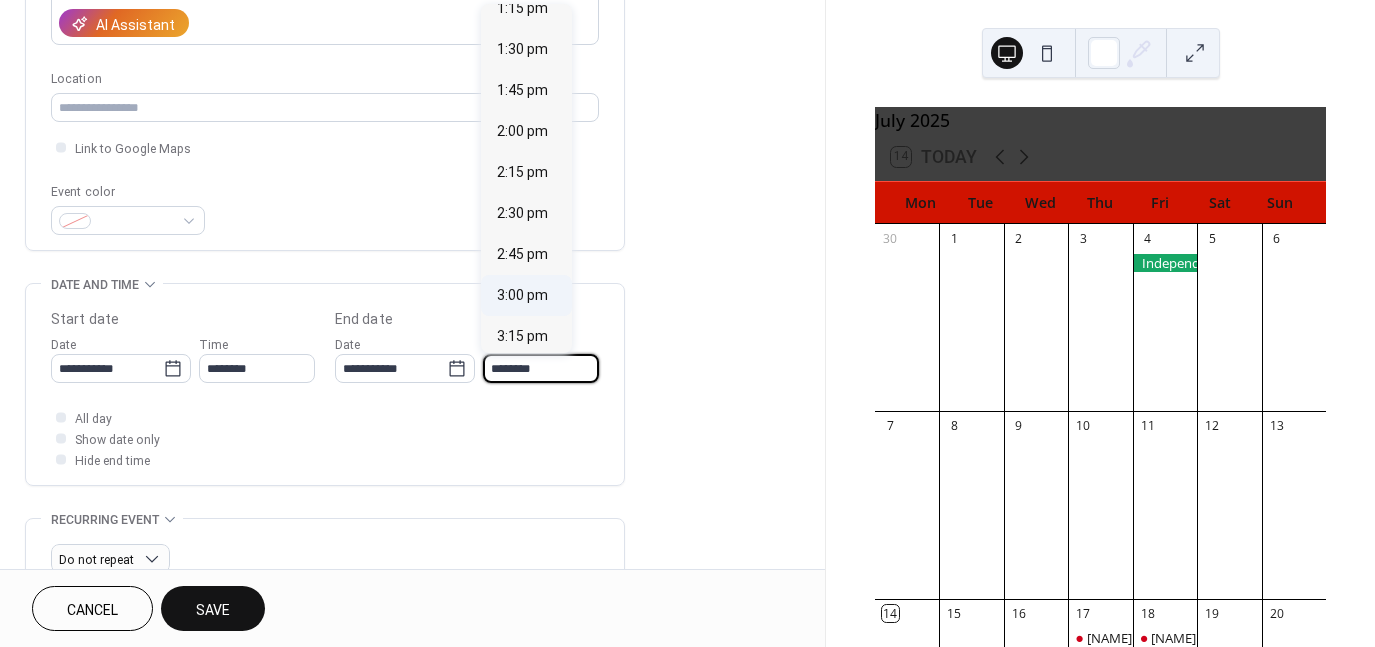 type on "*******" 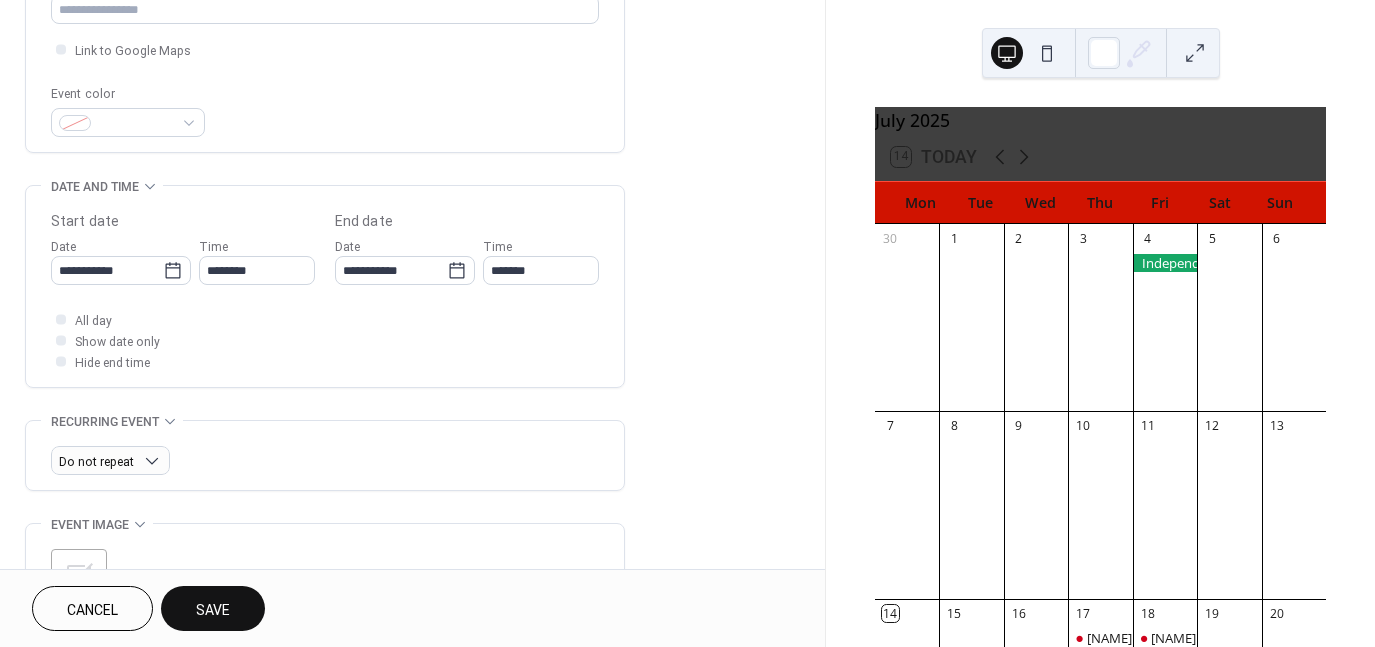 scroll, scrollTop: 467, scrollLeft: 0, axis: vertical 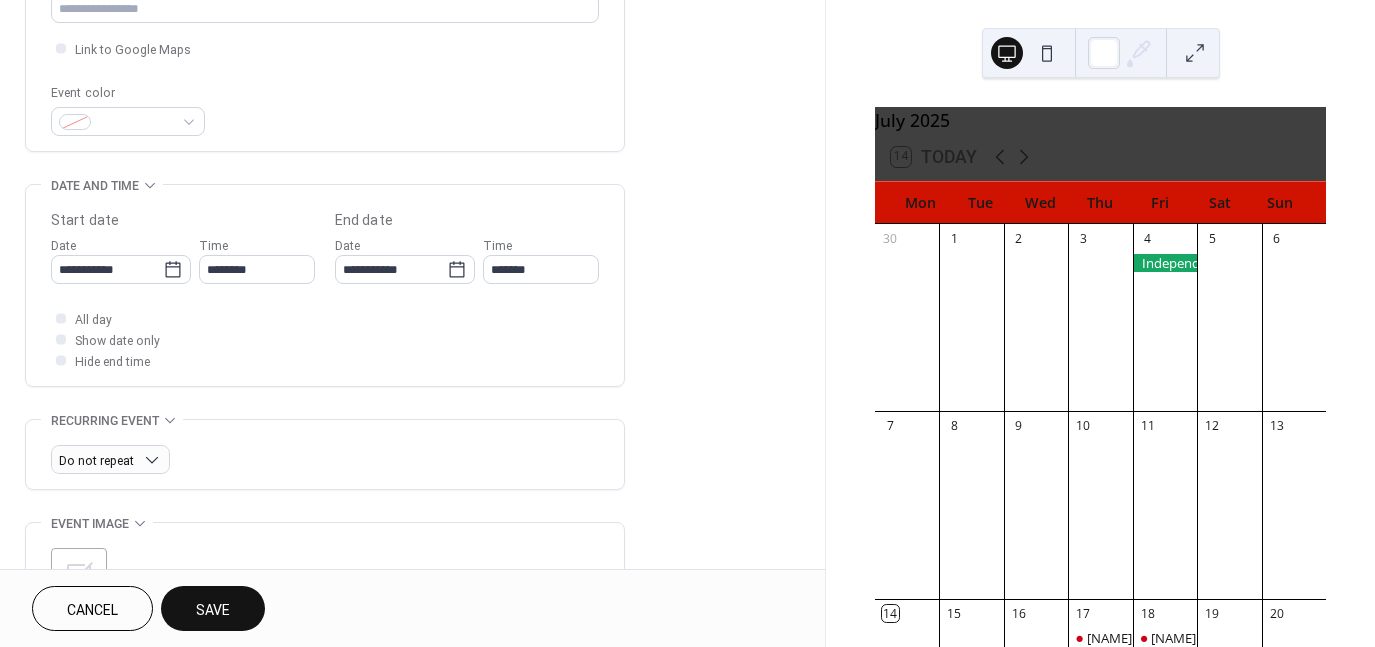 click on "Save" at bounding box center [213, 610] 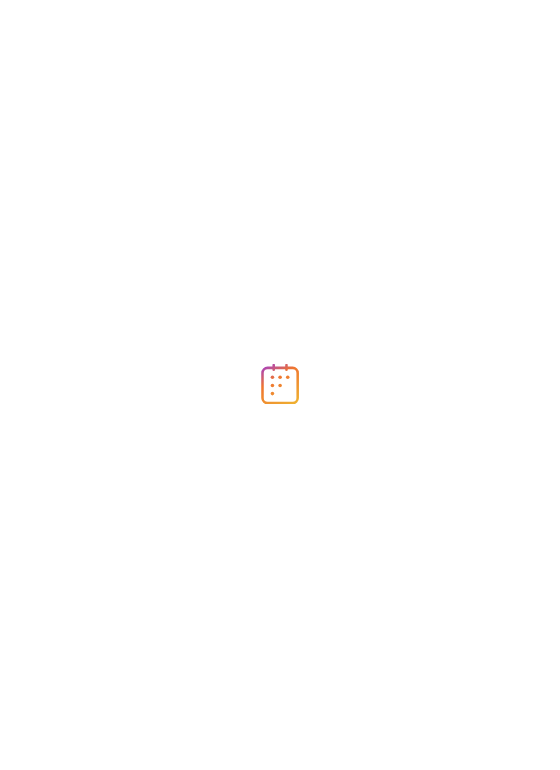 scroll, scrollTop: 0, scrollLeft: 0, axis: both 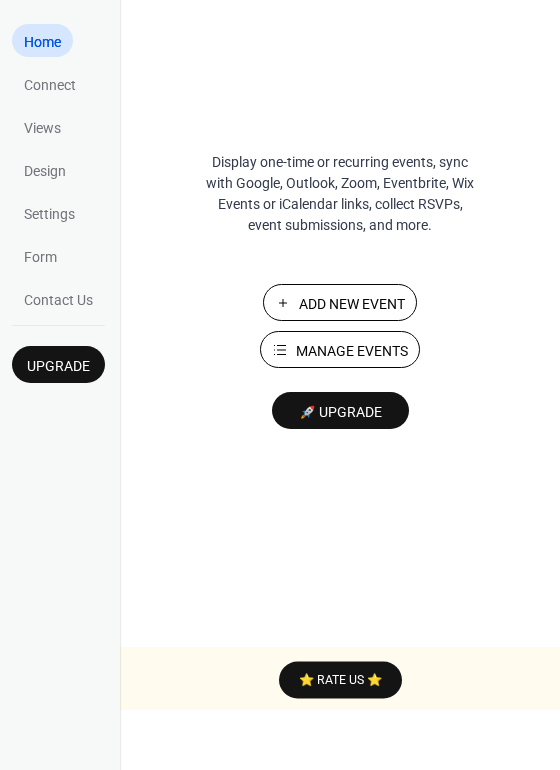click on "Add New Event" at bounding box center [340, 302] 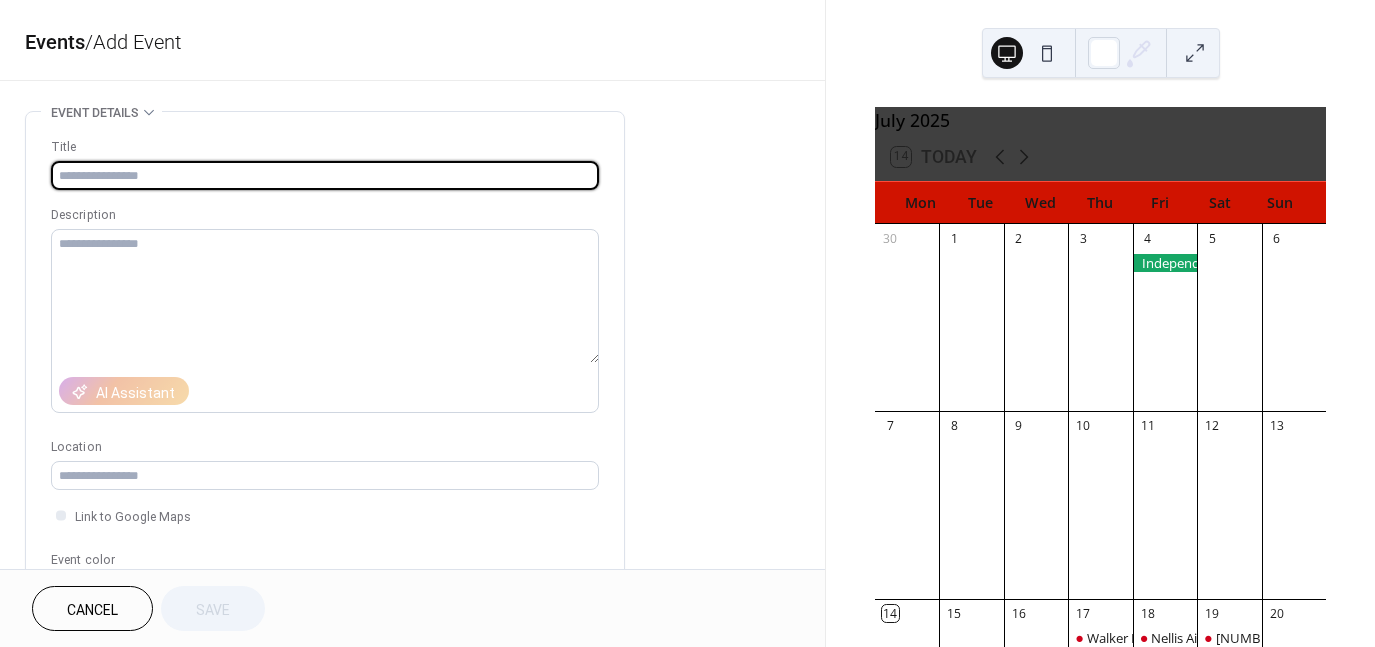 scroll, scrollTop: 0, scrollLeft: 0, axis: both 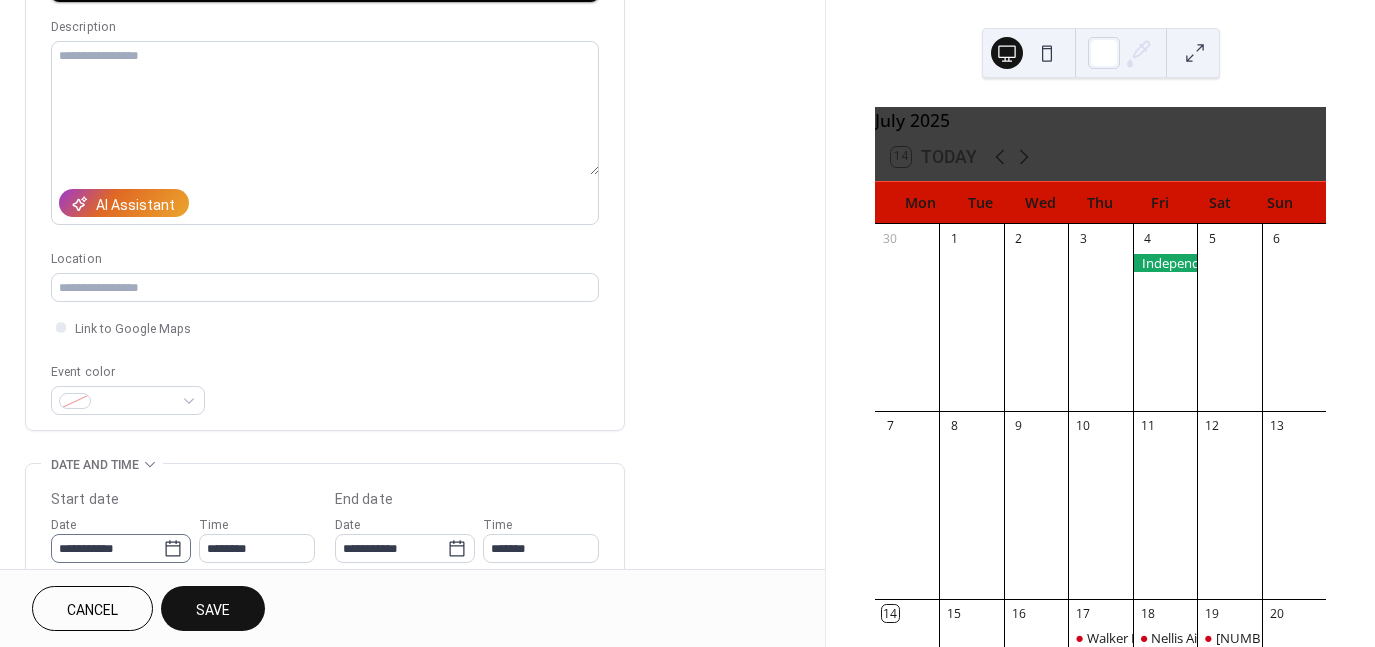 click 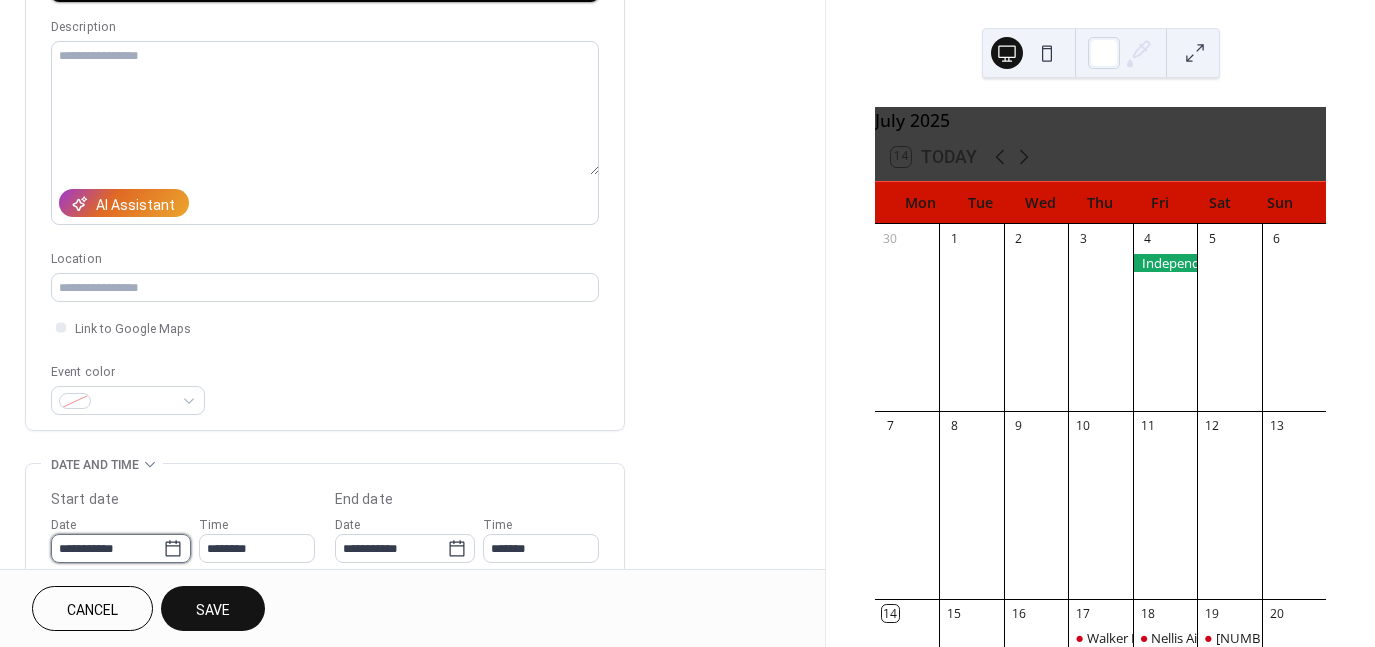 click on "**********" at bounding box center (107, 548) 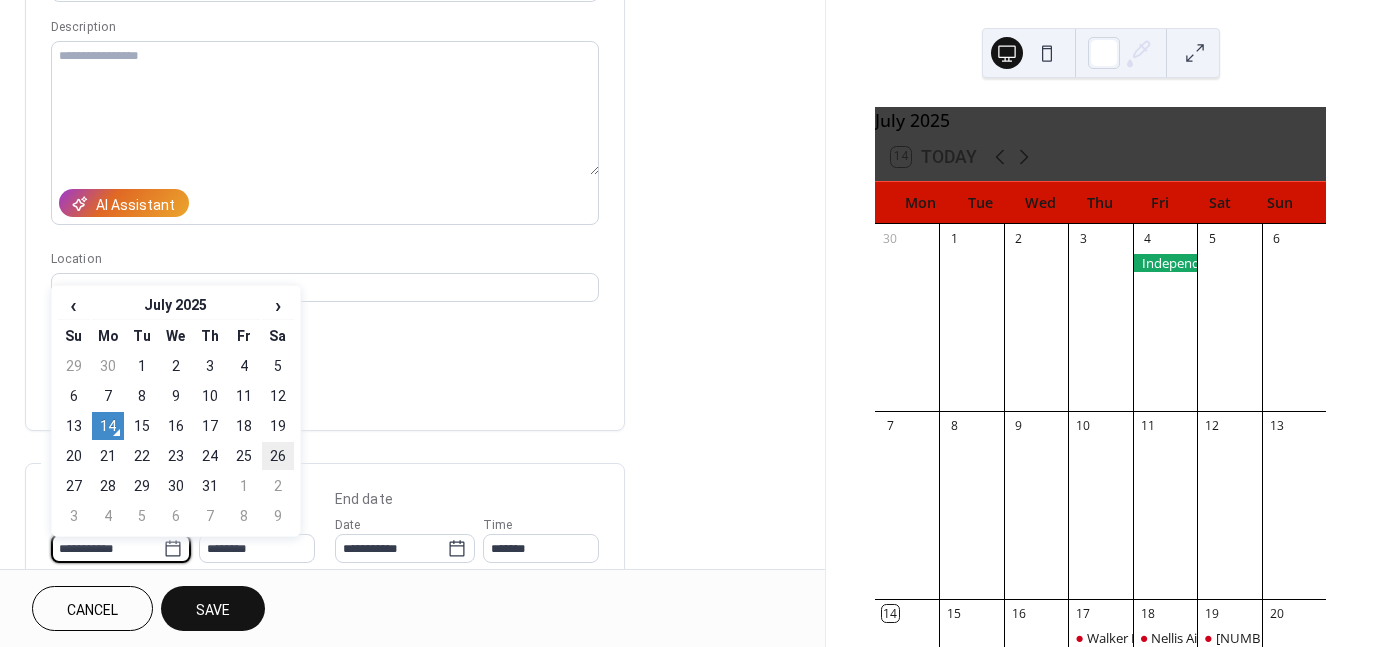 click on "26" at bounding box center (278, 456) 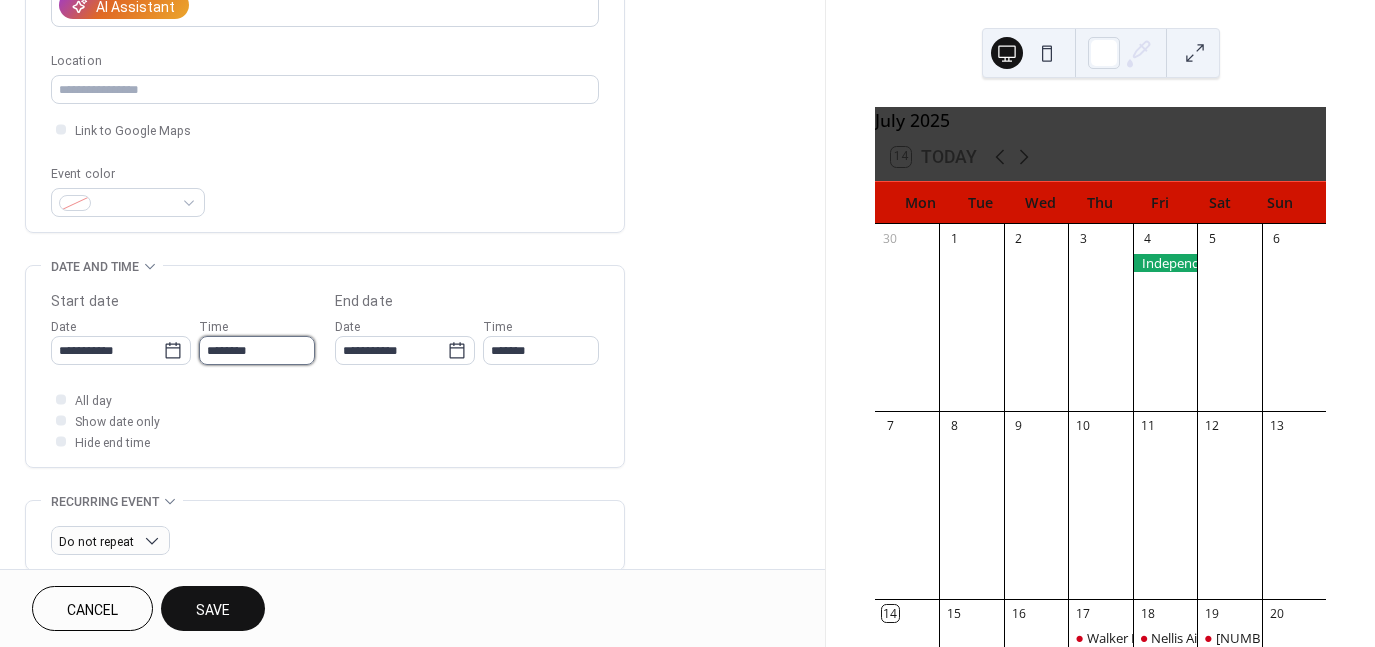 click on "********" at bounding box center (257, 350) 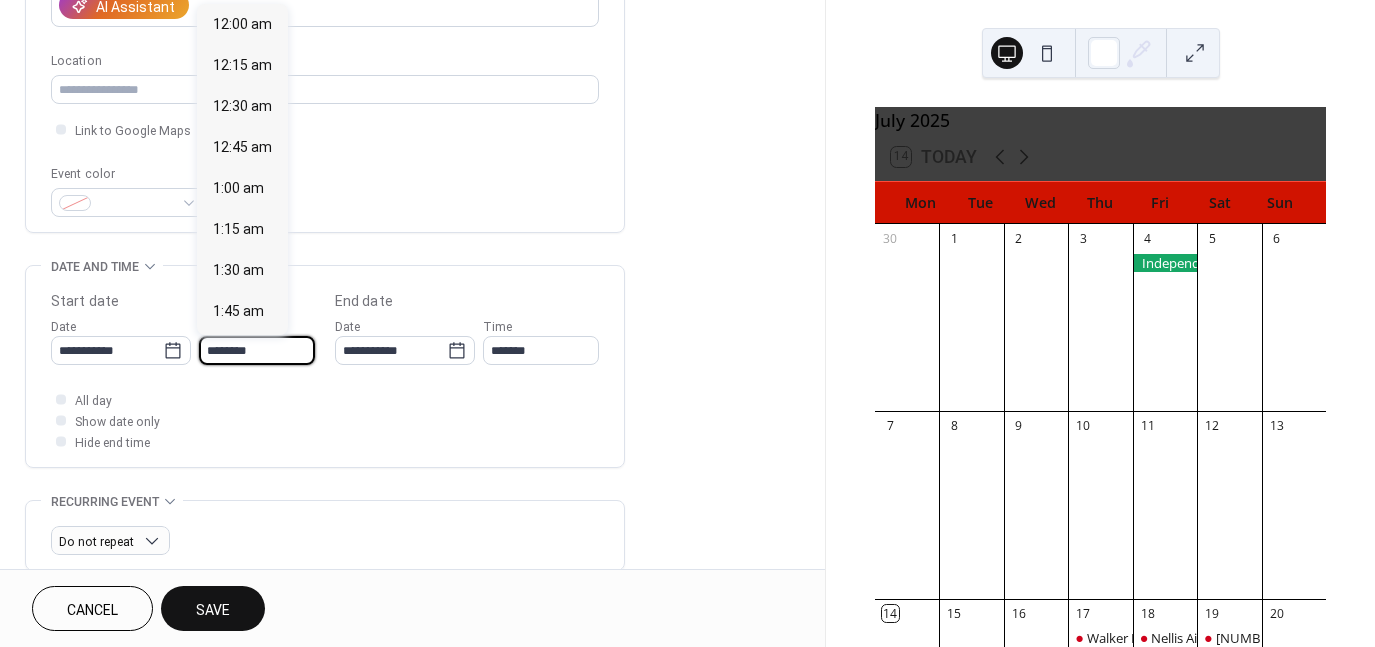 scroll, scrollTop: 387, scrollLeft: 0, axis: vertical 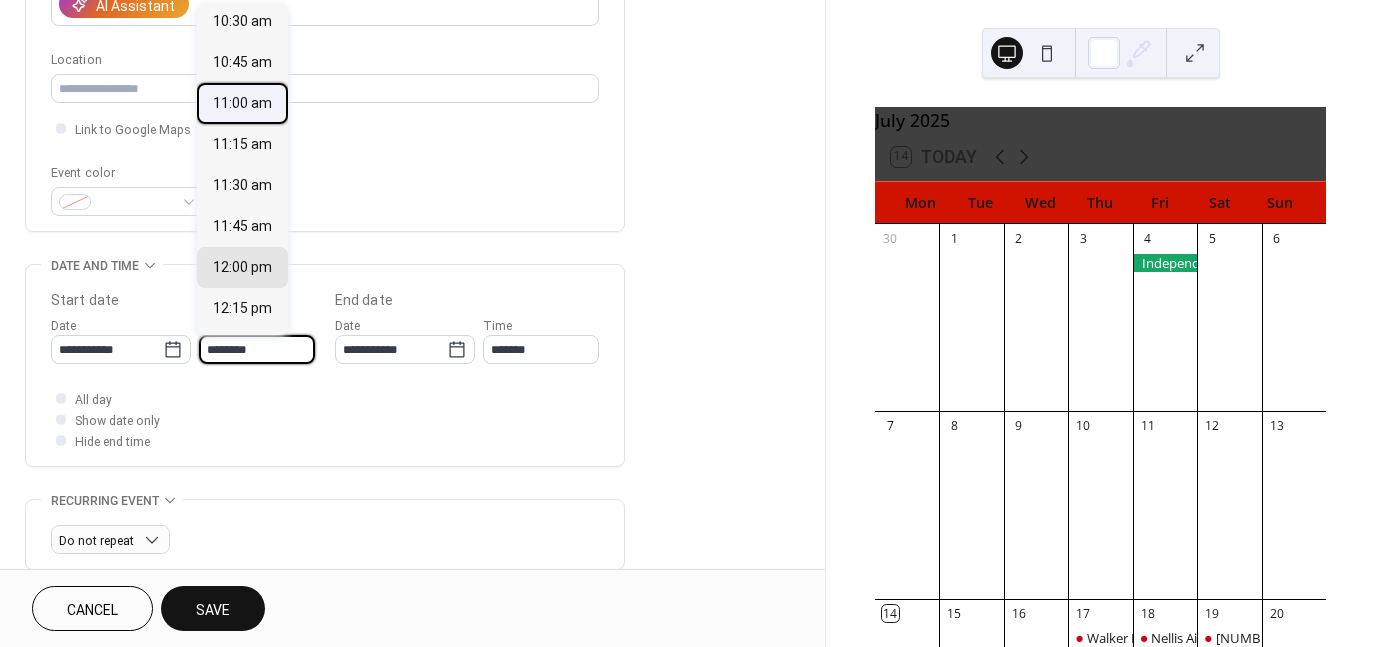 click on "11:00 am" at bounding box center [242, 103] 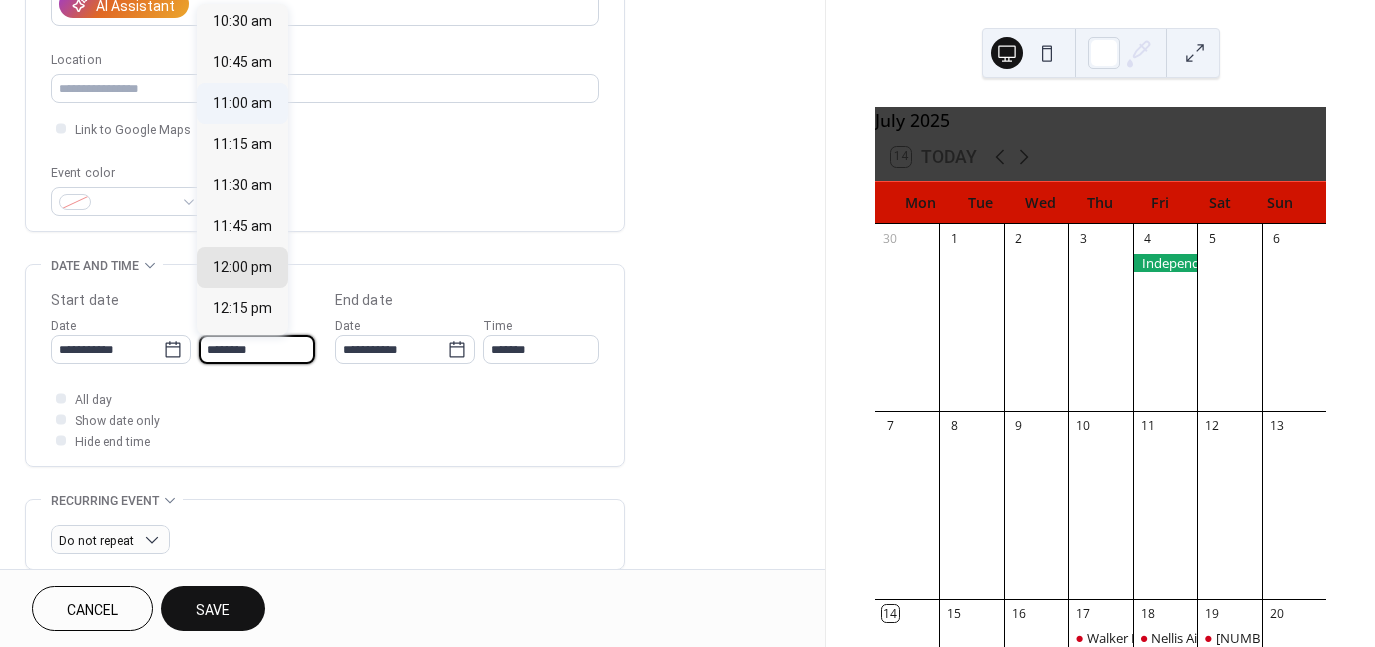 type on "********" 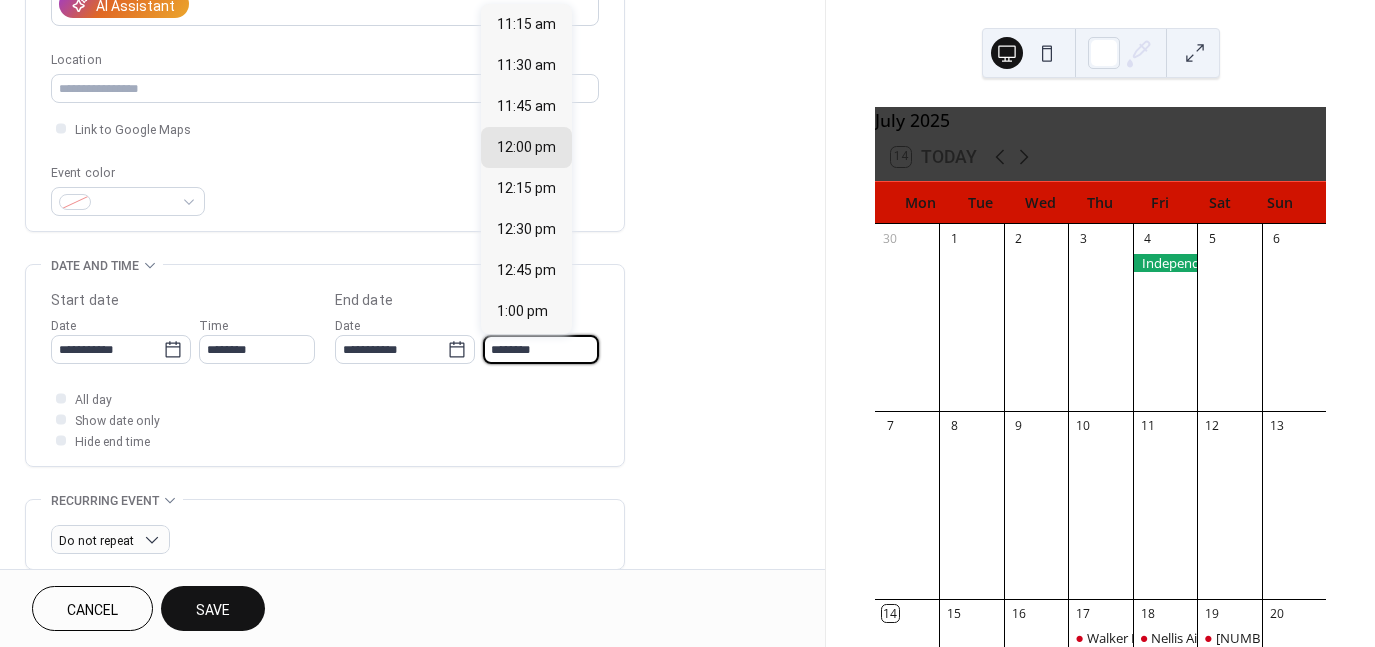 click on "********" at bounding box center (541, 349) 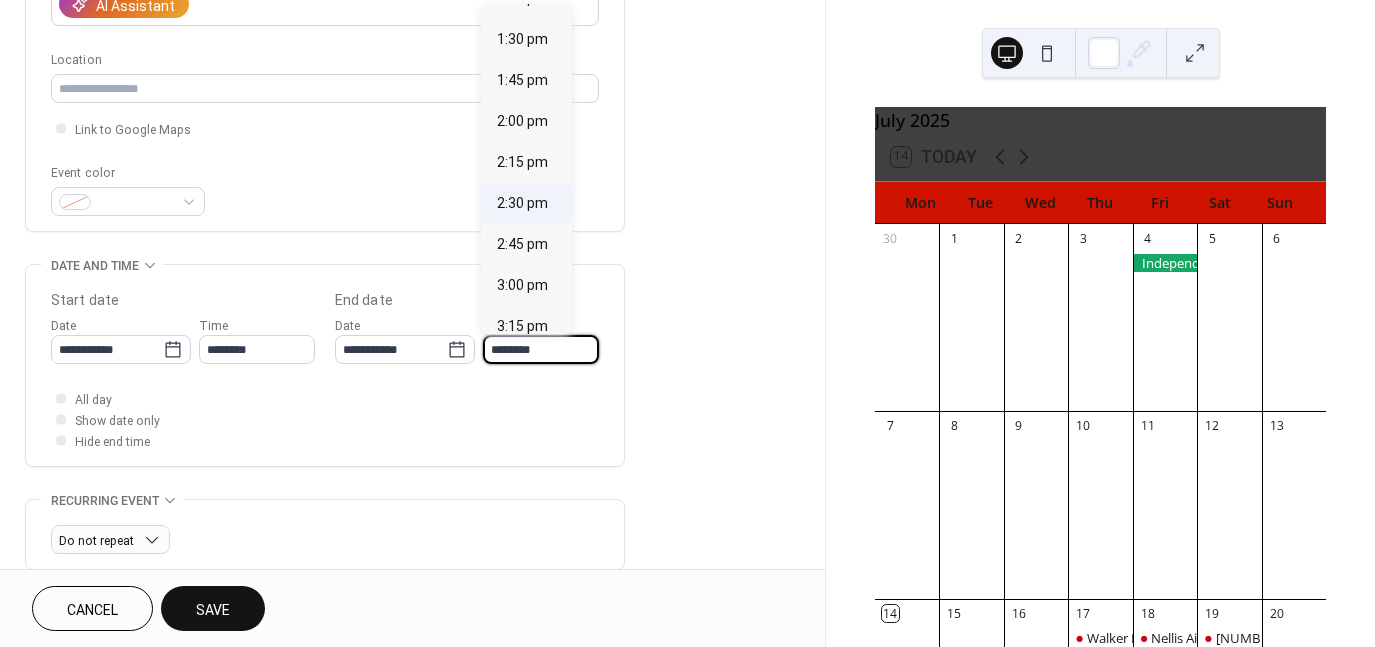 scroll, scrollTop: 355, scrollLeft: 0, axis: vertical 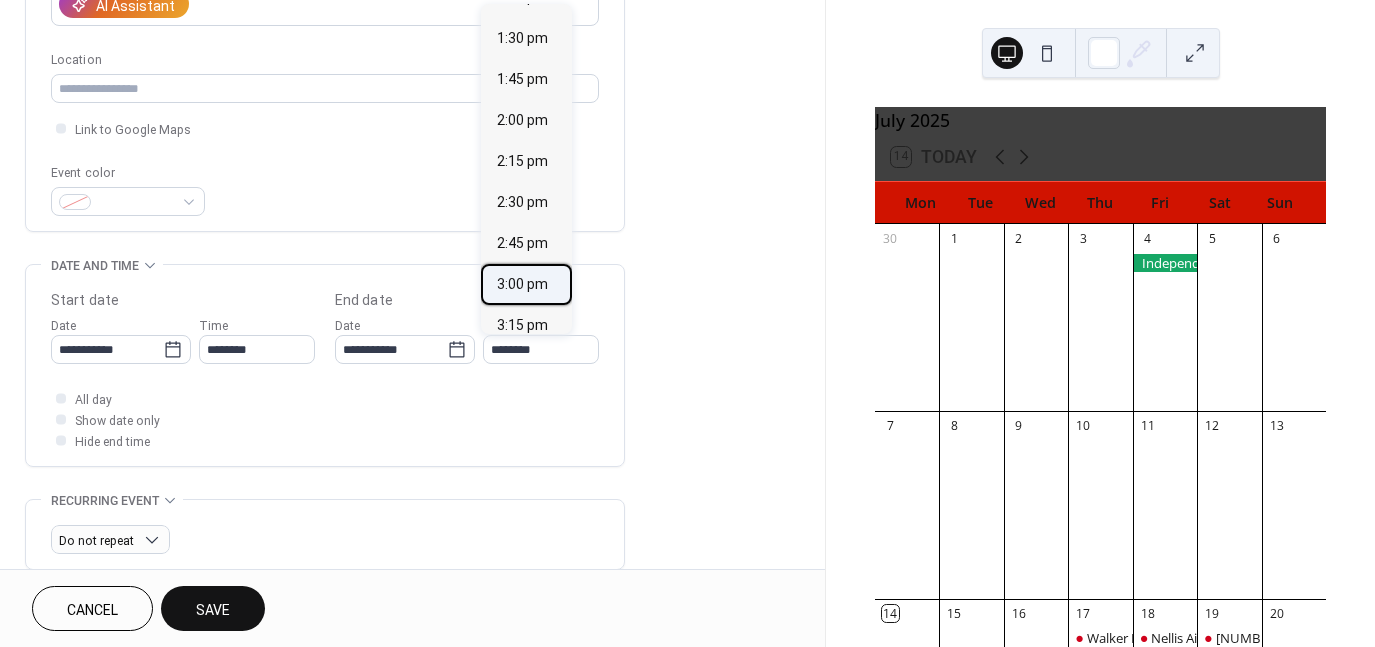 click on "3:00 pm" at bounding box center [522, 284] 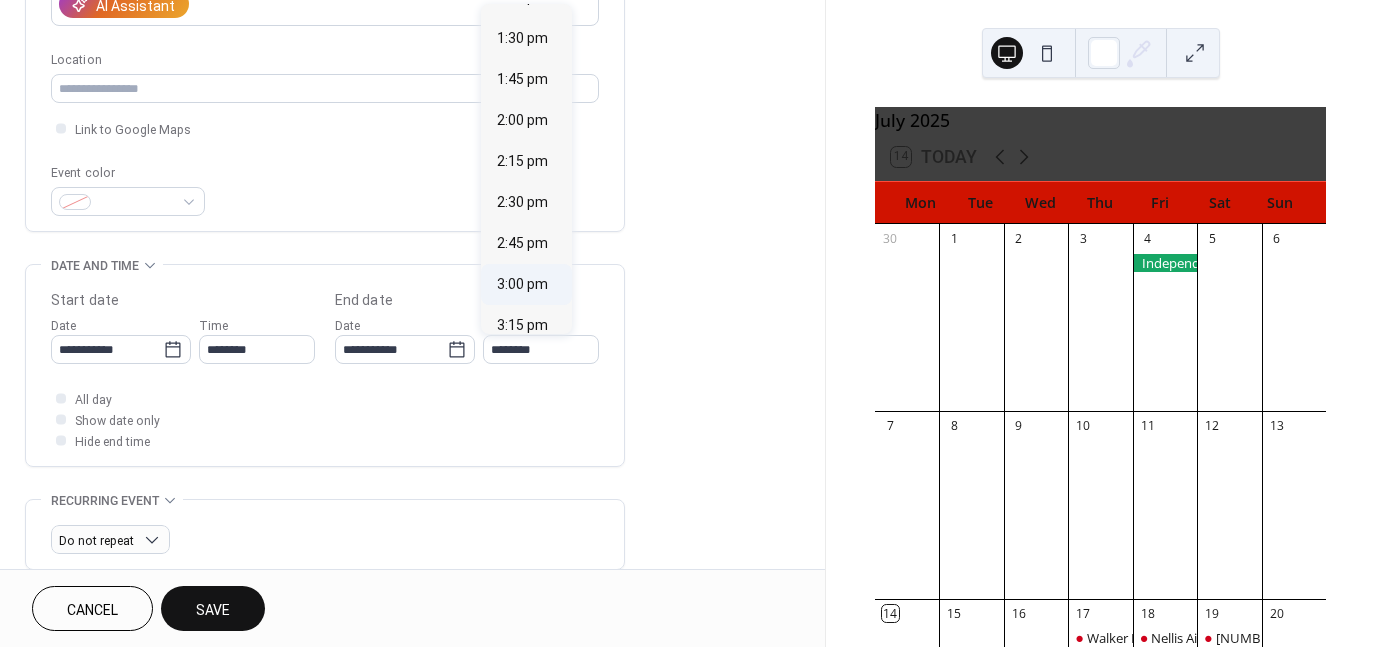 type on "*******" 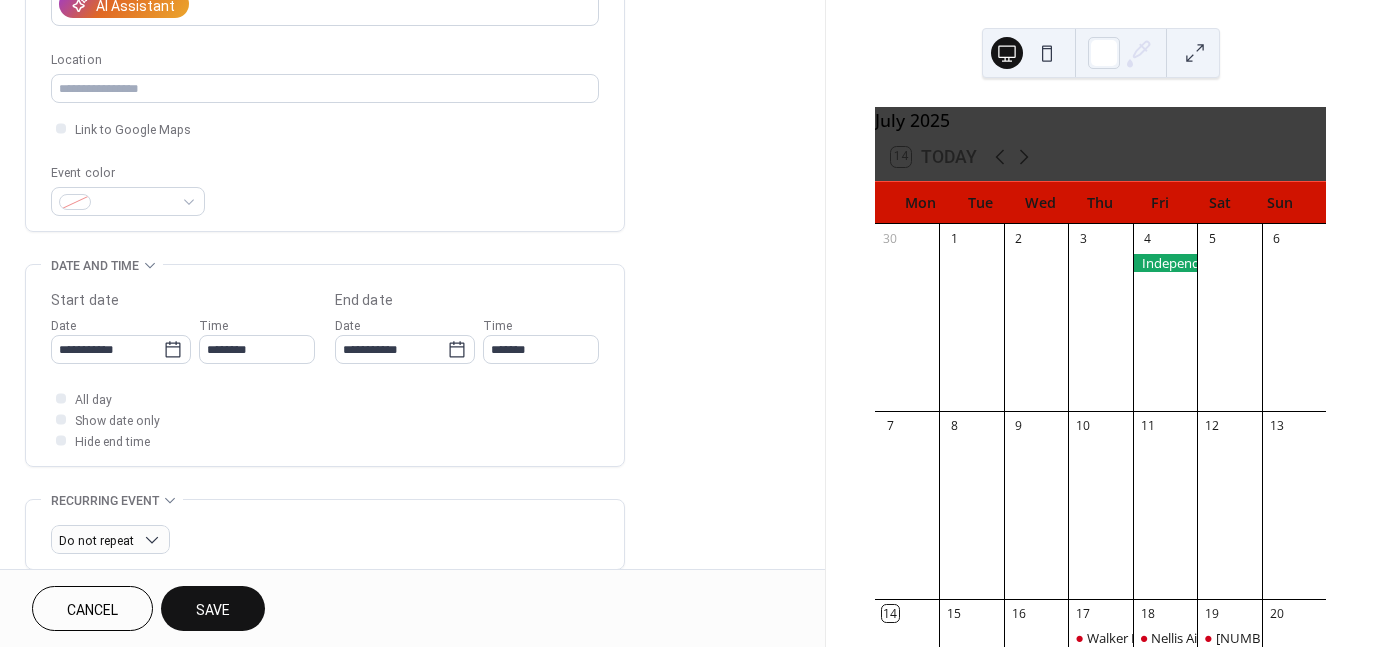 click on "Save" at bounding box center (213, 608) 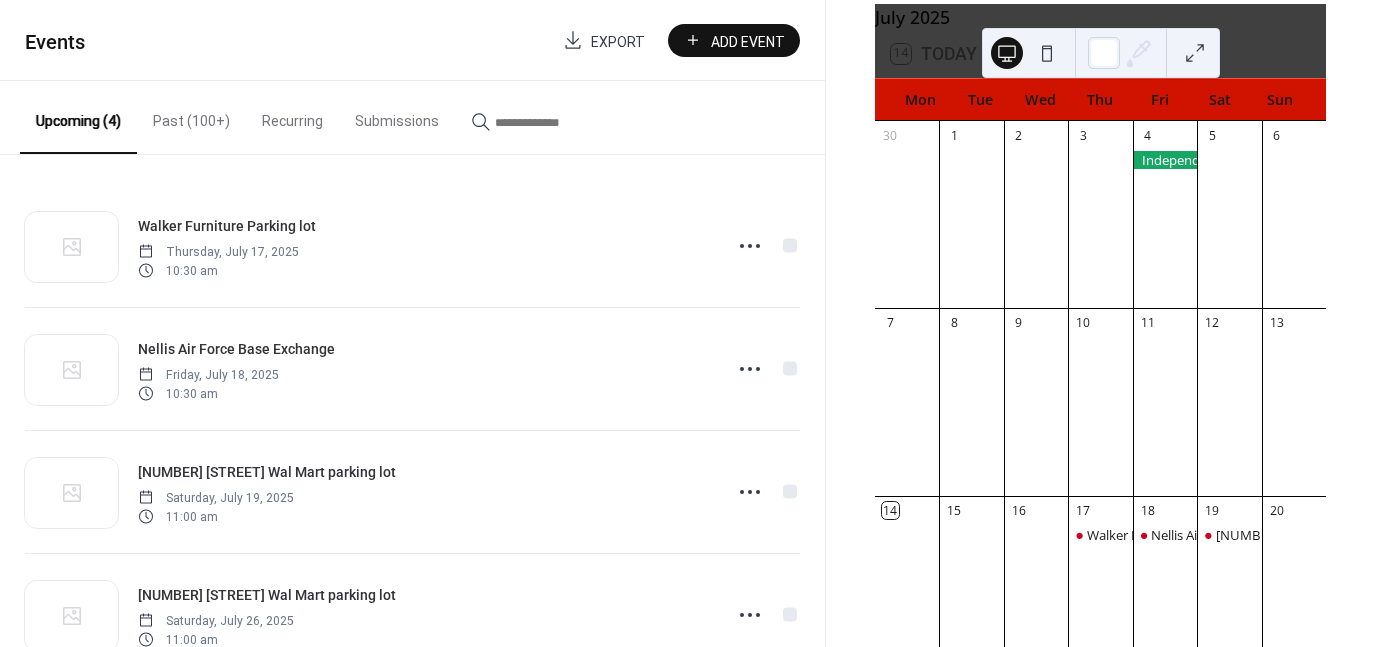 scroll, scrollTop: 101, scrollLeft: 0, axis: vertical 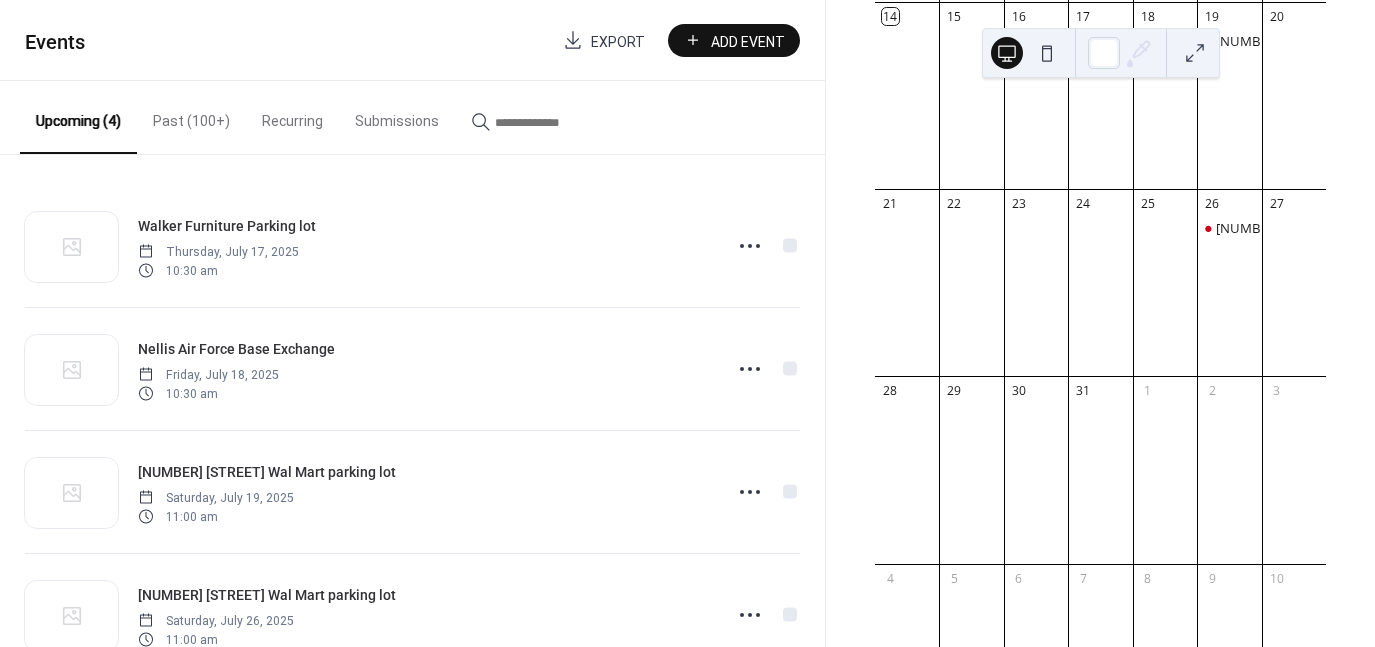click at bounding box center [1229, 482] 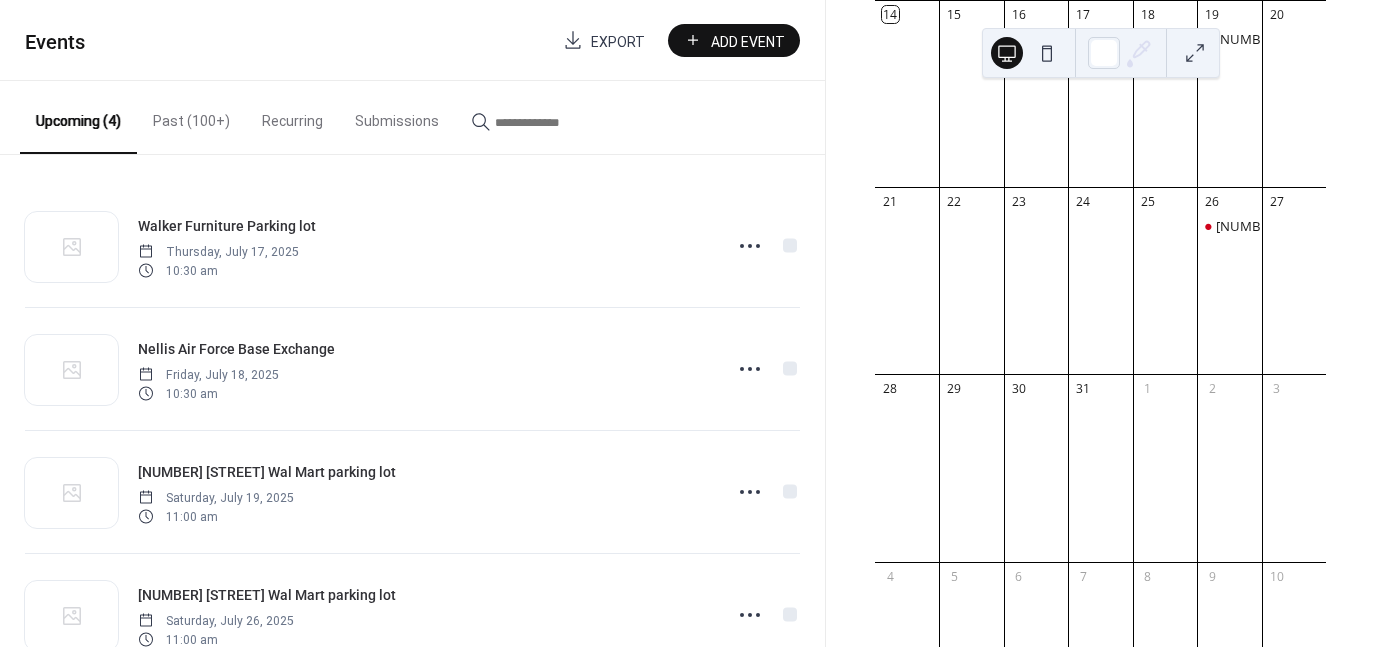 scroll, scrollTop: 600, scrollLeft: 0, axis: vertical 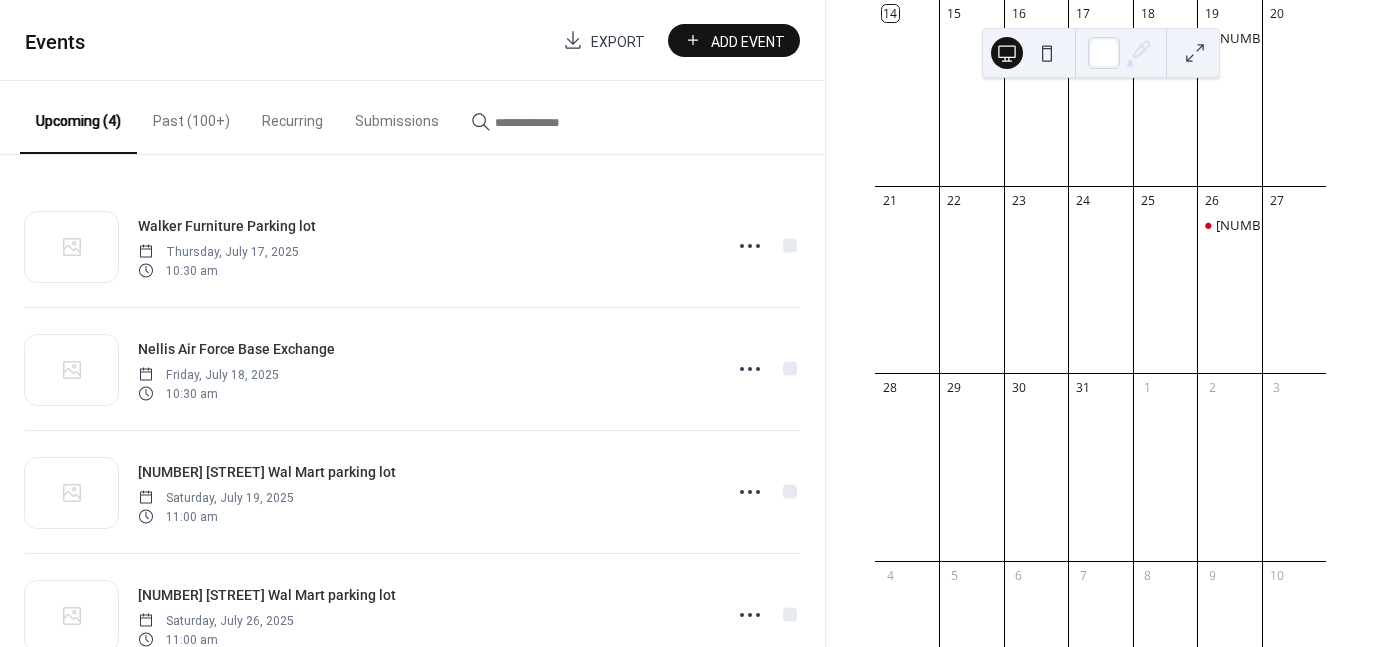 click on "Add Event" at bounding box center [748, 41] 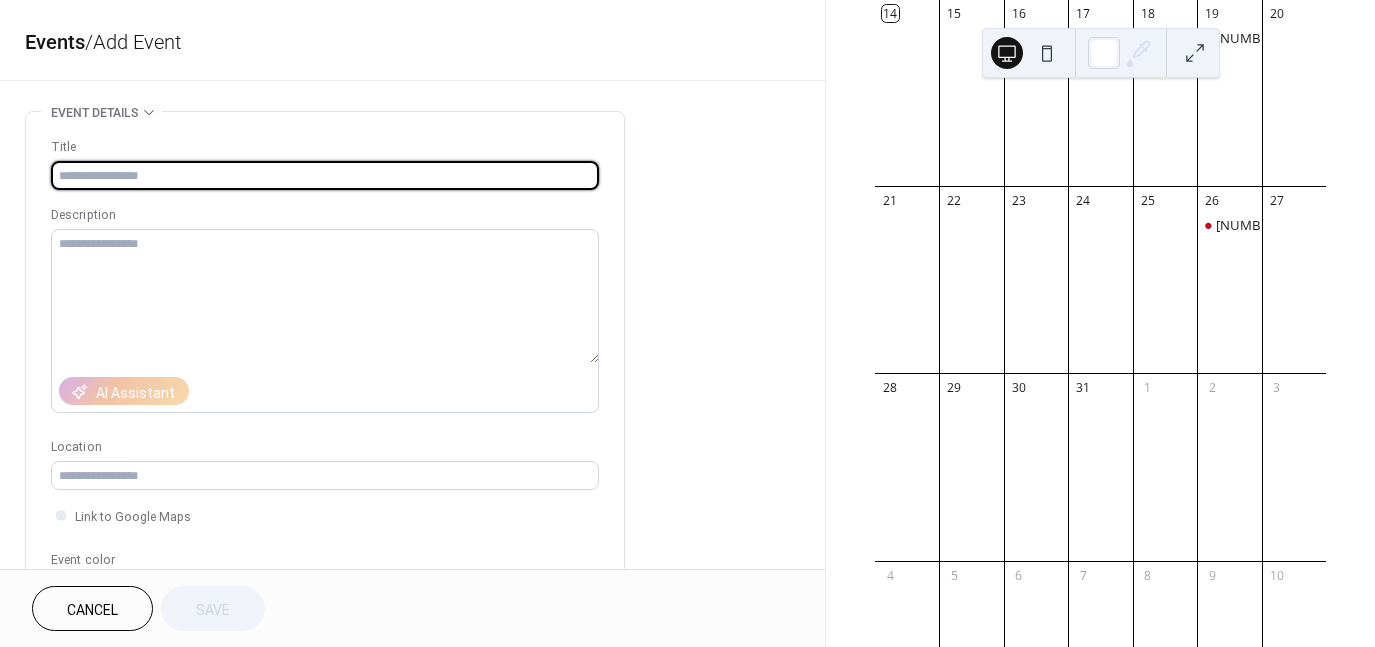 click at bounding box center (325, 175) 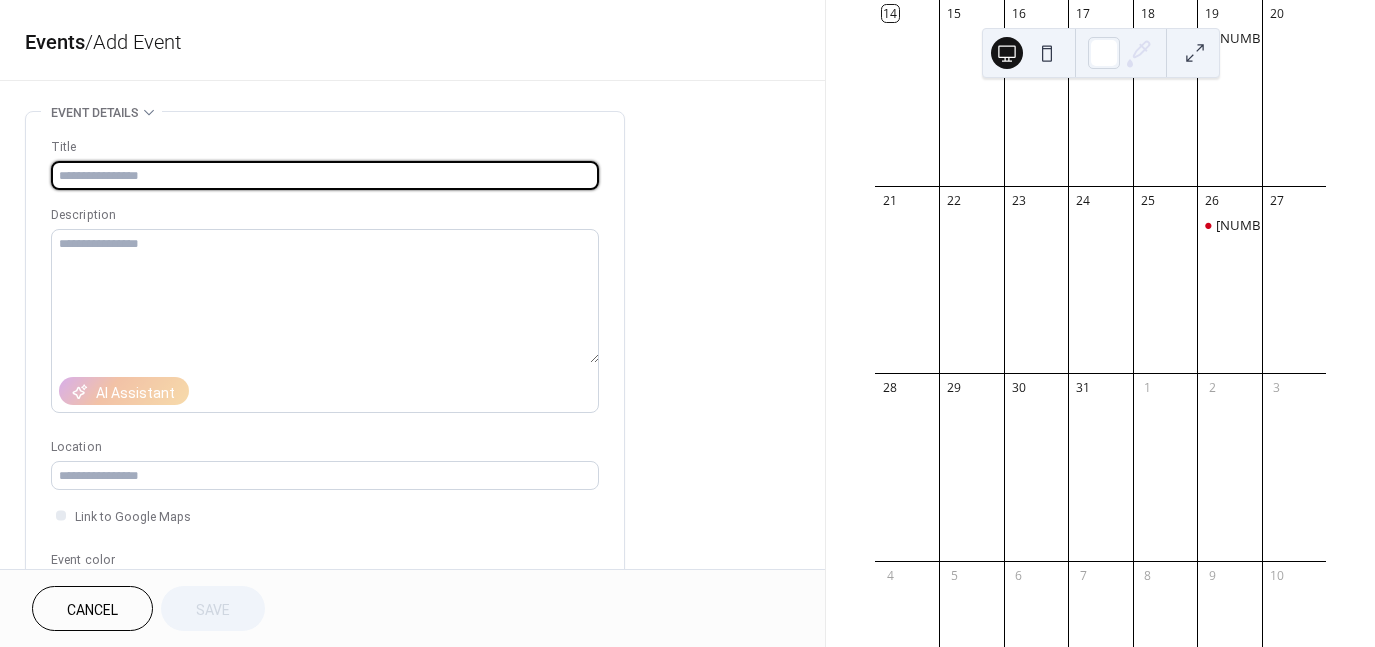 type on "**********" 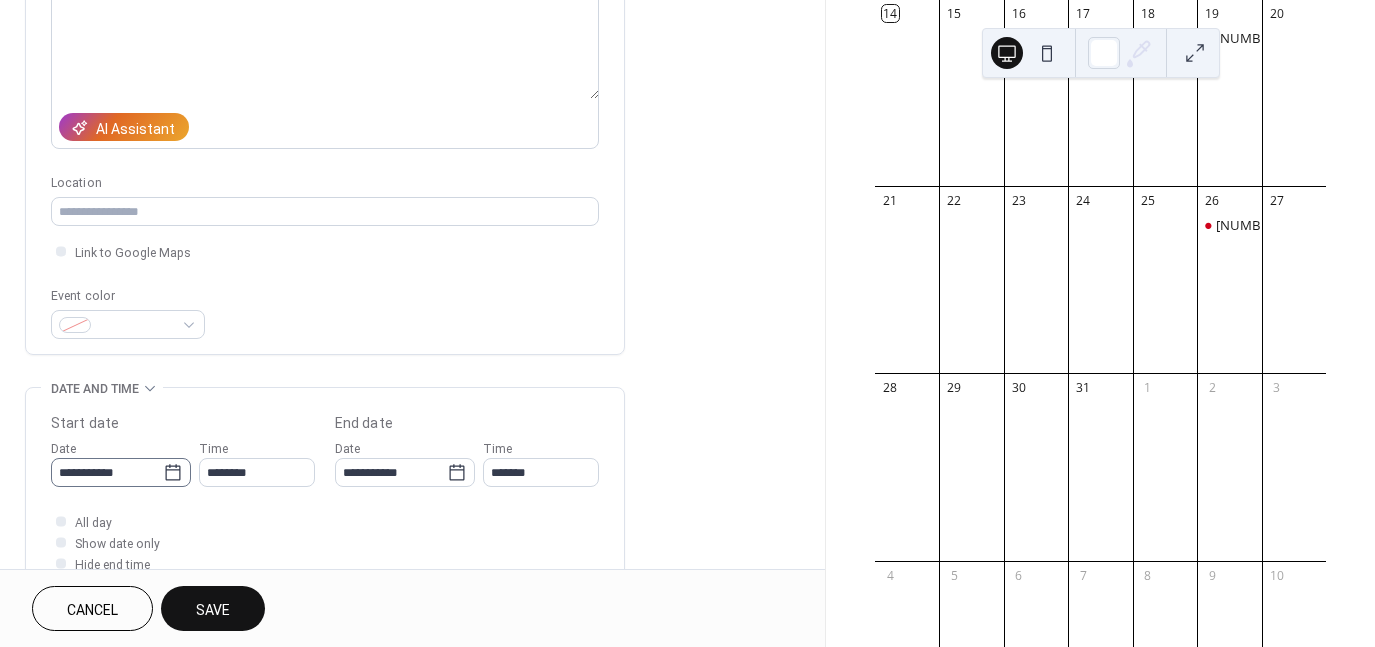 scroll, scrollTop: 264, scrollLeft: 0, axis: vertical 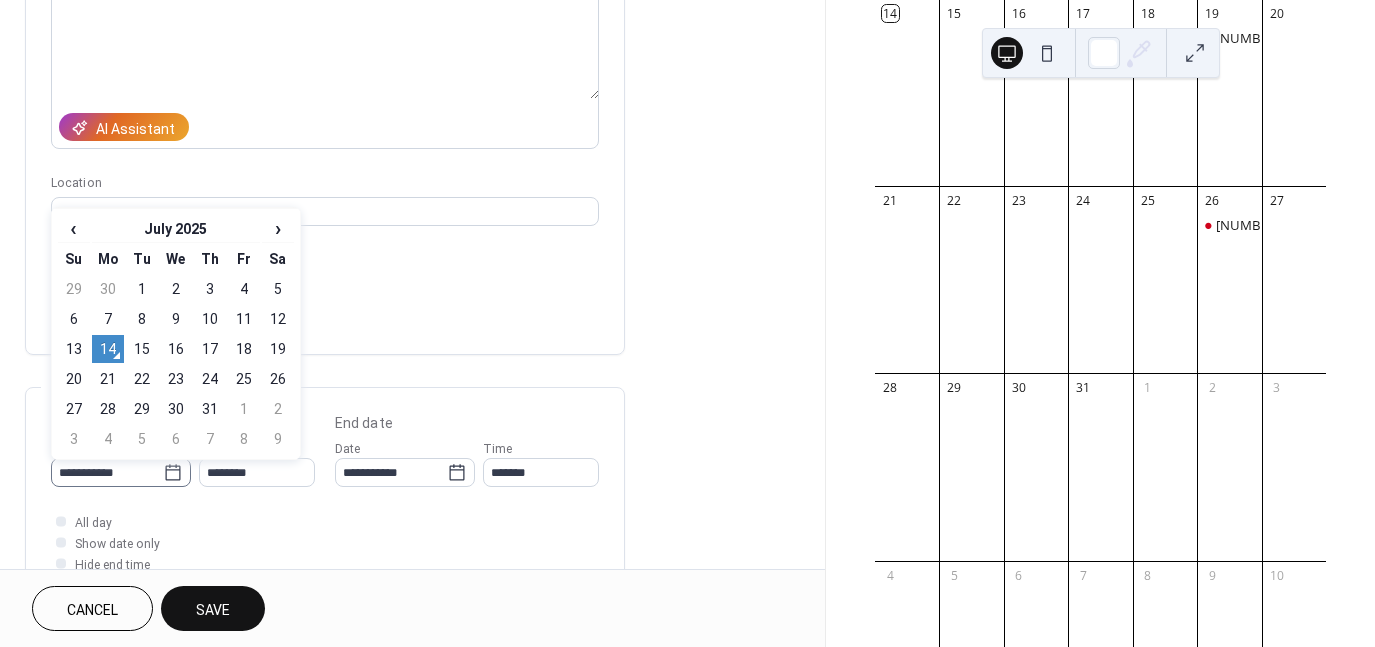 click 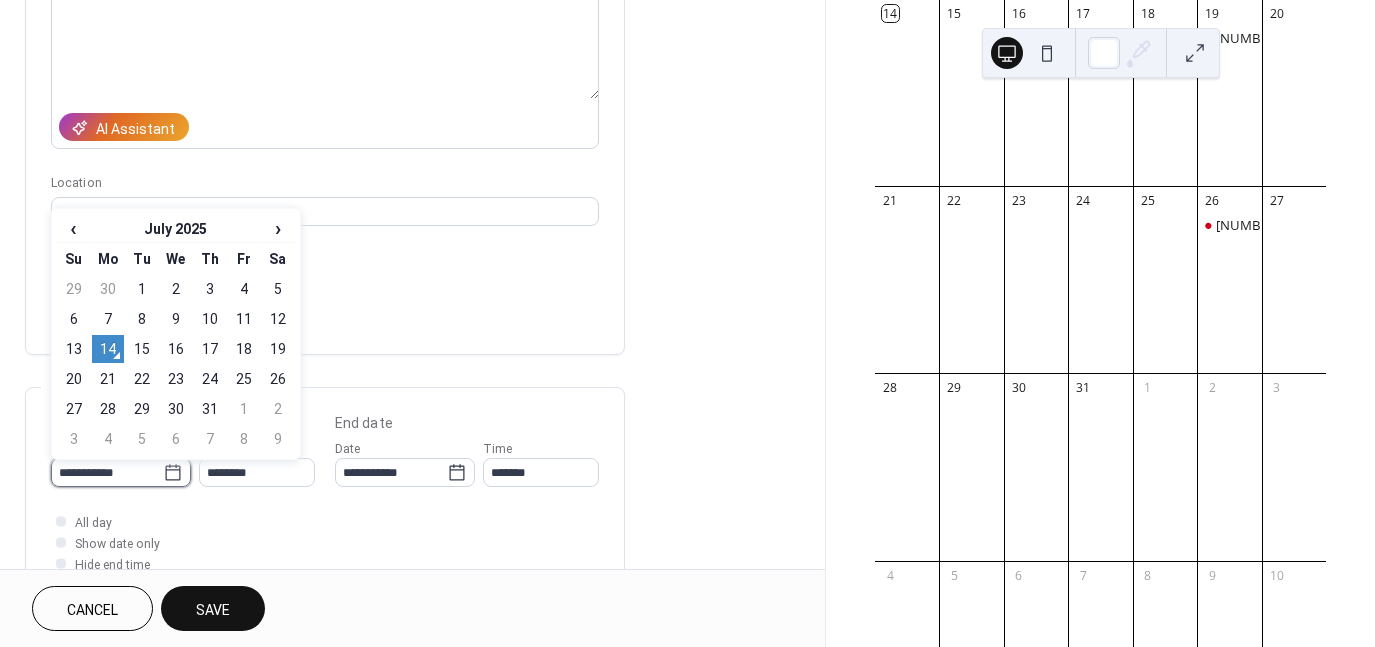 click on "**********" at bounding box center [107, 472] 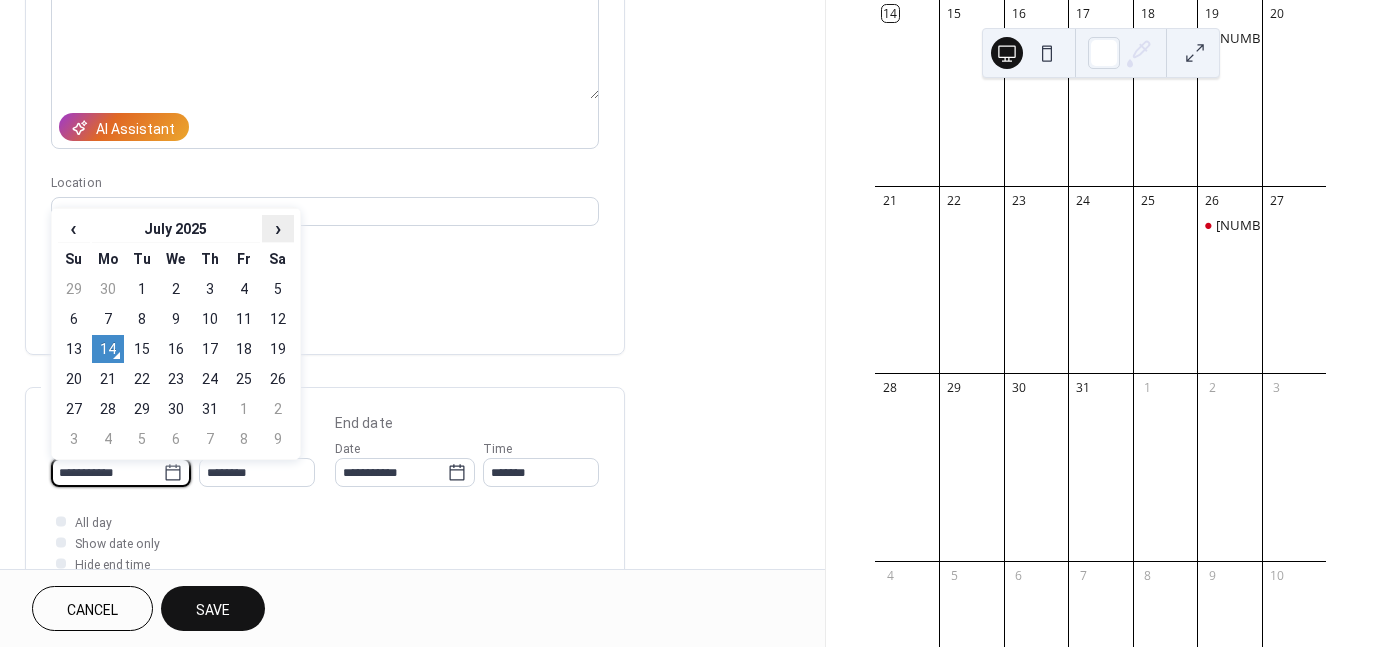 click on "›" at bounding box center [278, 228] 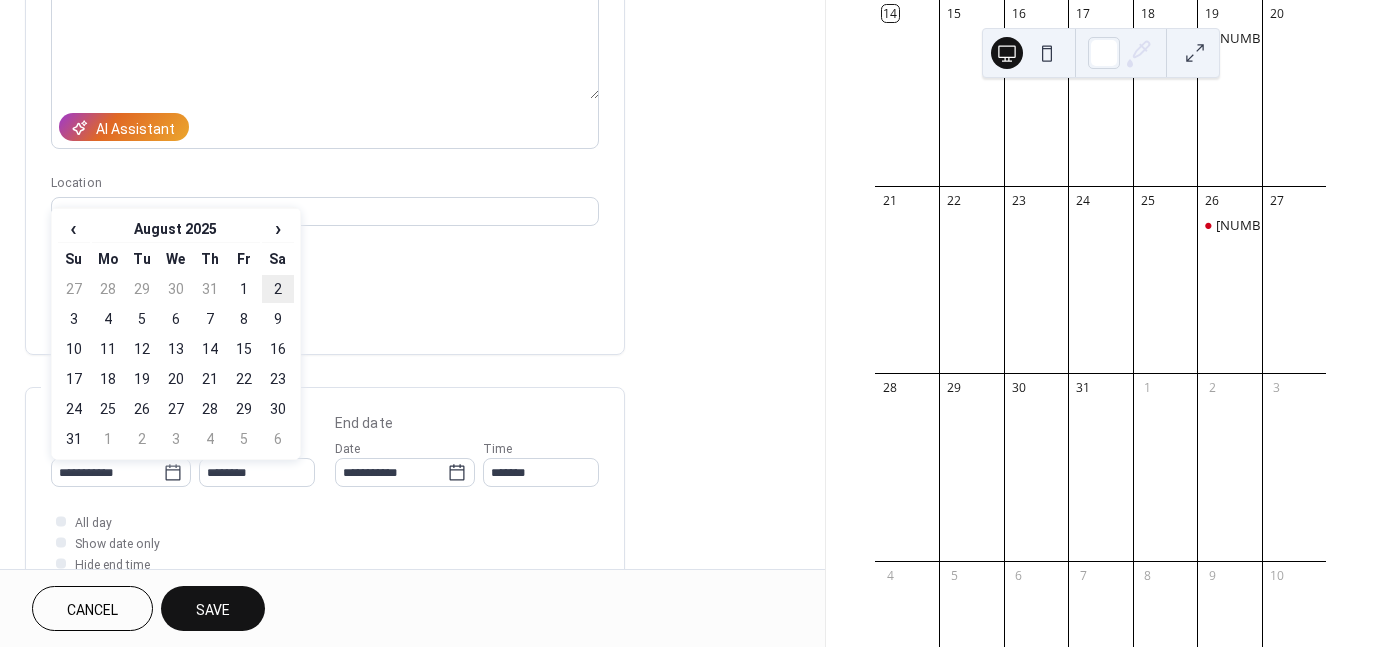click on "2" at bounding box center [278, 289] 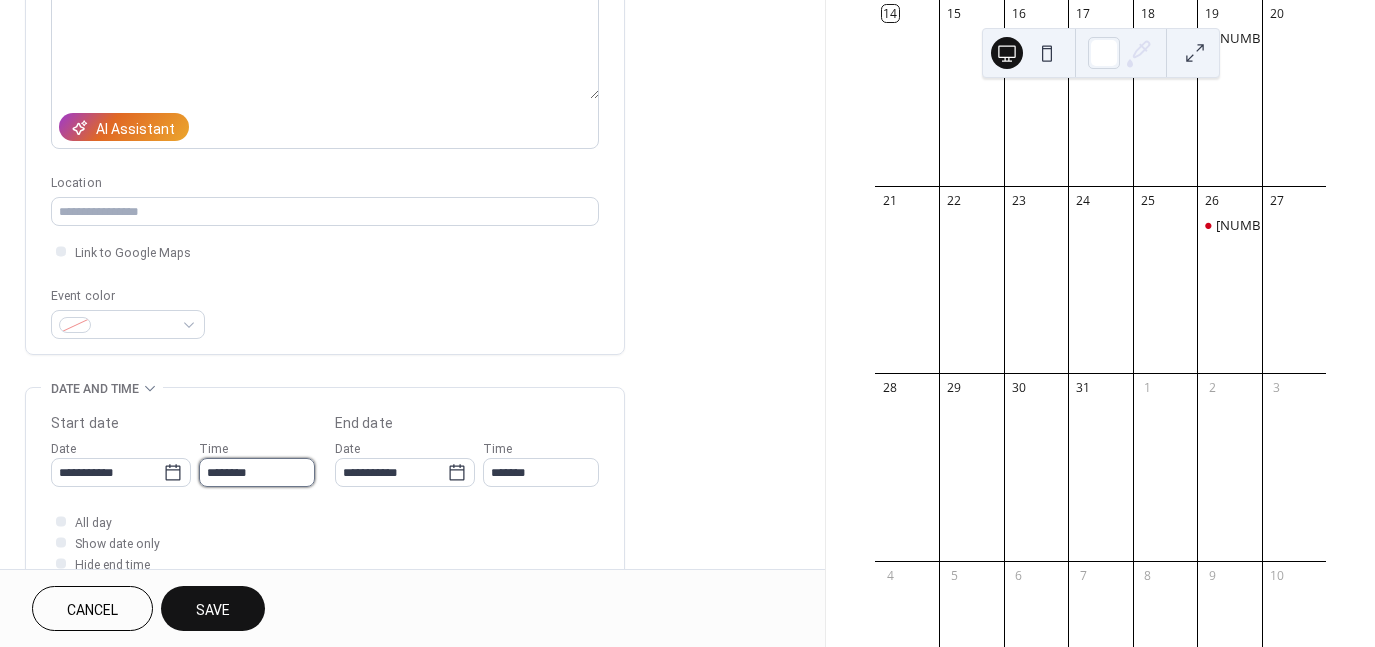 click on "********" at bounding box center (257, 472) 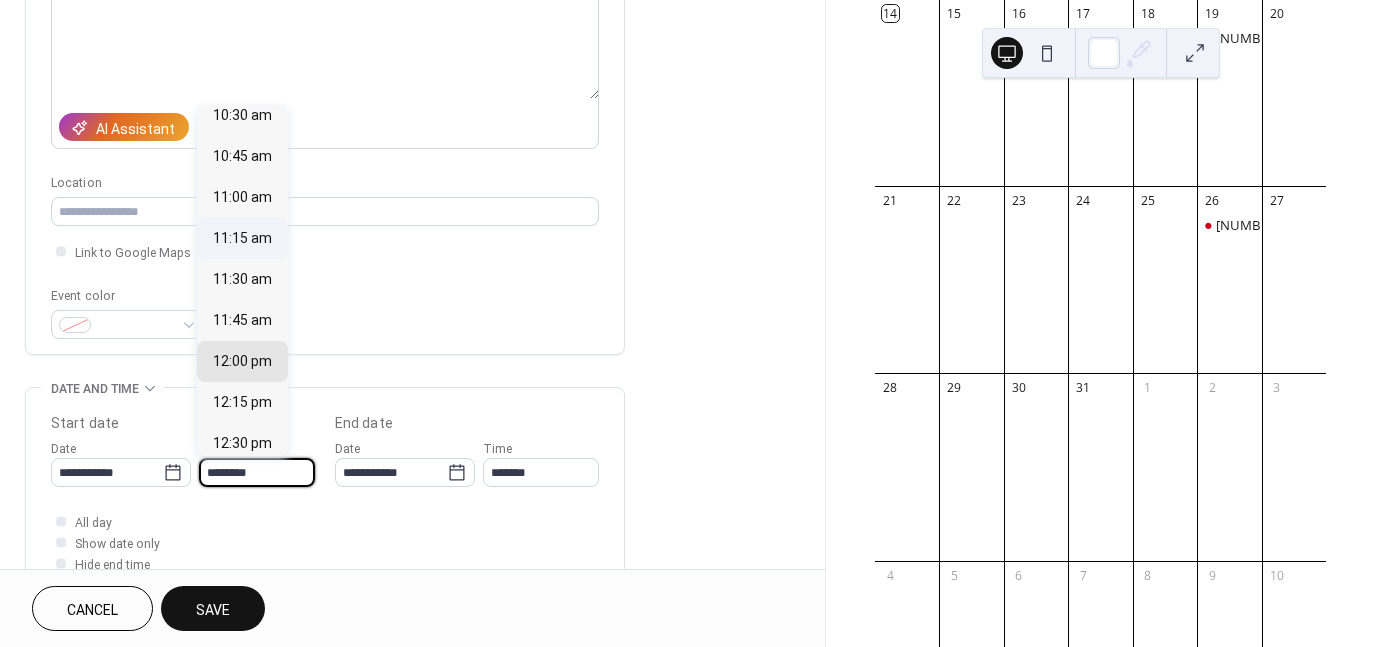 scroll, scrollTop: 1732, scrollLeft: 0, axis: vertical 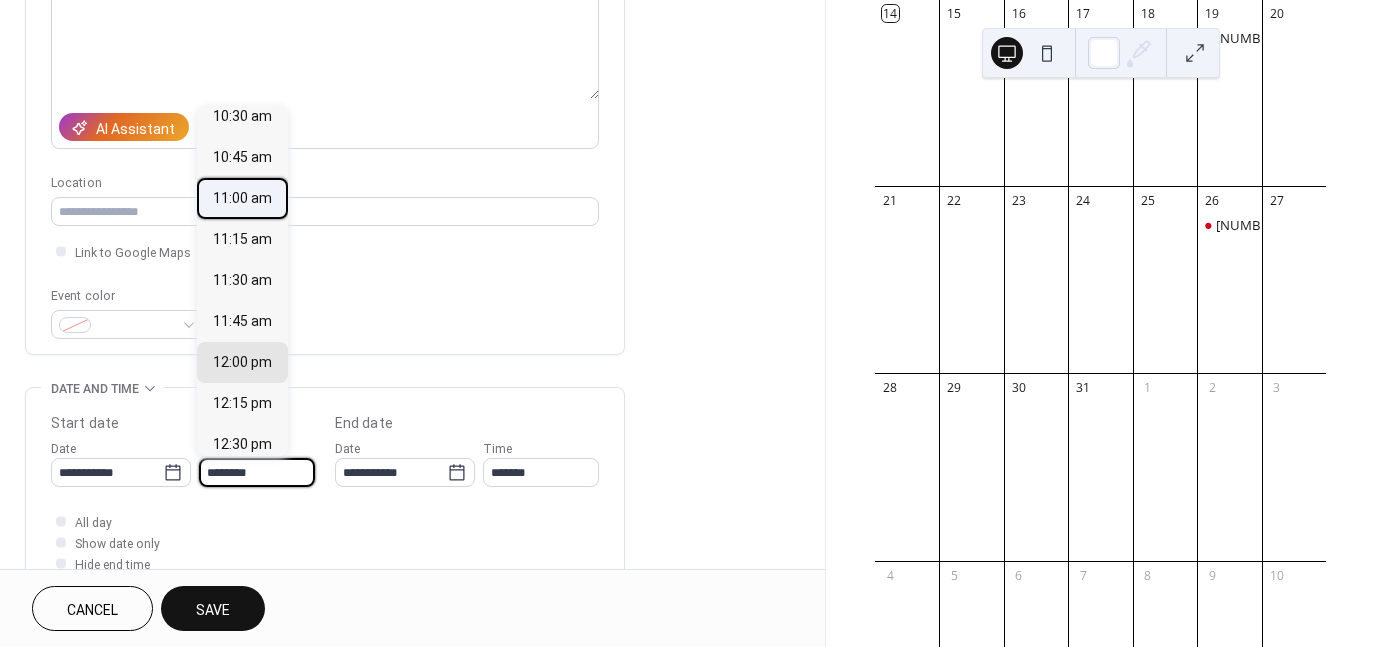 click on "11:00 am" at bounding box center (242, 198) 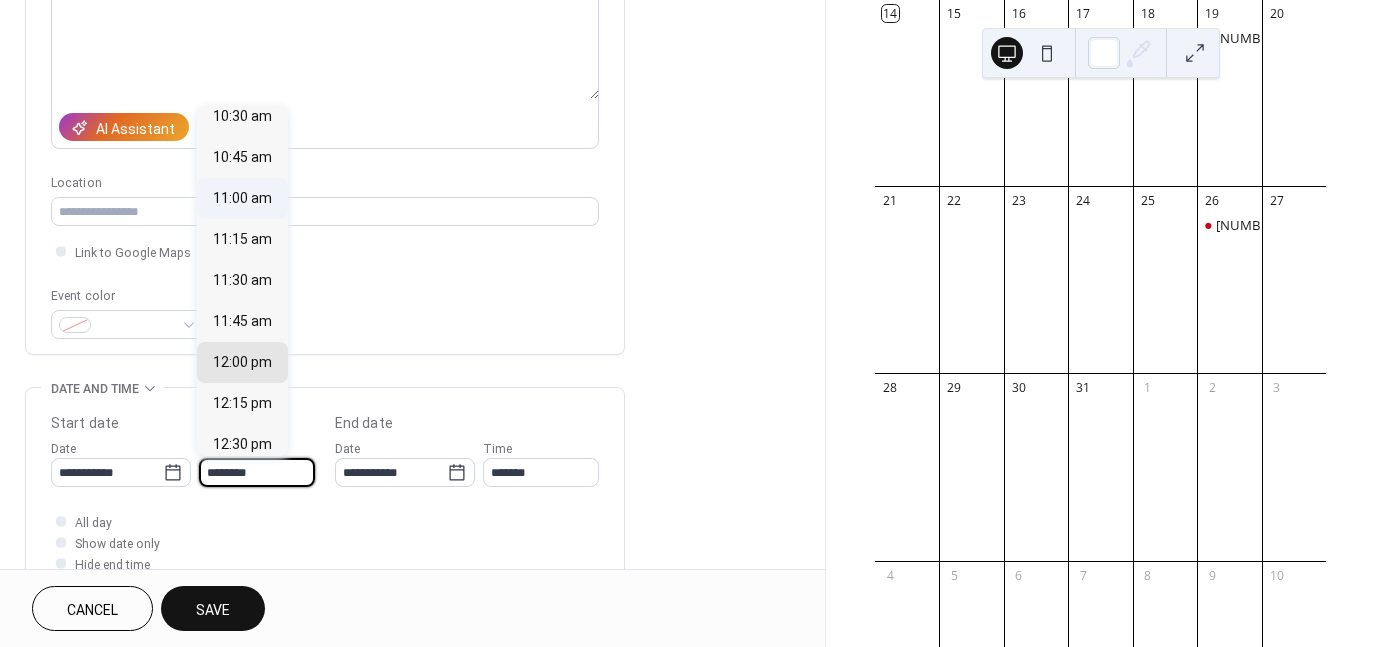 type on "********" 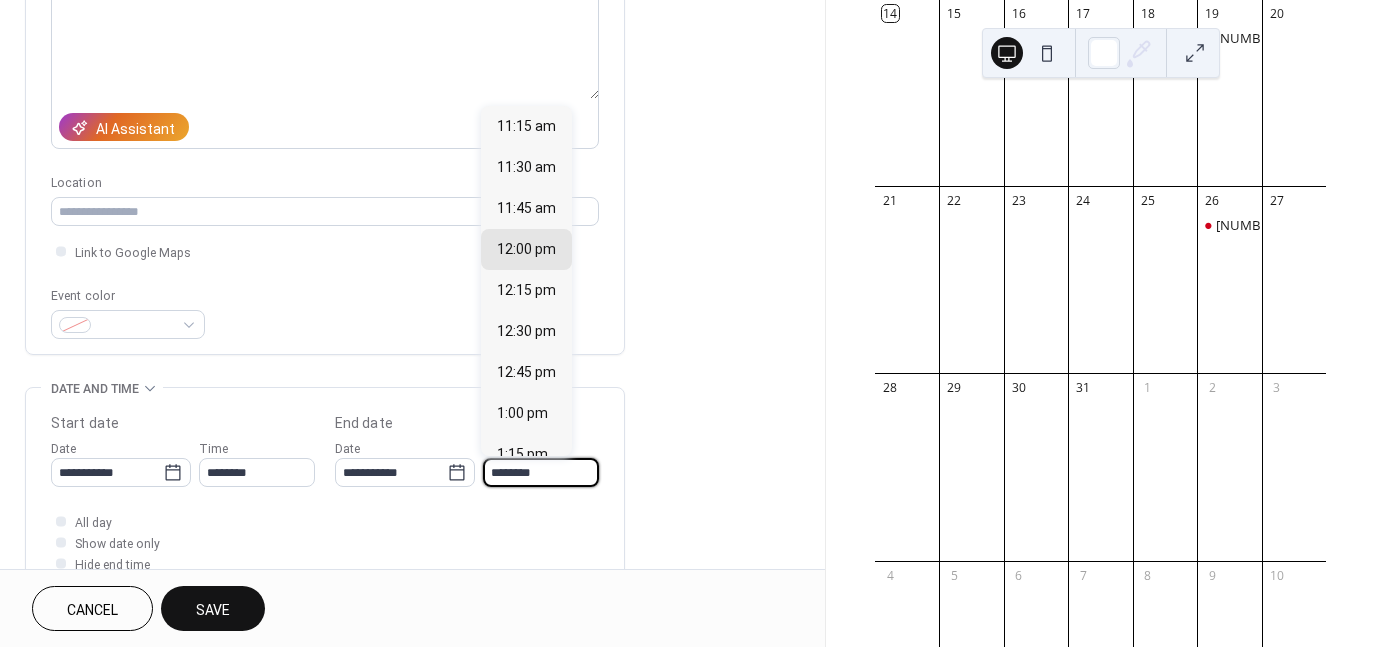 click on "********" at bounding box center [541, 472] 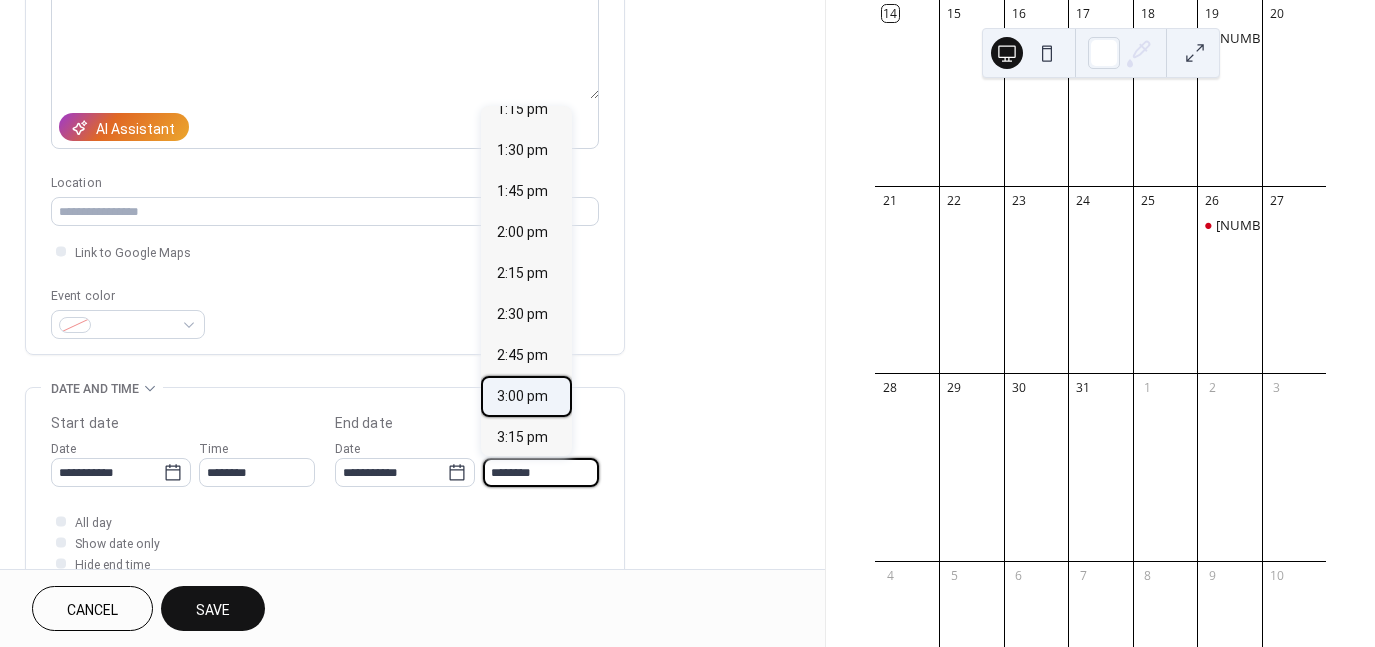 scroll, scrollTop: 347, scrollLeft: 0, axis: vertical 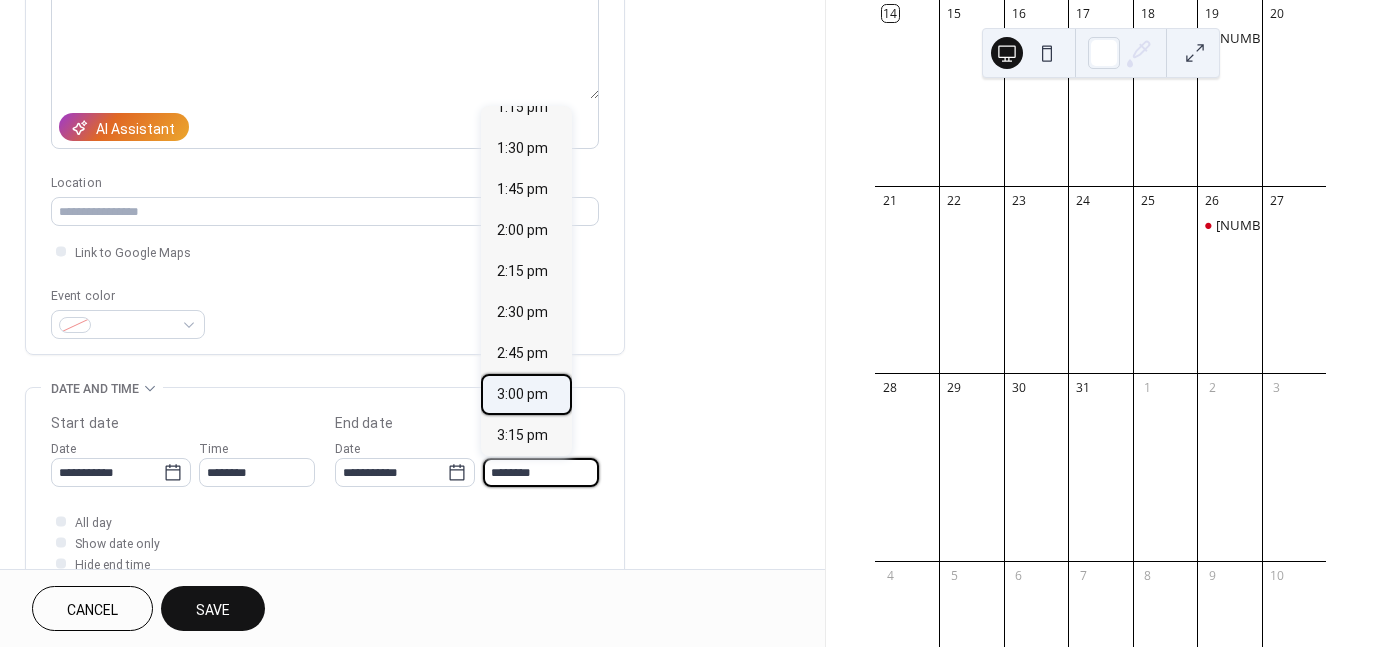 click on "3:00 pm" at bounding box center (522, 394) 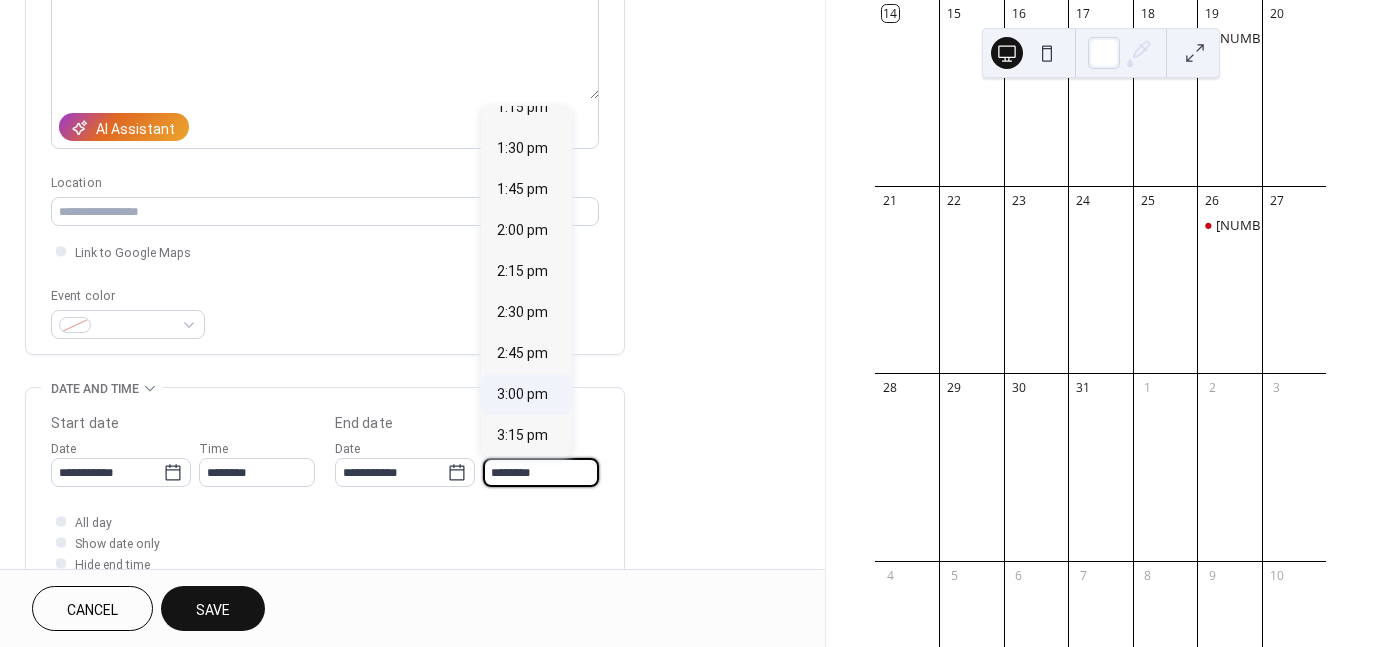 type on "*******" 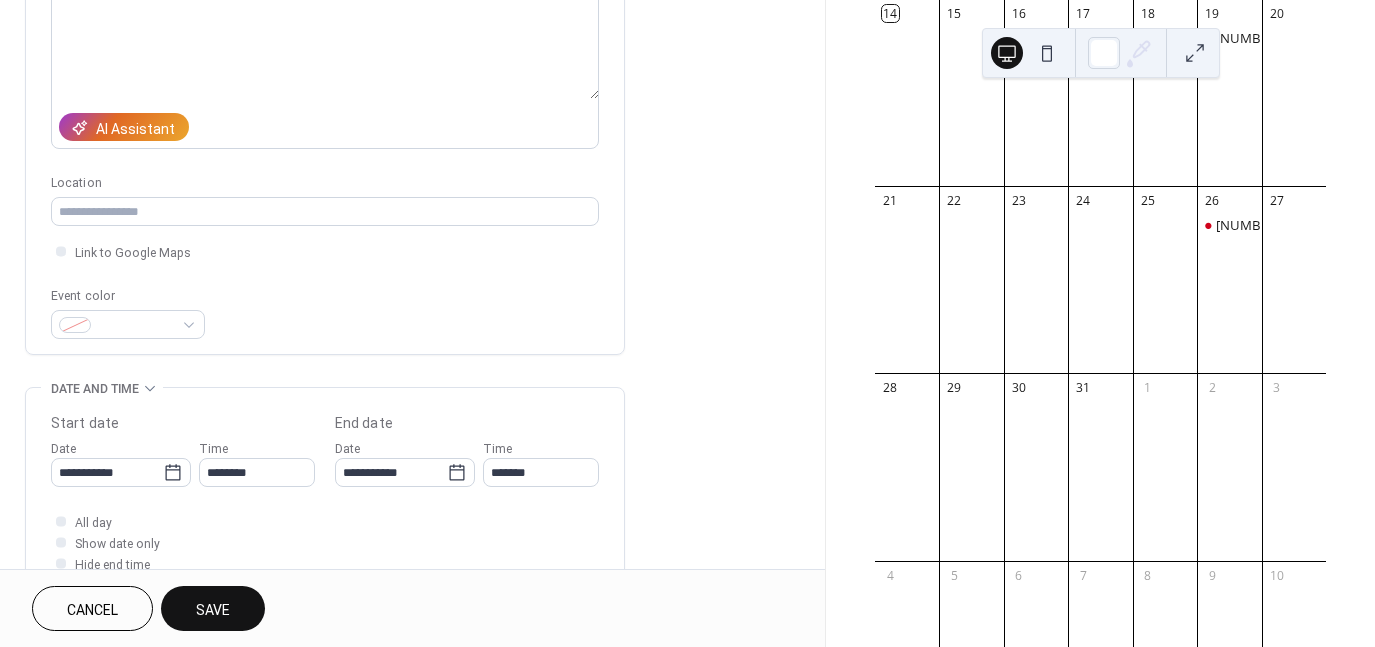 click on "Save" at bounding box center (213, 610) 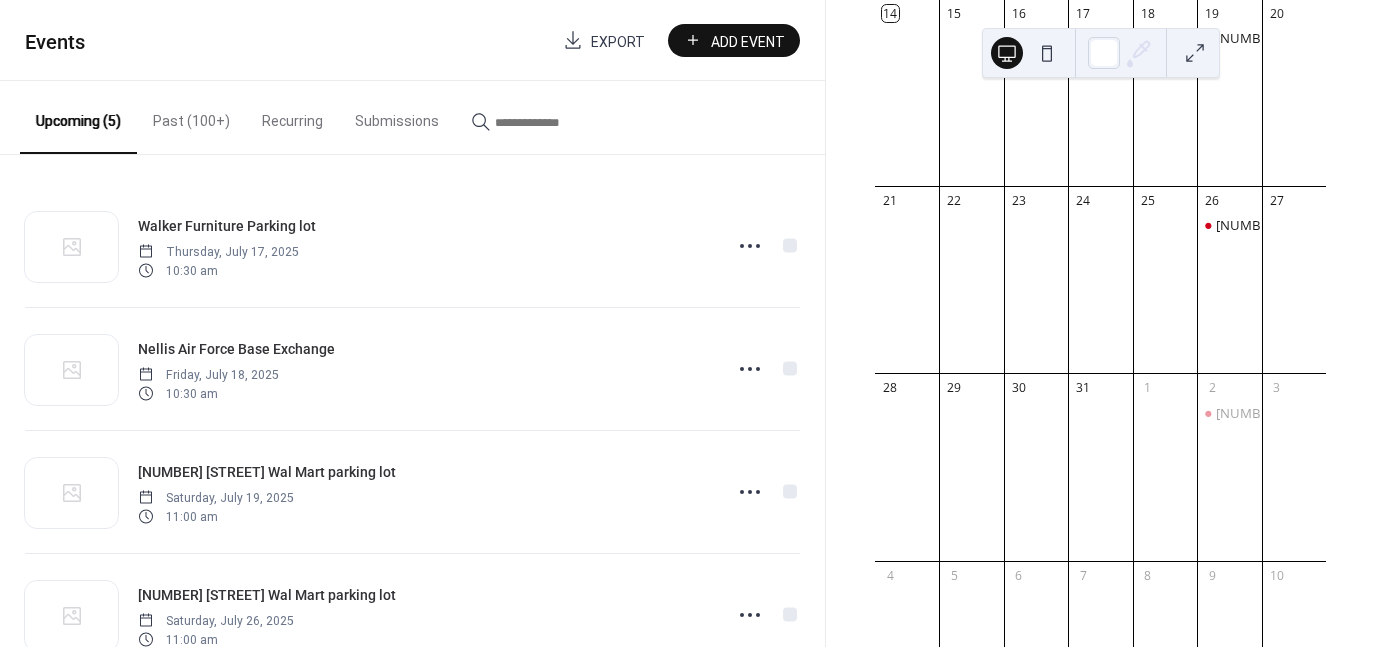 click on "Add Event" at bounding box center [734, 40] 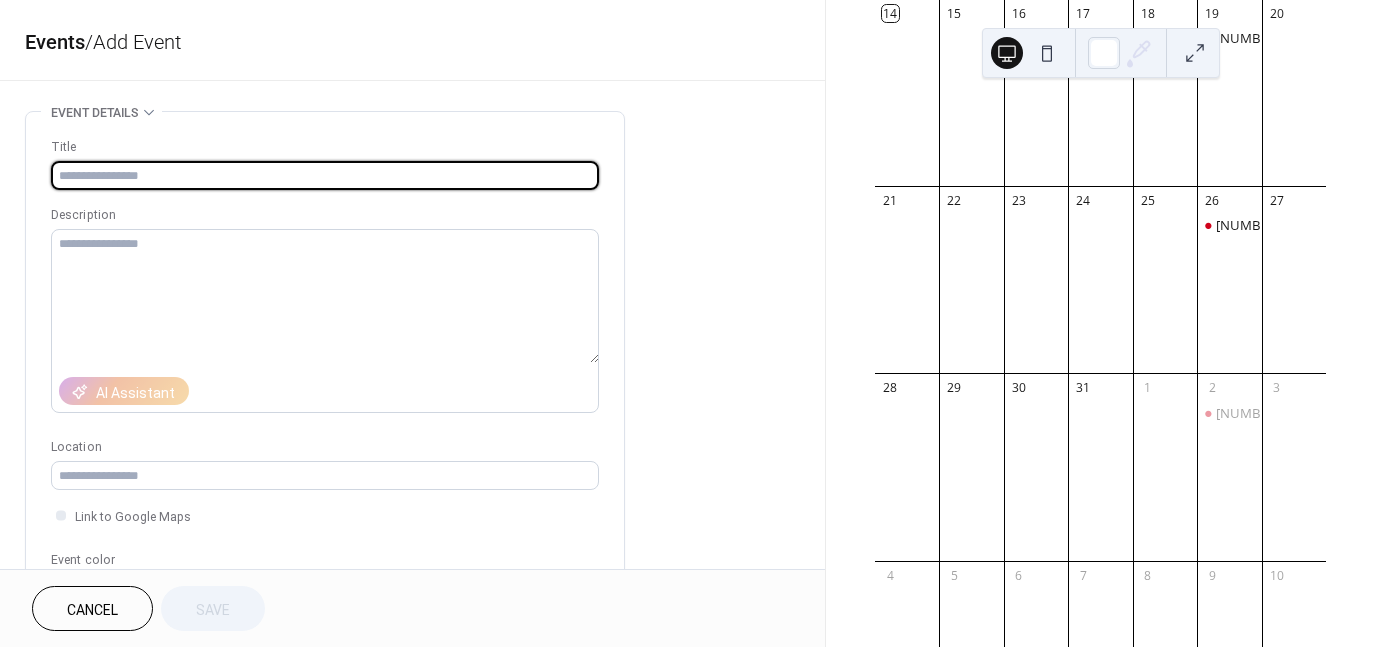 click at bounding box center [325, 175] 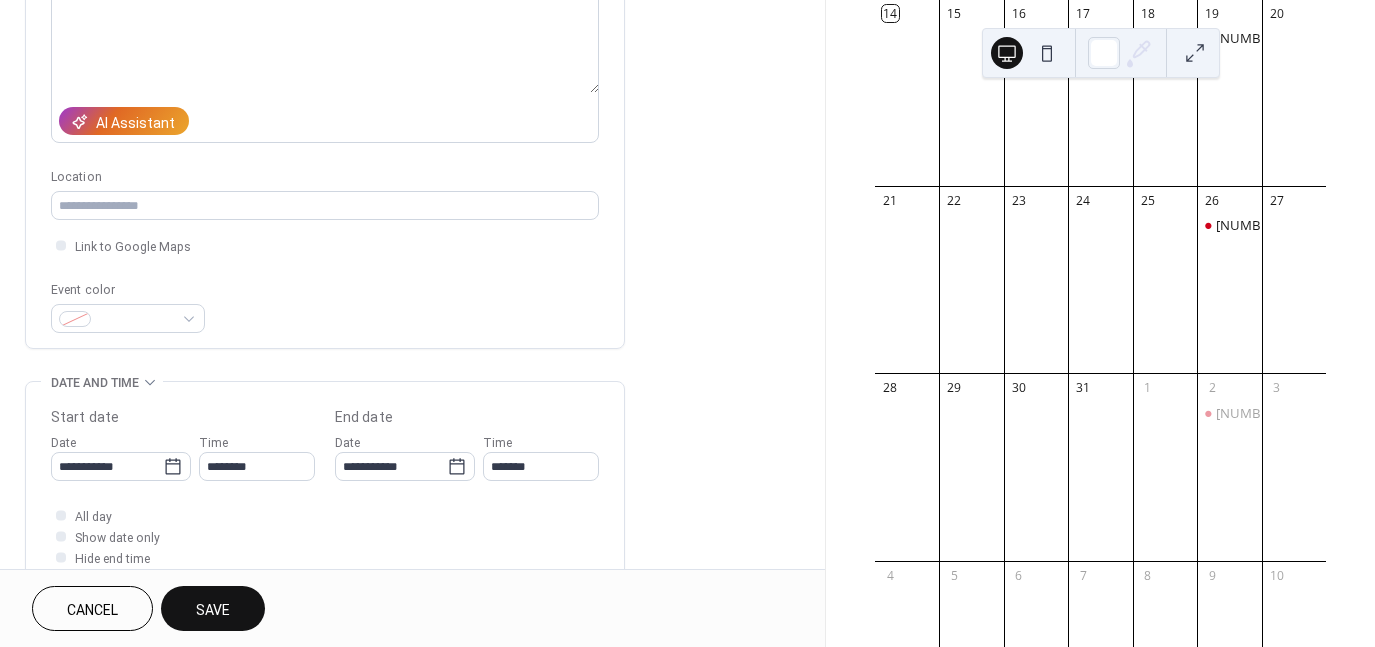scroll, scrollTop: 271, scrollLeft: 0, axis: vertical 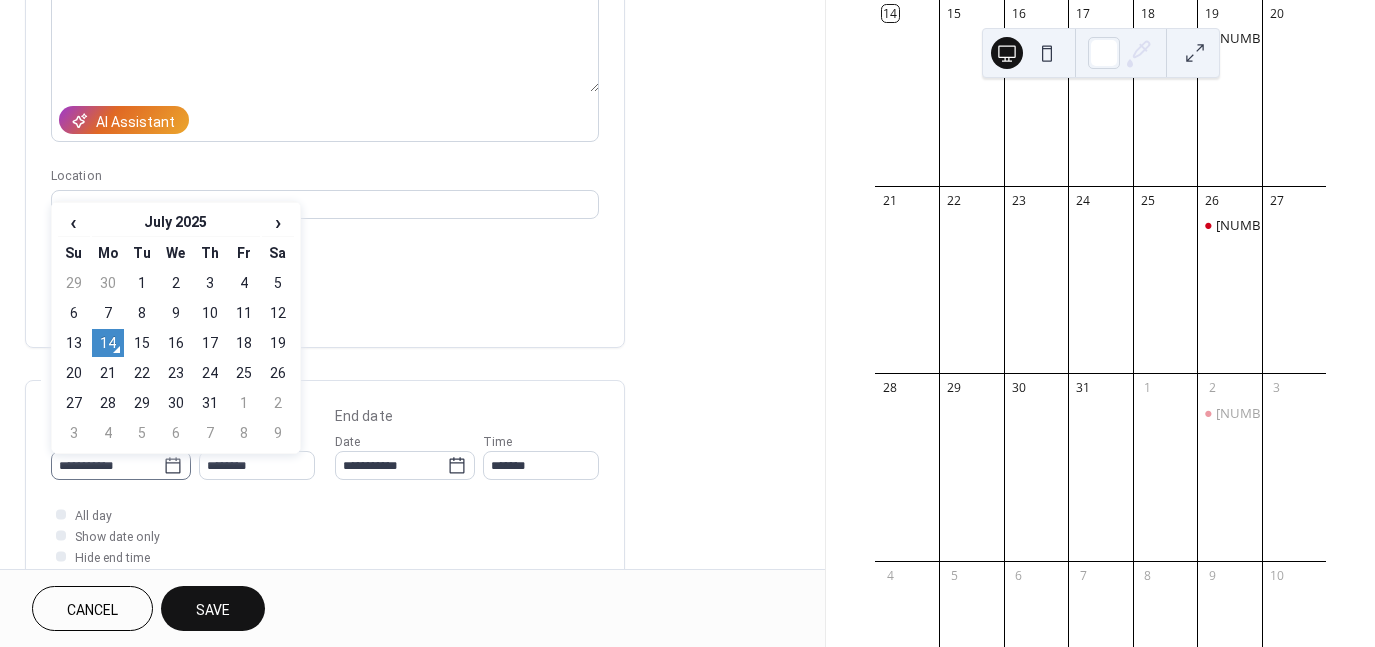 click 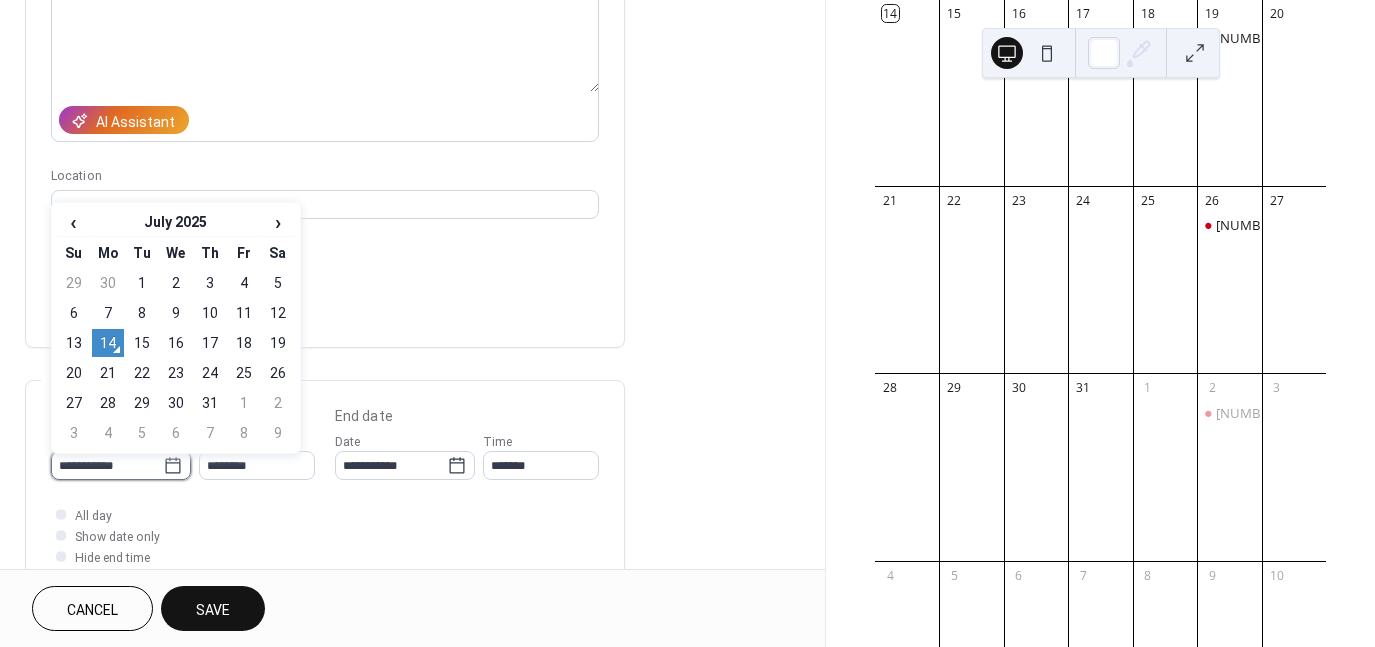 click on "**********" at bounding box center [107, 465] 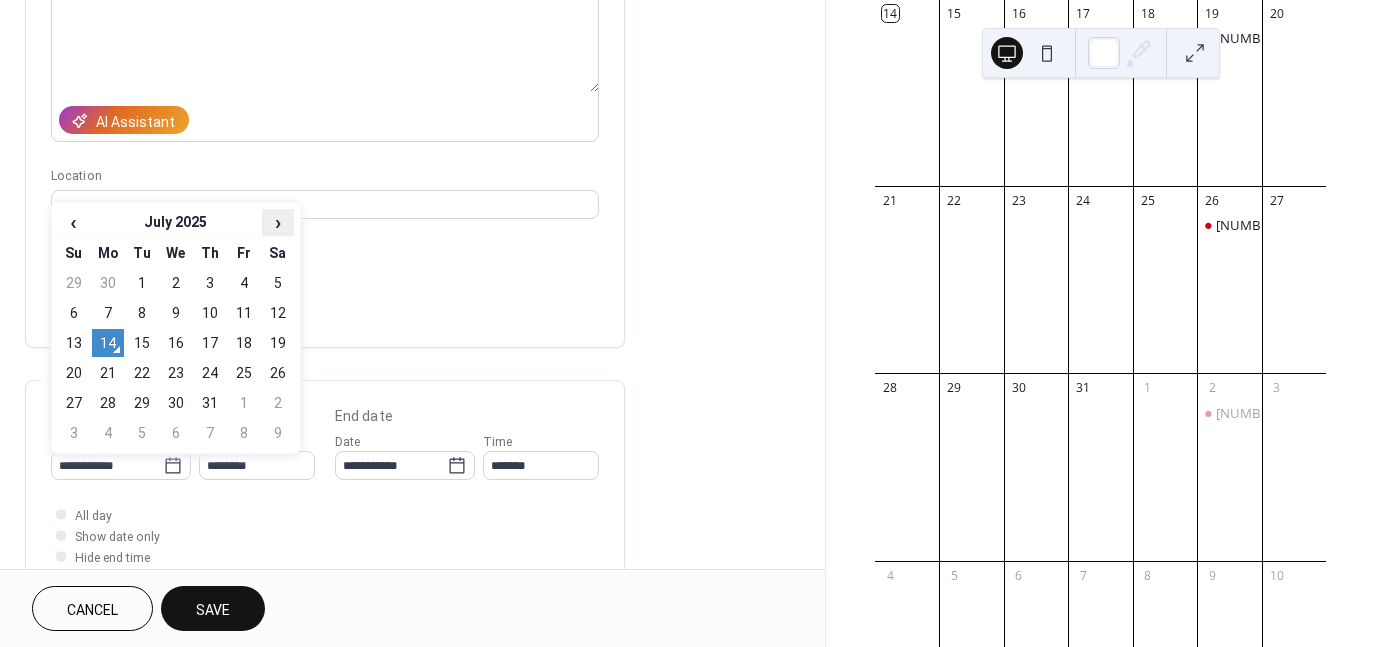 click on "›" at bounding box center (278, 222) 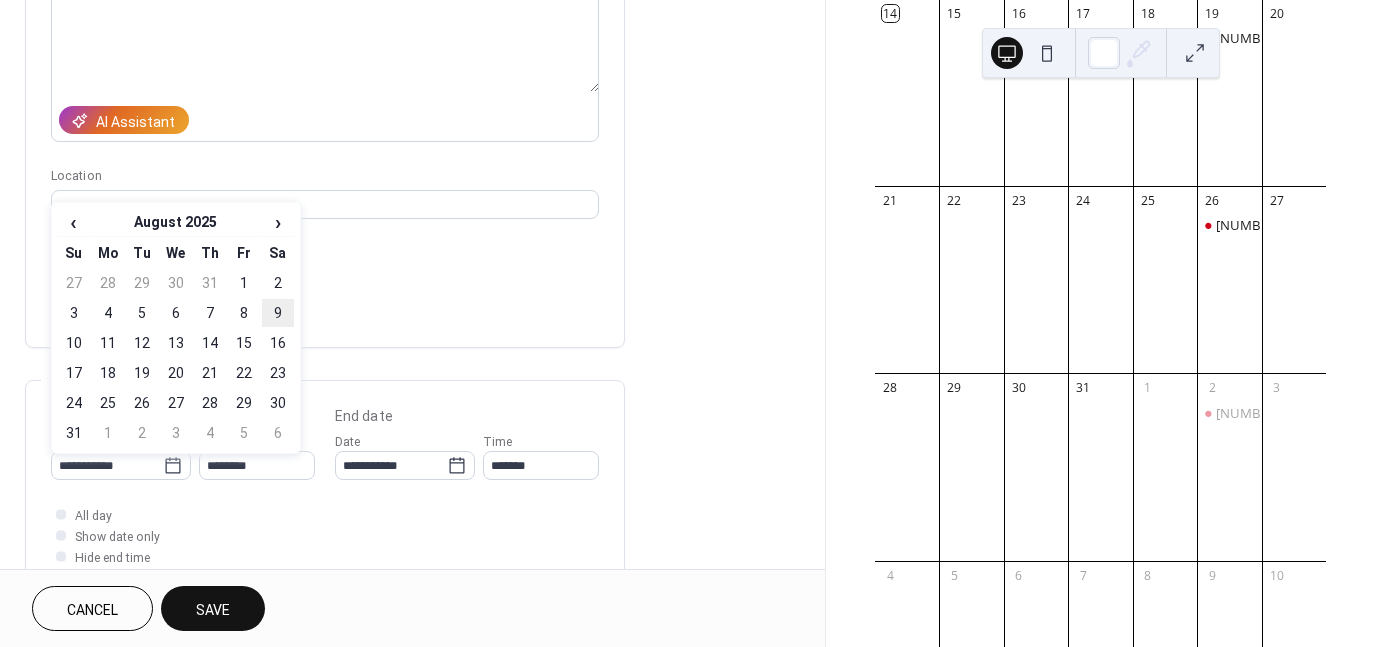 click on "9" at bounding box center [278, 313] 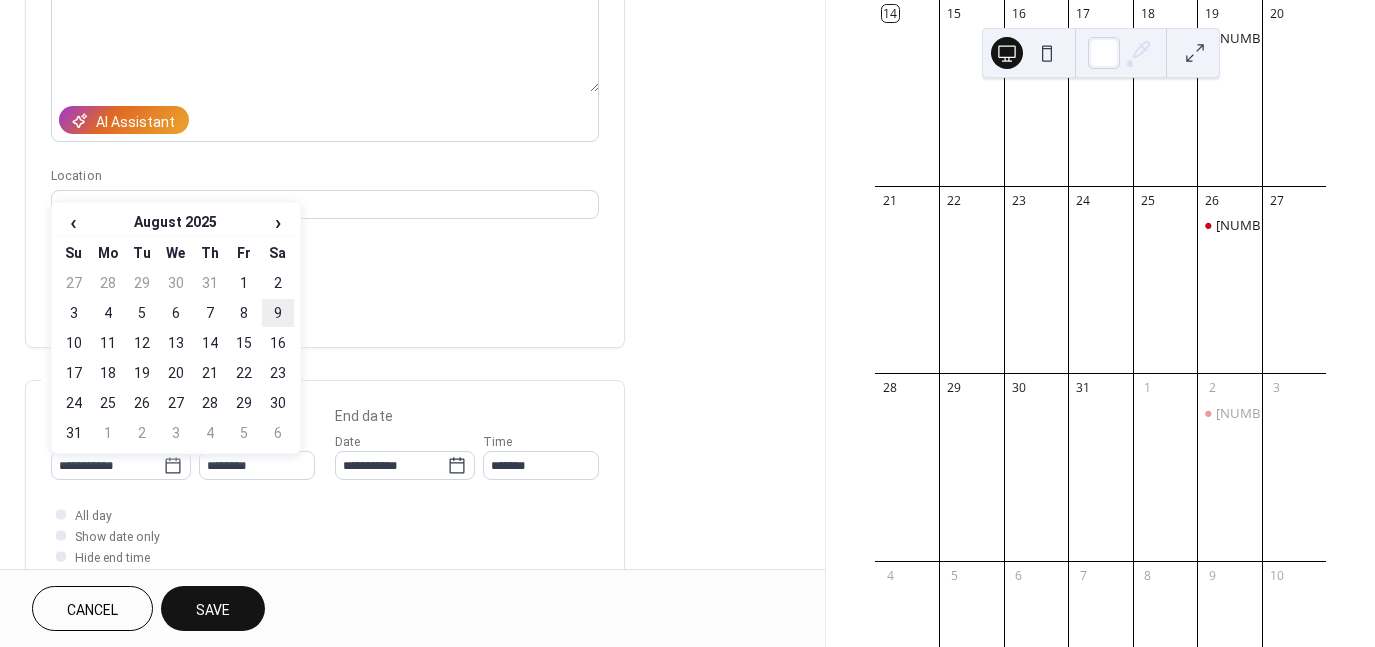 type on "**********" 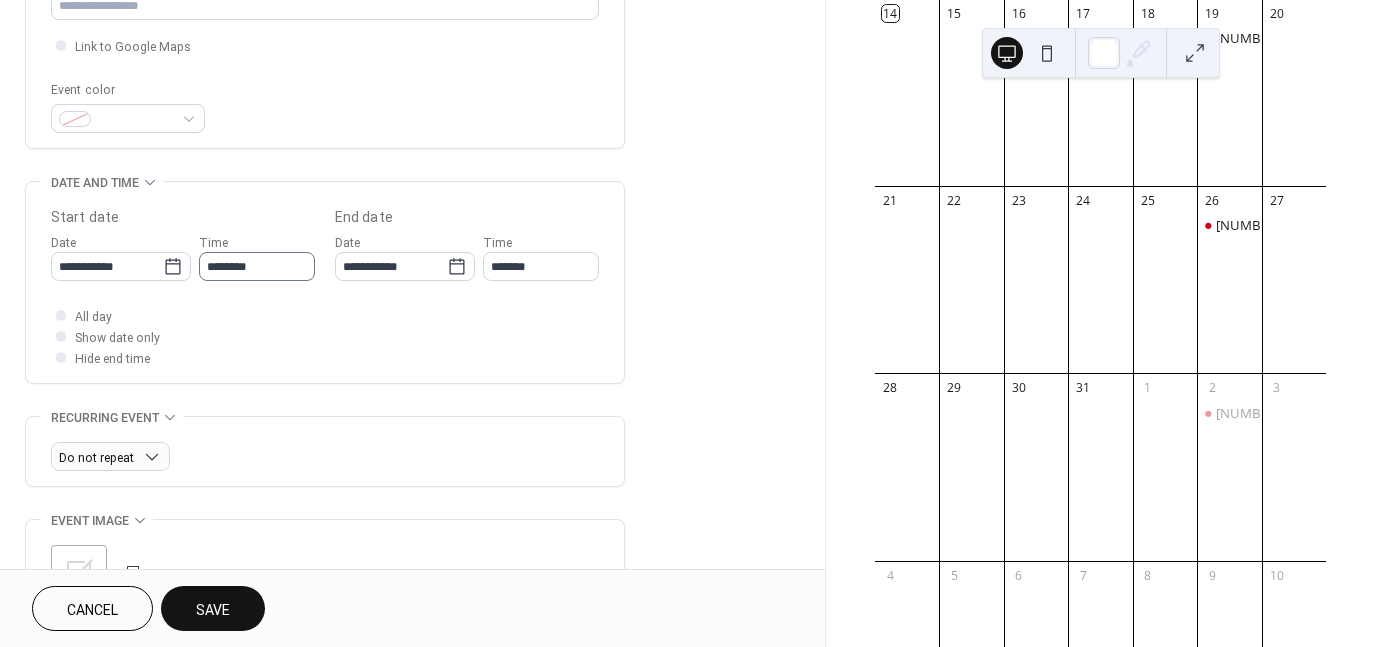 scroll, scrollTop: 471, scrollLeft: 0, axis: vertical 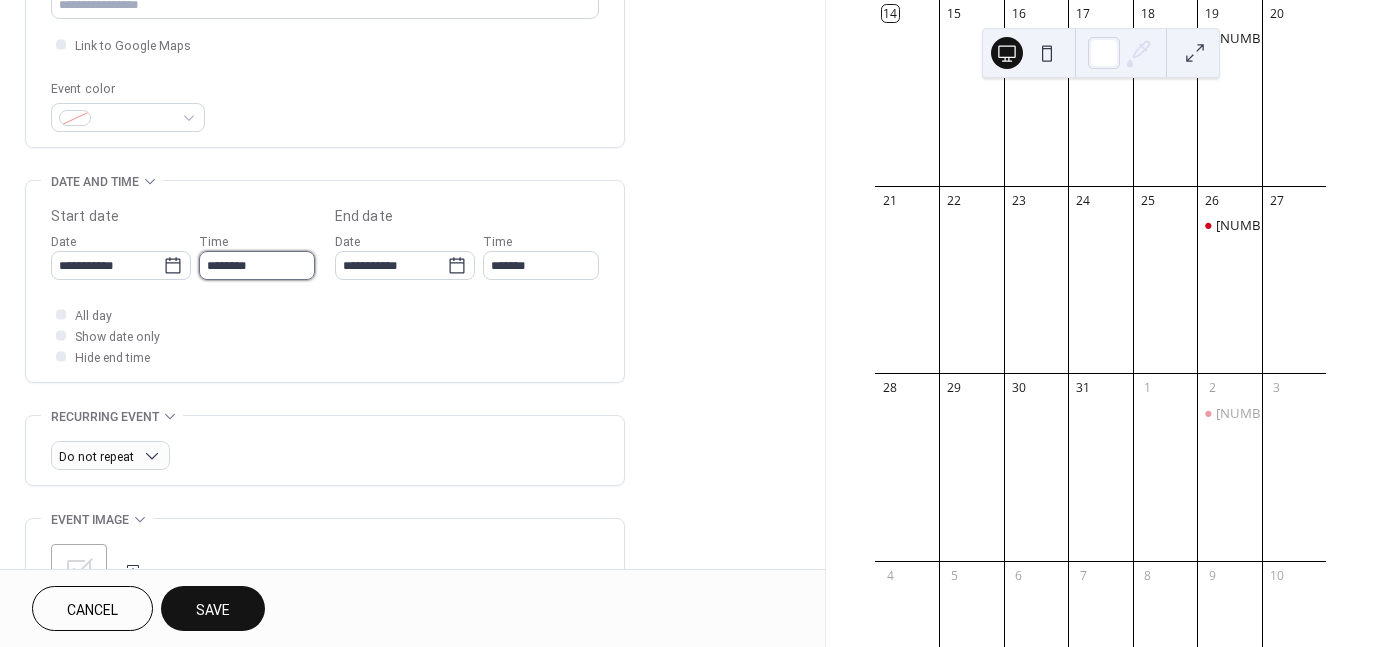 click on "********" at bounding box center [257, 265] 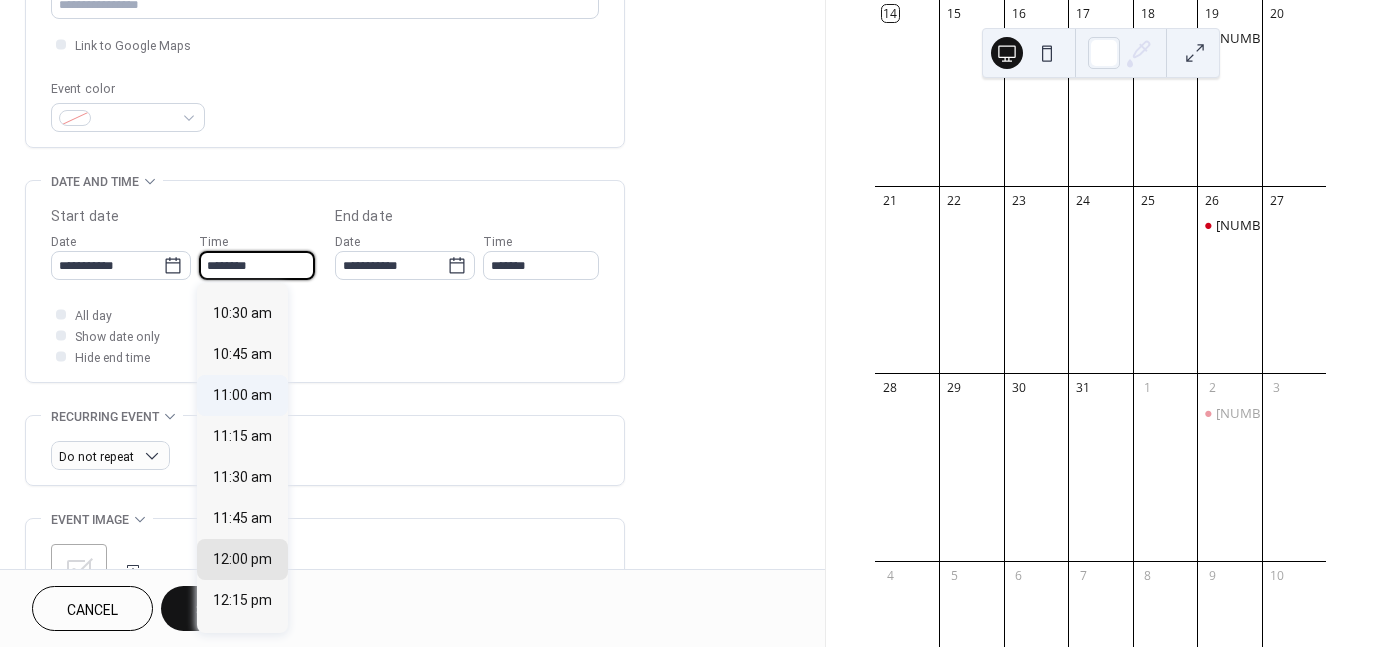 scroll, scrollTop: 1708, scrollLeft: 0, axis: vertical 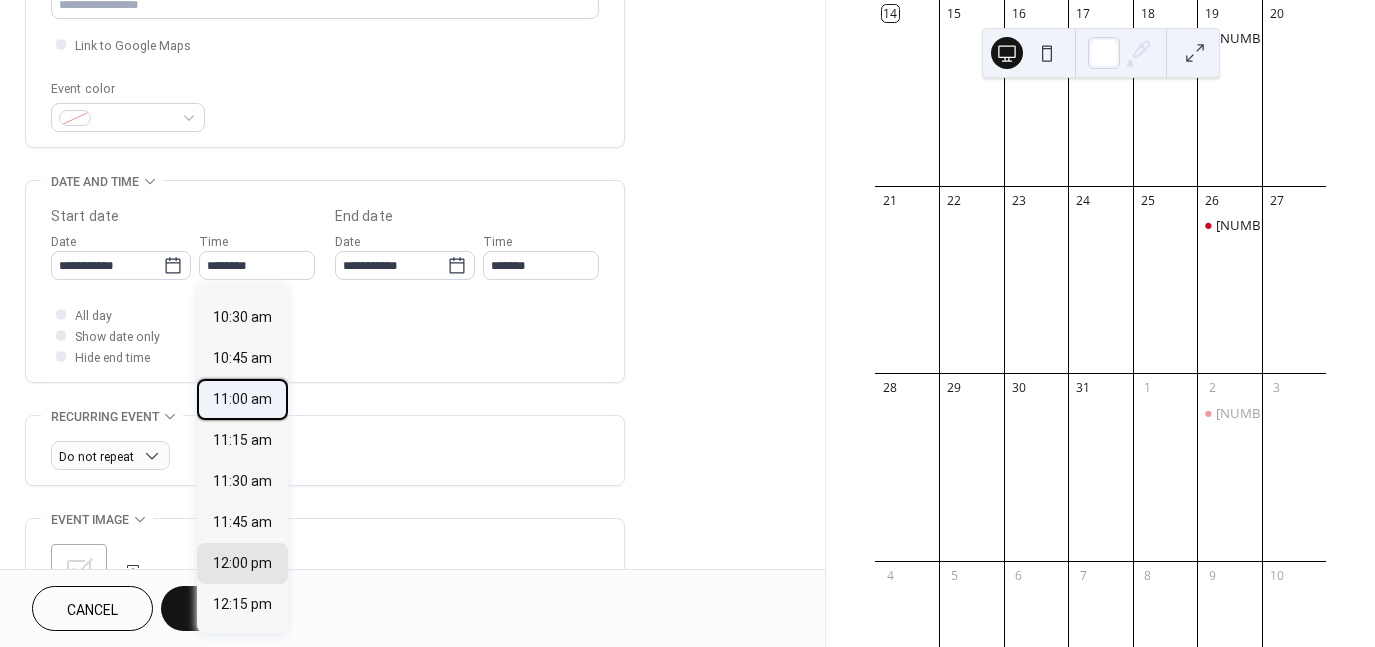 click on "11:00 am" at bounding box center [242, 399] 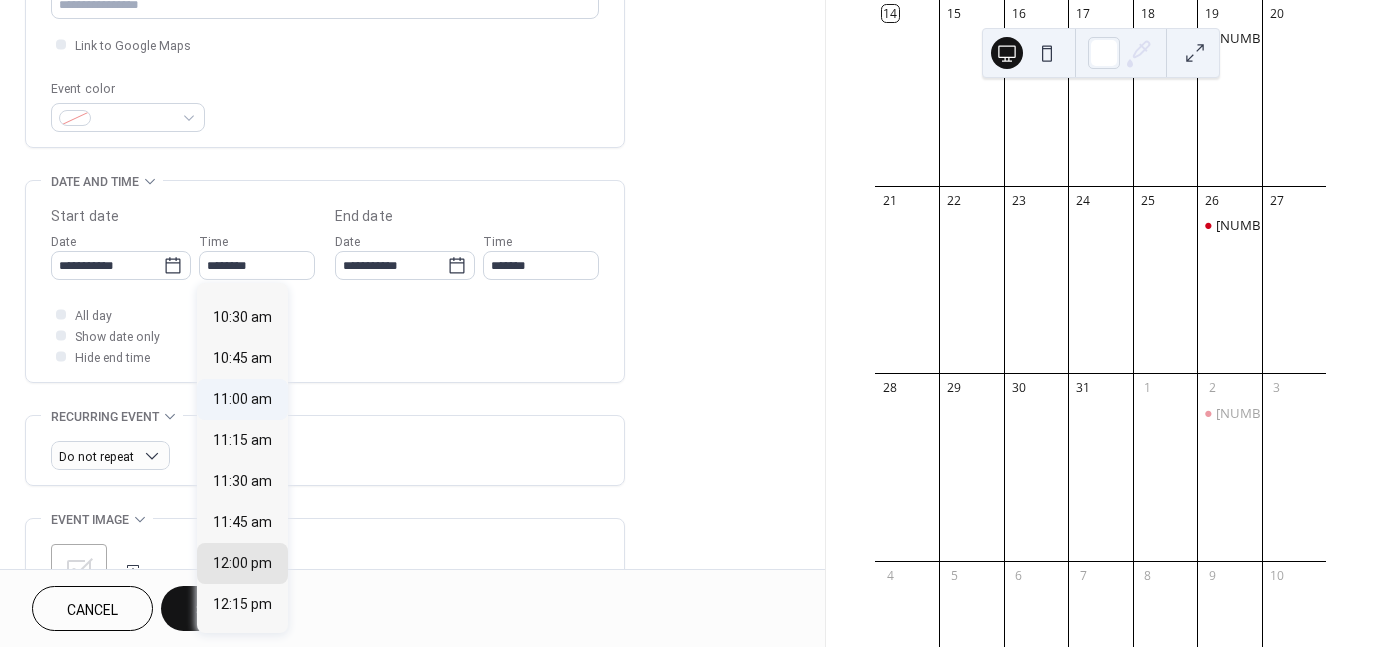 type on "********" 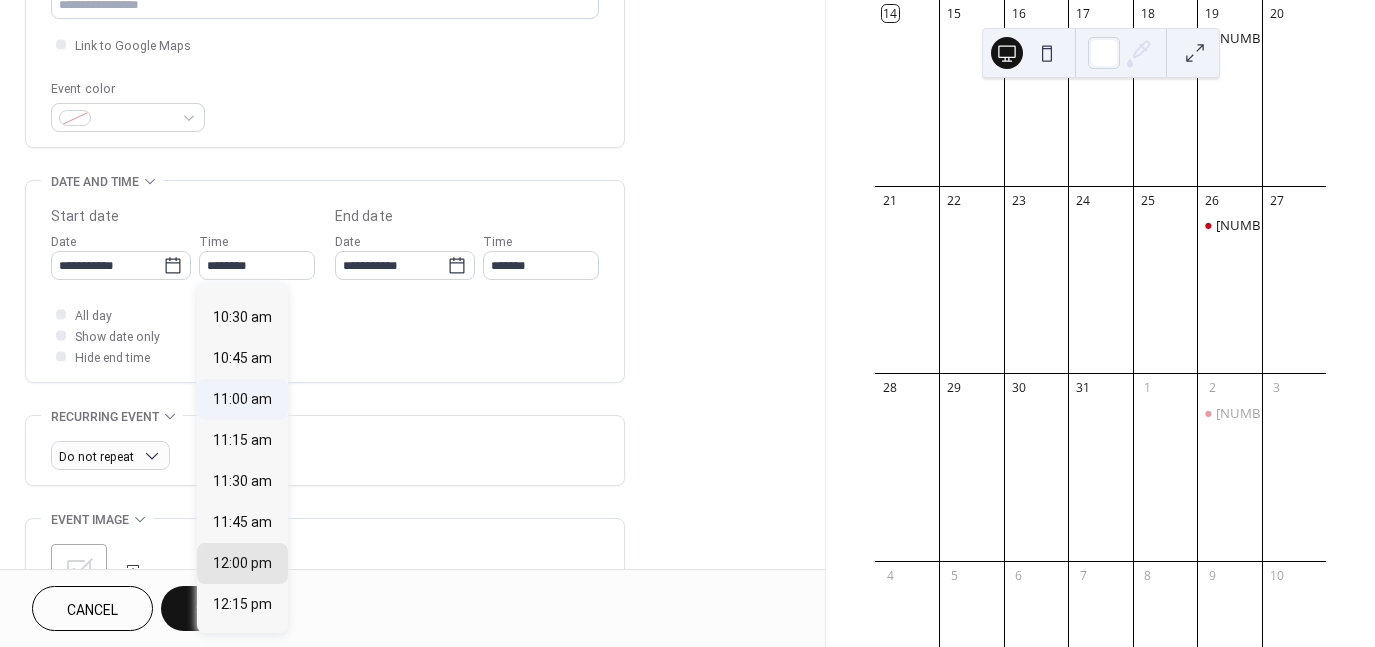 scroll, scrollTop: 0, scrollLeft: 0, axis: both 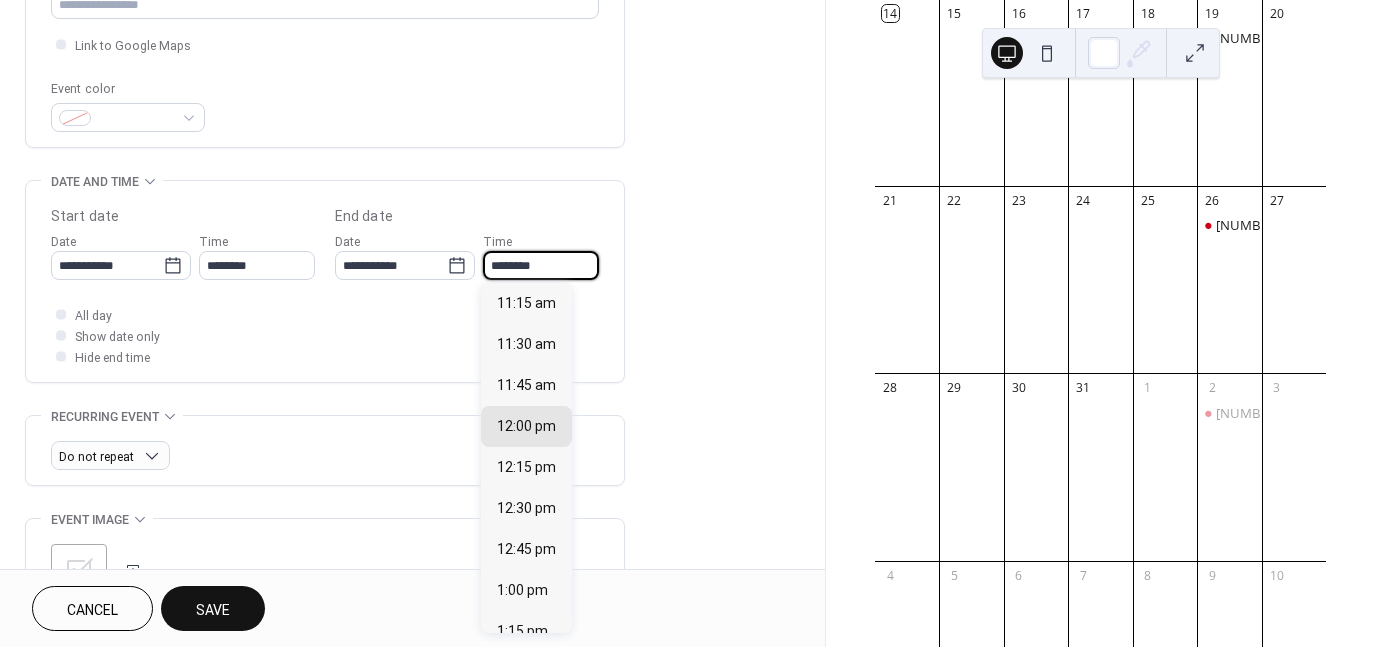 click on "********" at bounding box center (541, 265) 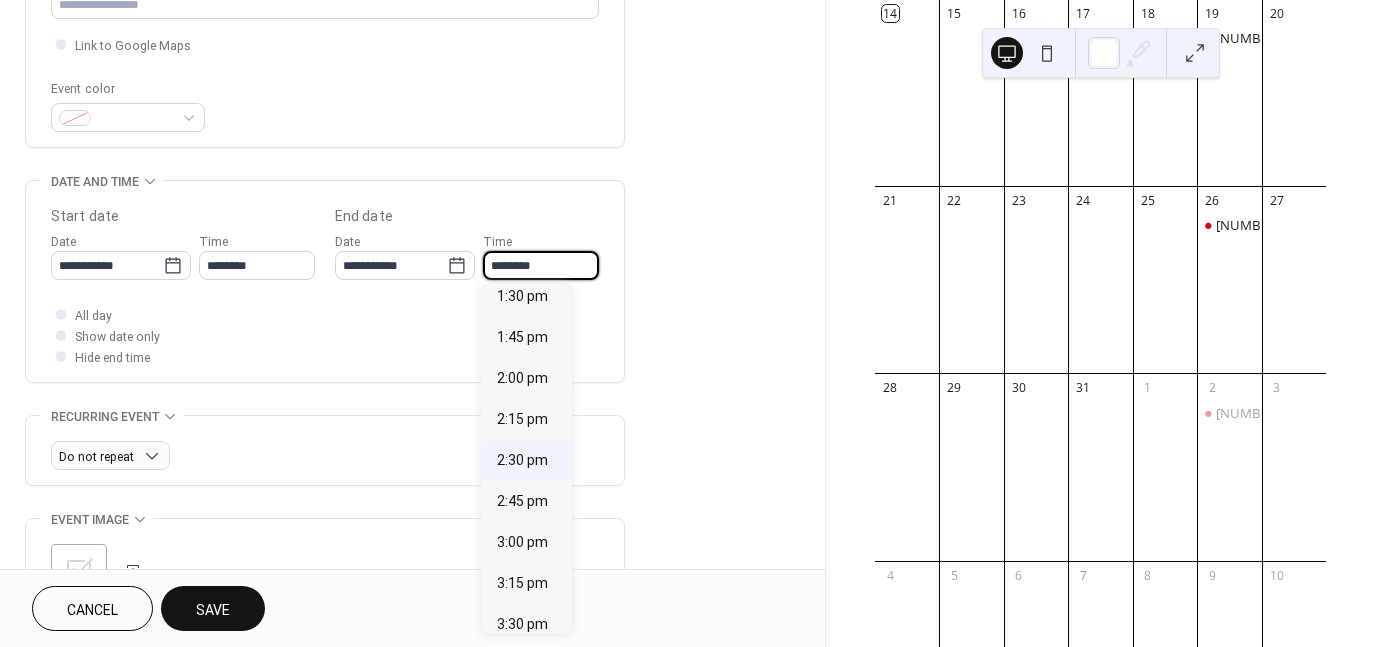 scroll, scrollTop: 376, scrollLeft: 0, axis: vertical 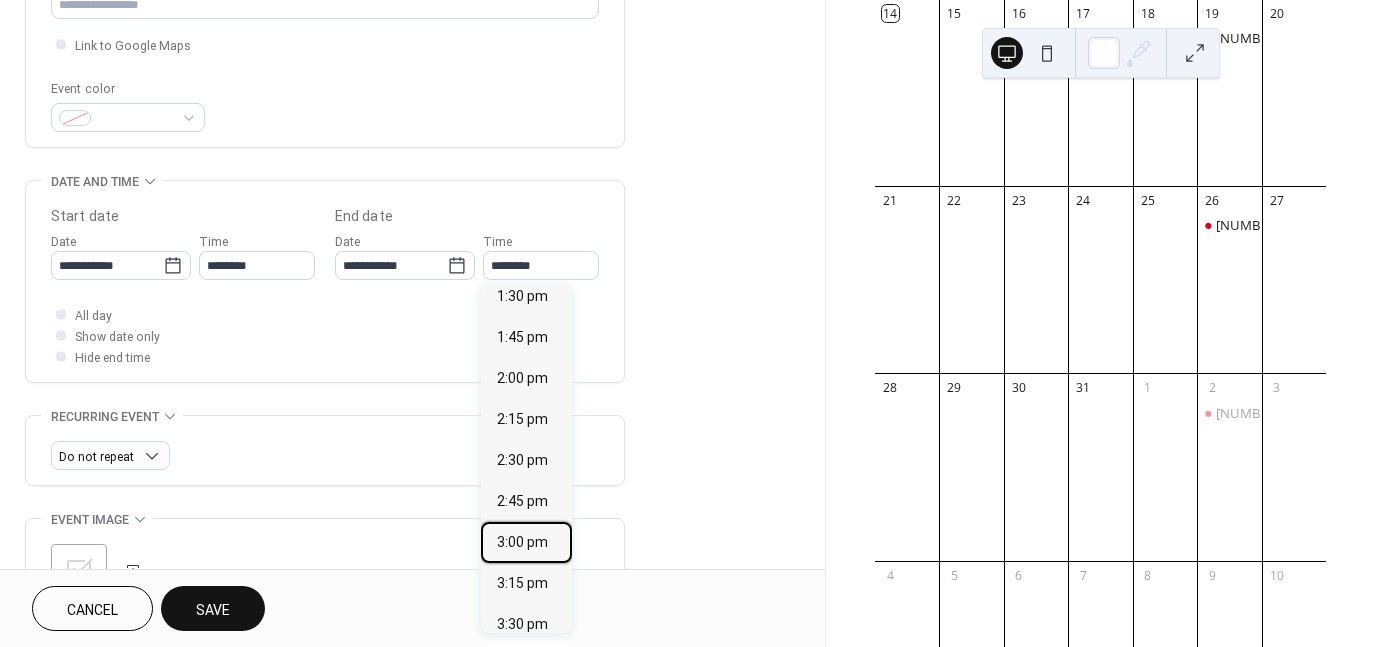 click on "3:00 pm" at bounding box center (522, 542) 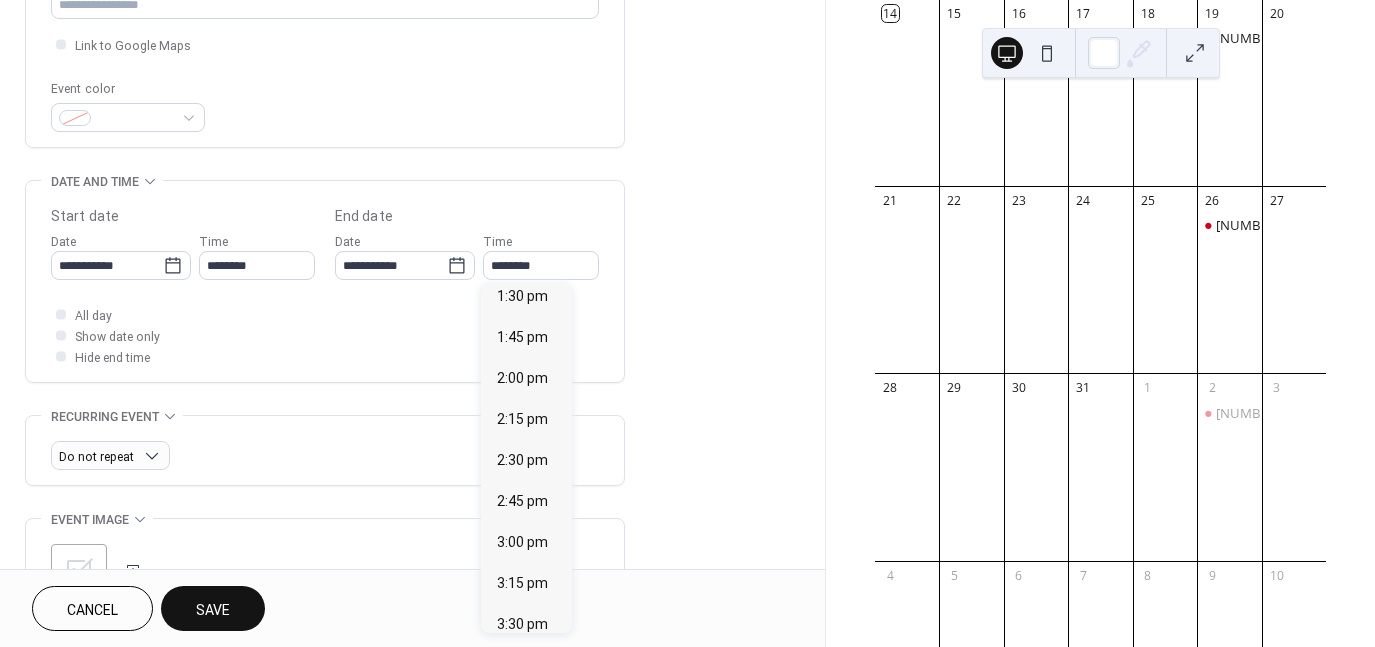 type on "*******" 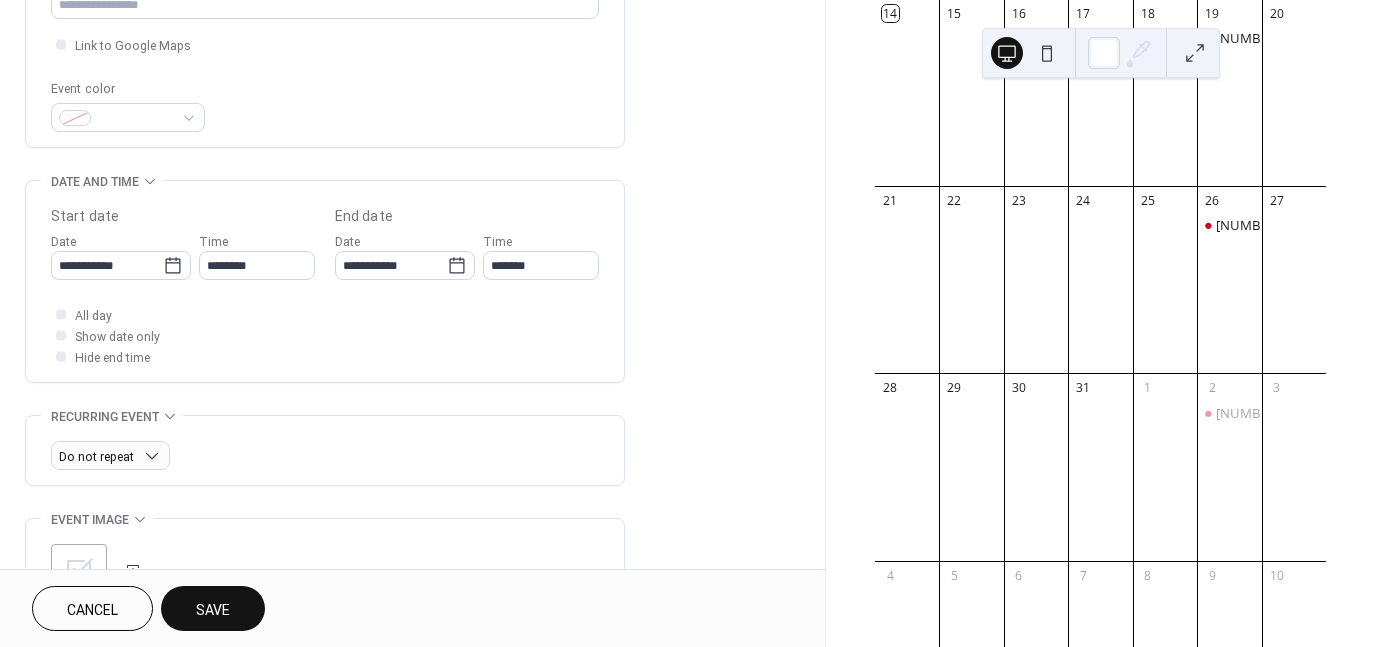 click on "Save" at bounding box center [213, 608] 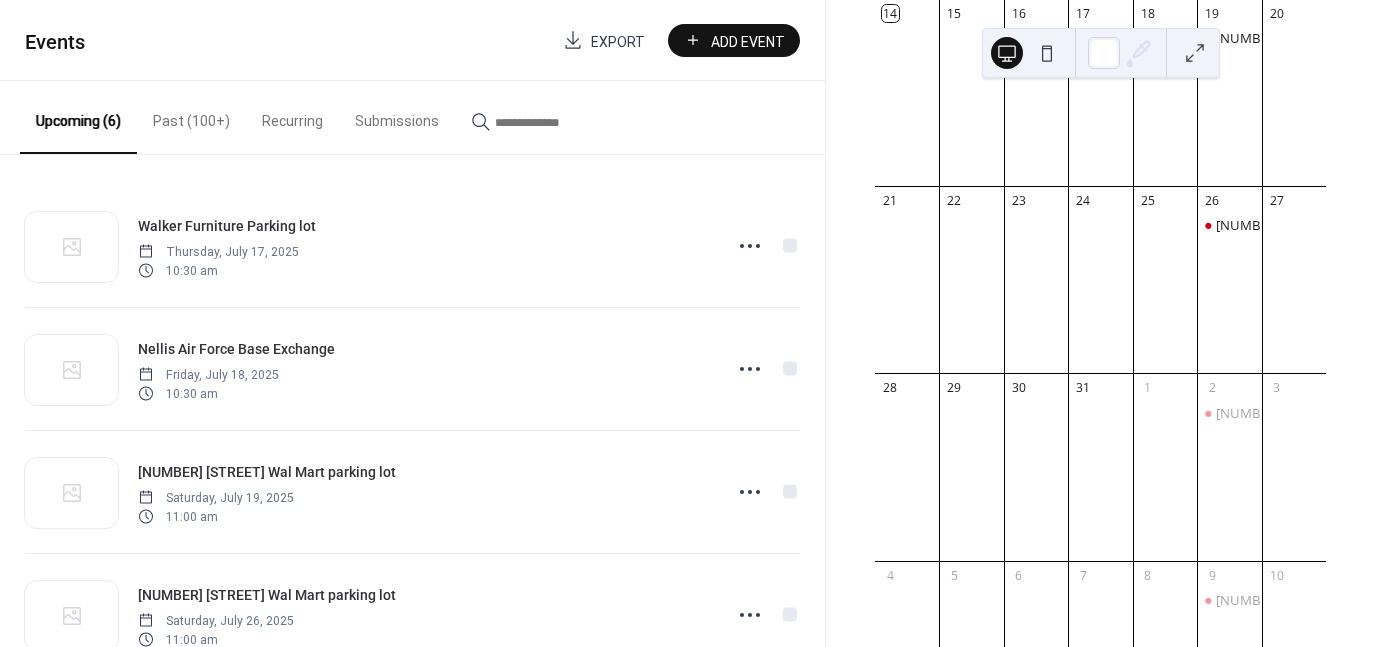 click on "Add Event" at bounding box center (748, 41) 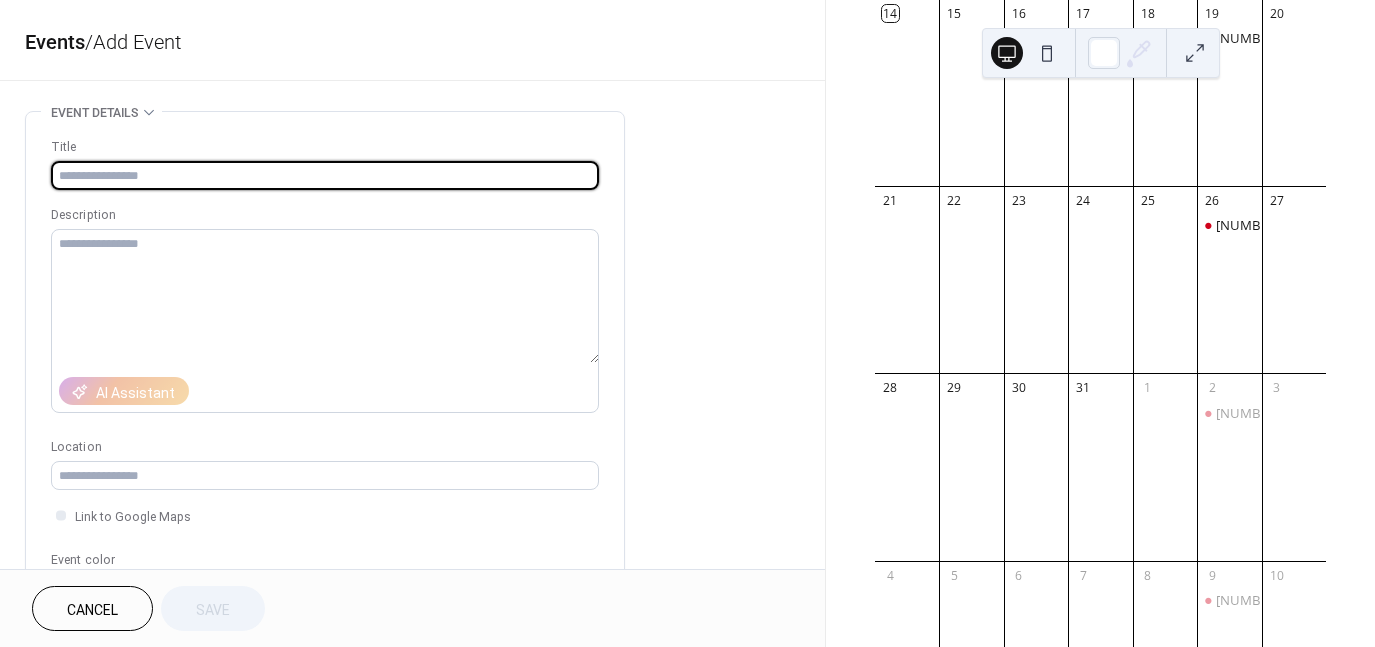 click at bounding box center (325, 175) 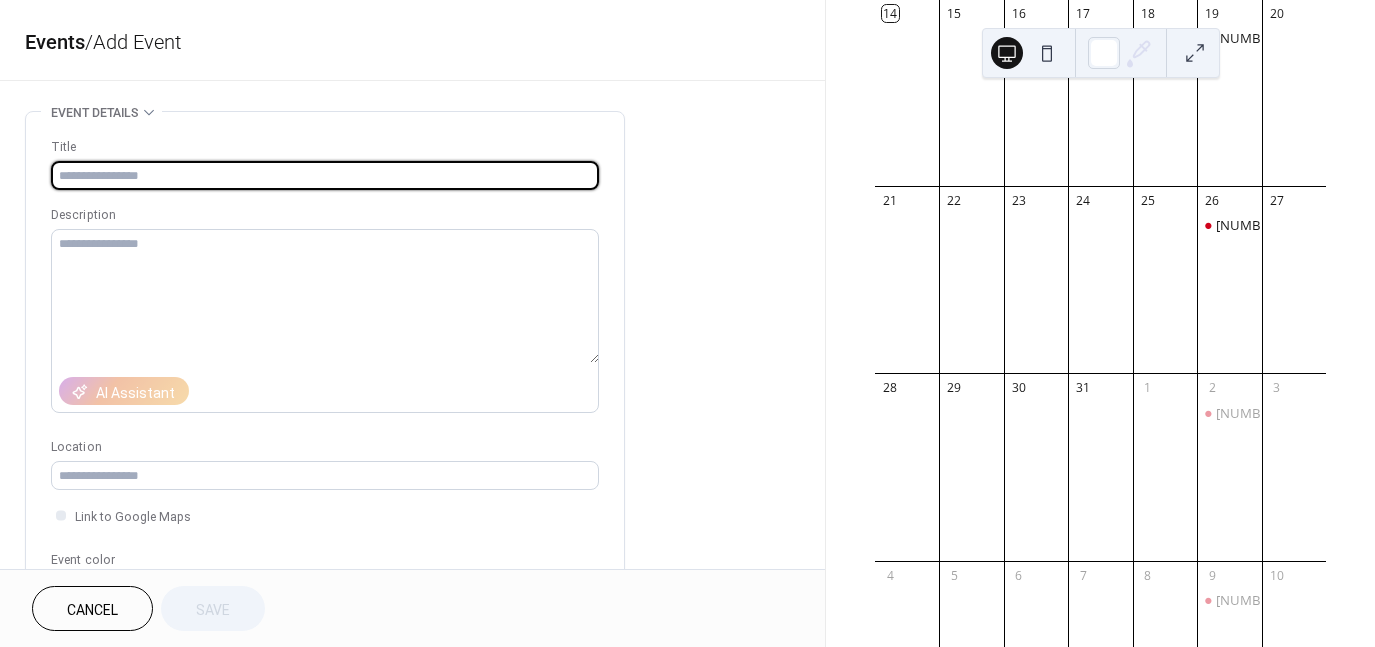 type on "**********" 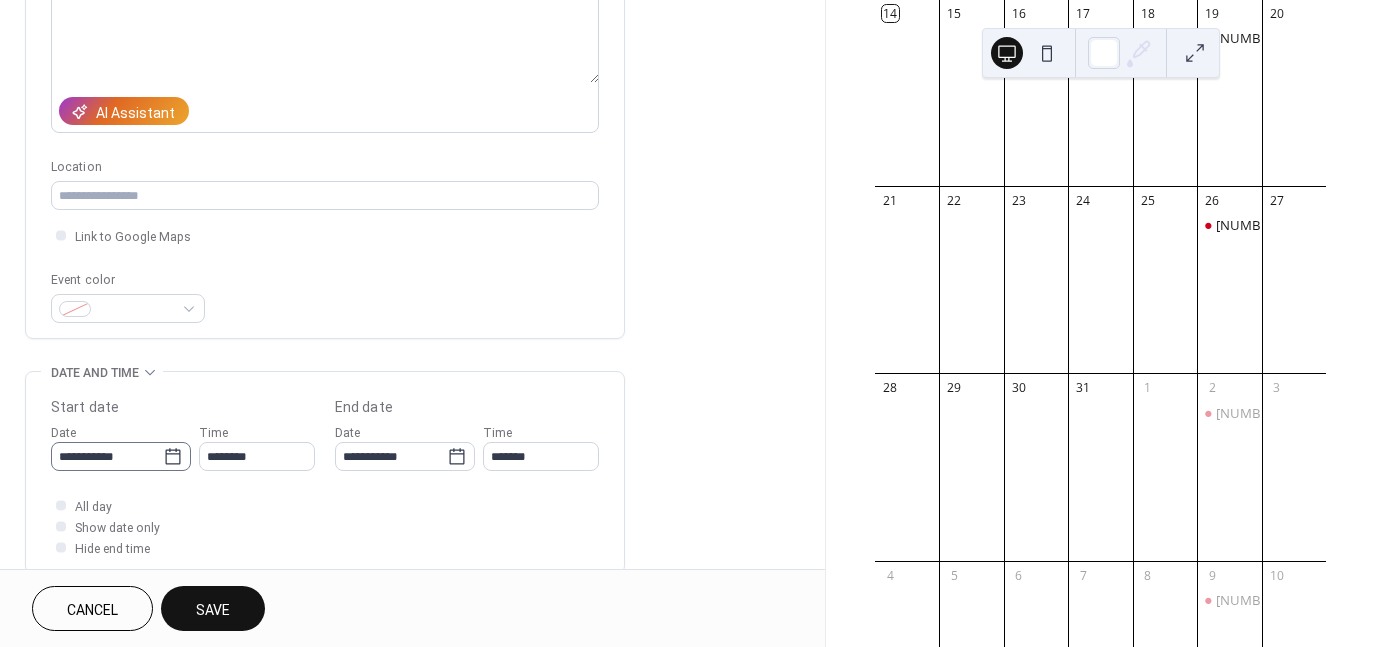 scroll, scrollTop: 282, scrollLeft: 0, axis: vertical 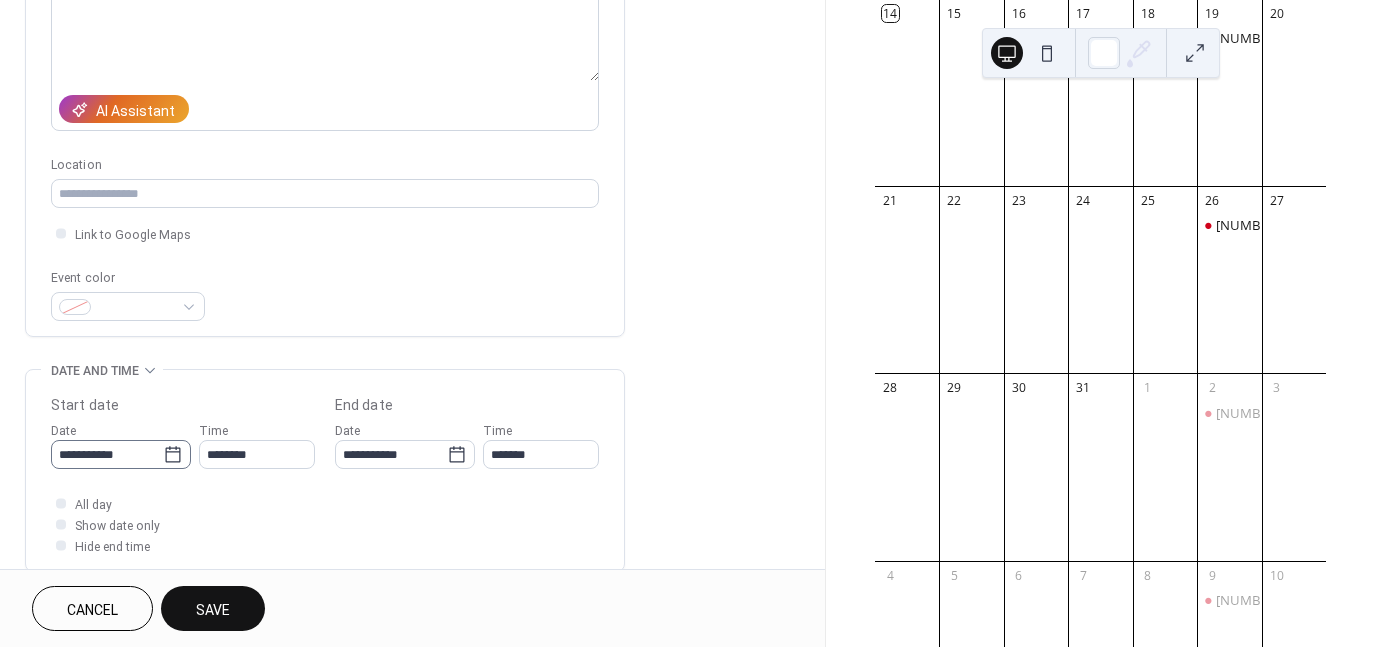 click 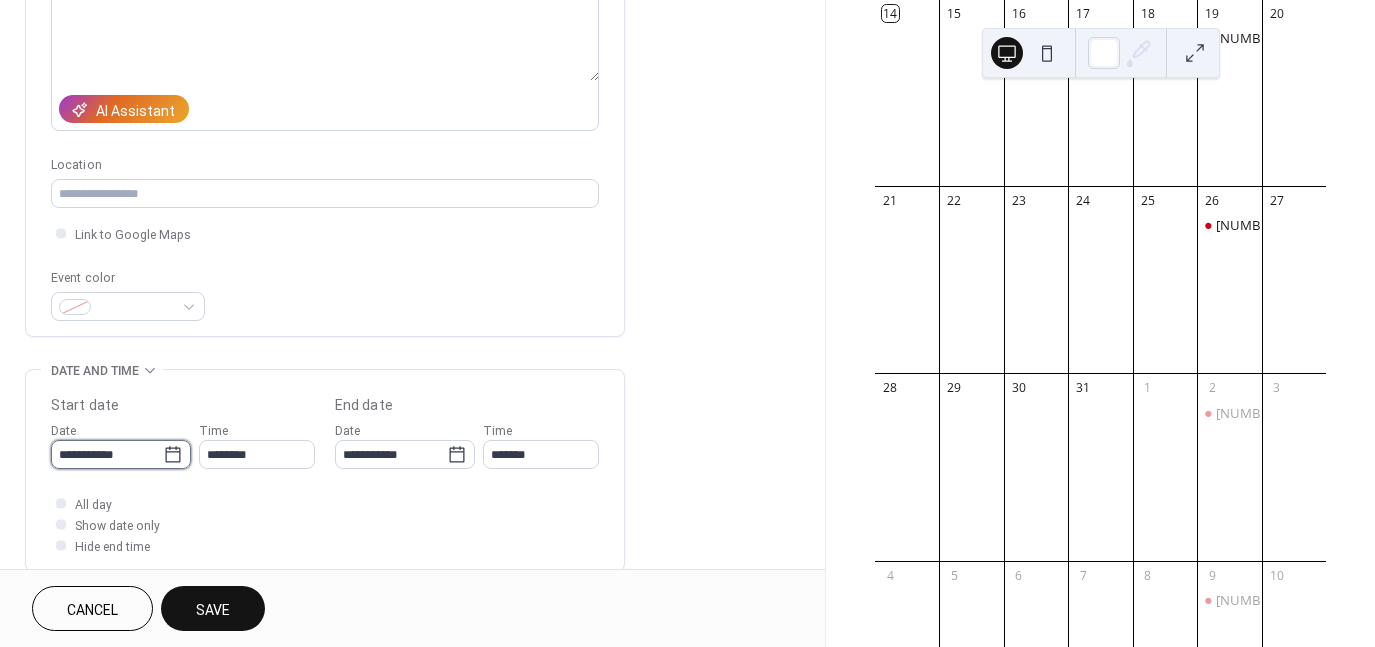 click on "**********" at bounding box center (107, 454) 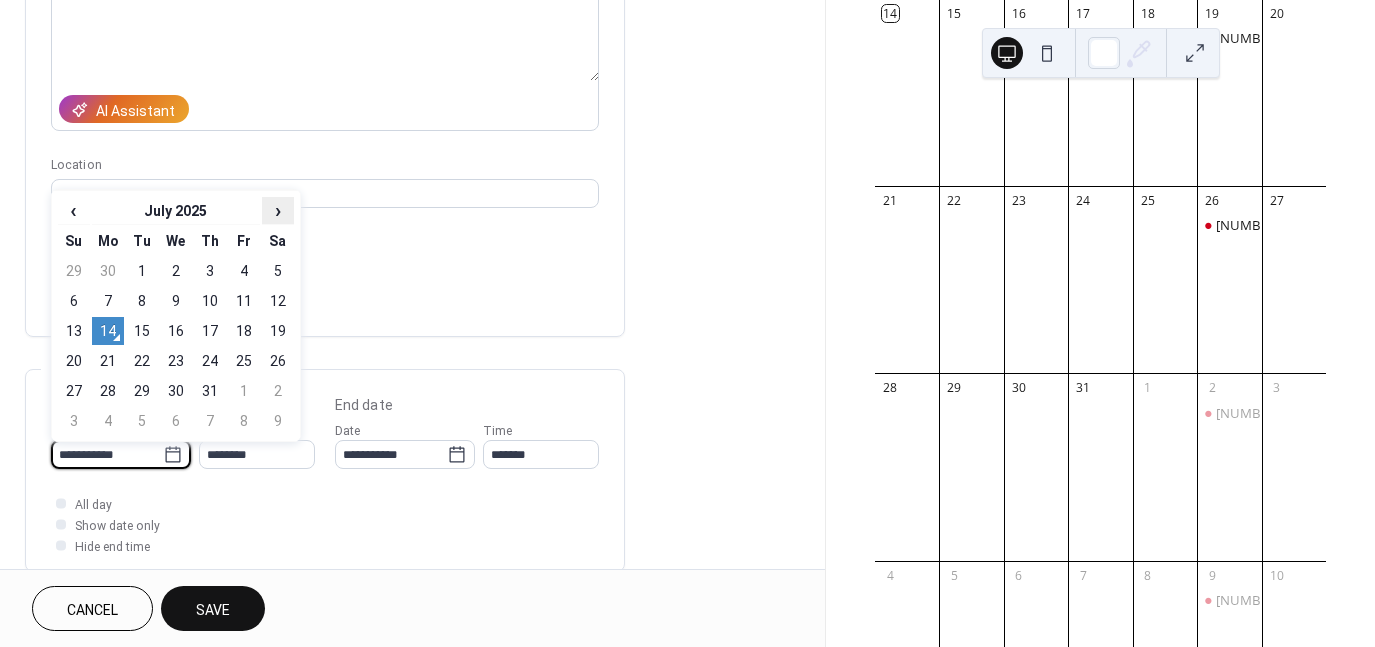 click on "›" at bounding box center (278, 210) 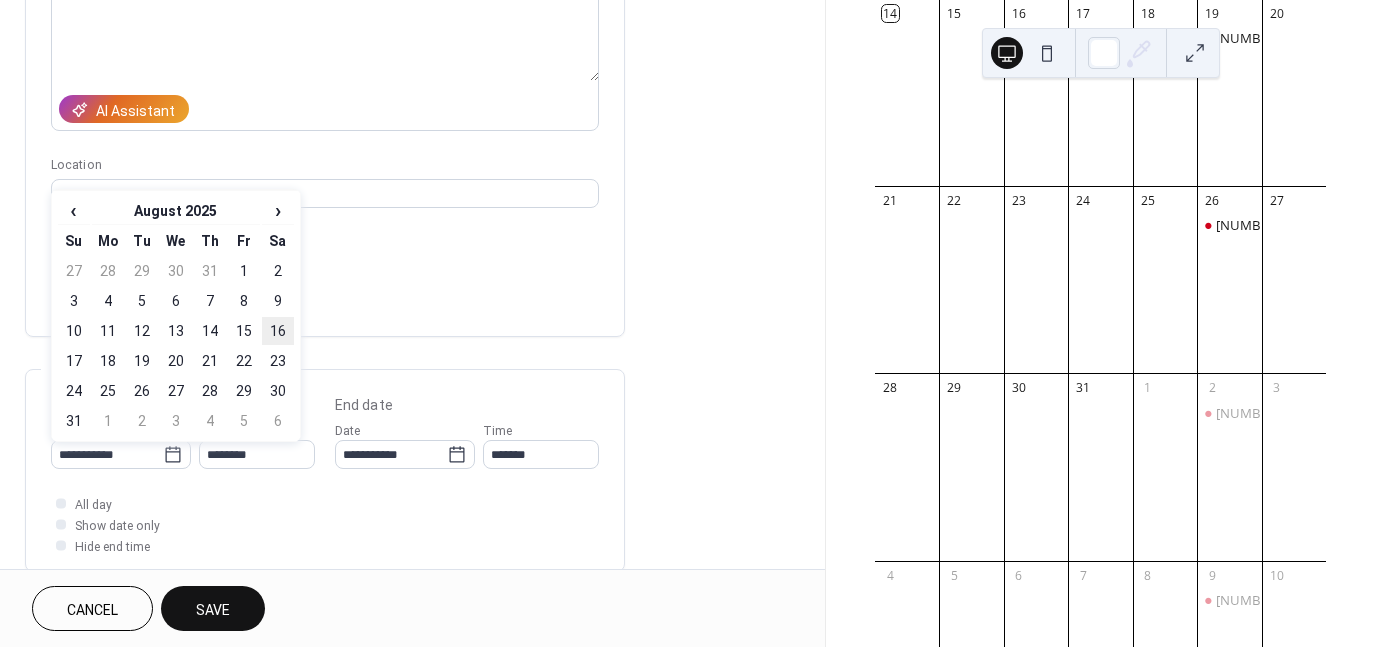 click on "16" at bounding box center [278, 331] 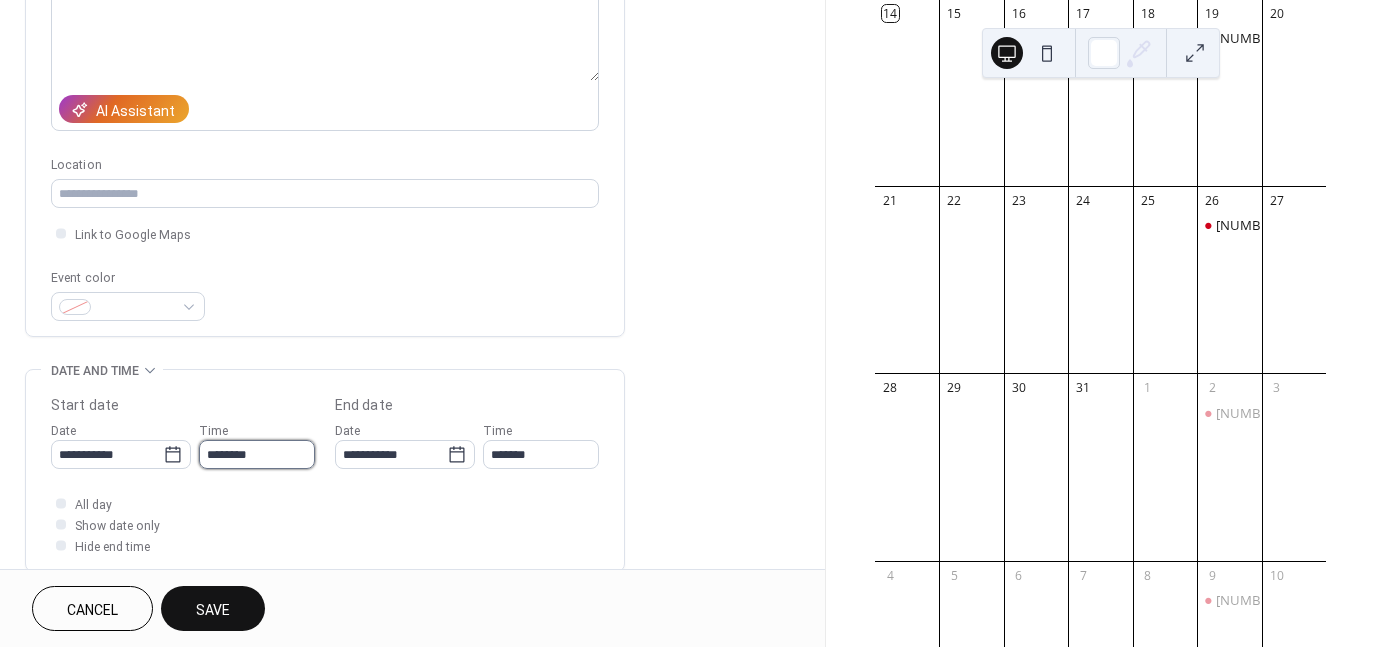 click on "********" at bounding box center (257, 454) 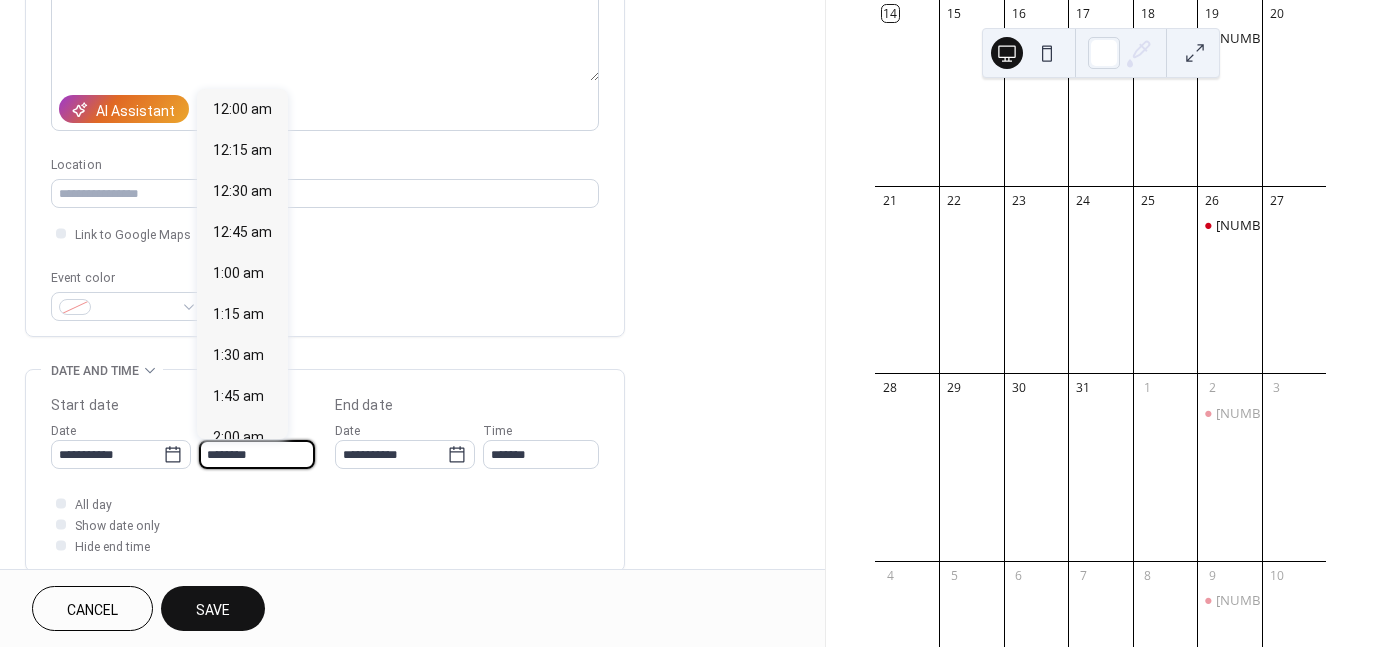 scroll, scrollTop: 1968, scrollLeft: 0, axis: vertical 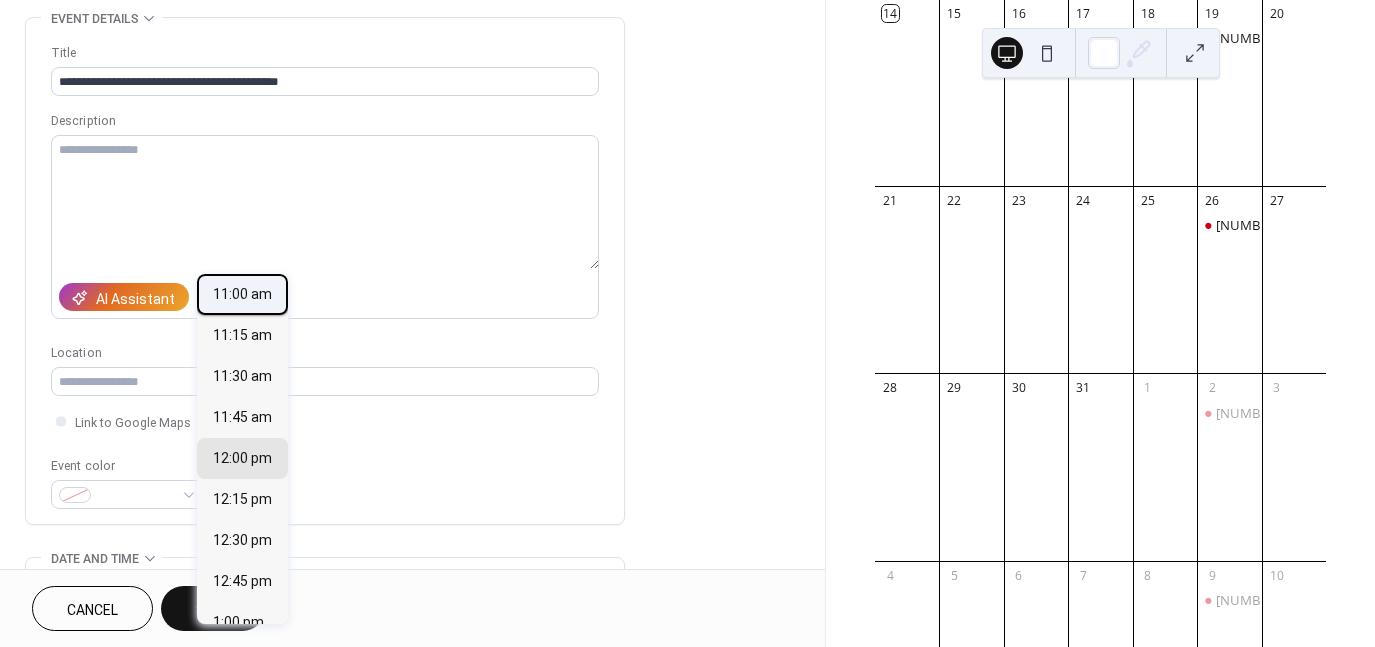 click on "11:00 am" at bounding box center (242, 294) 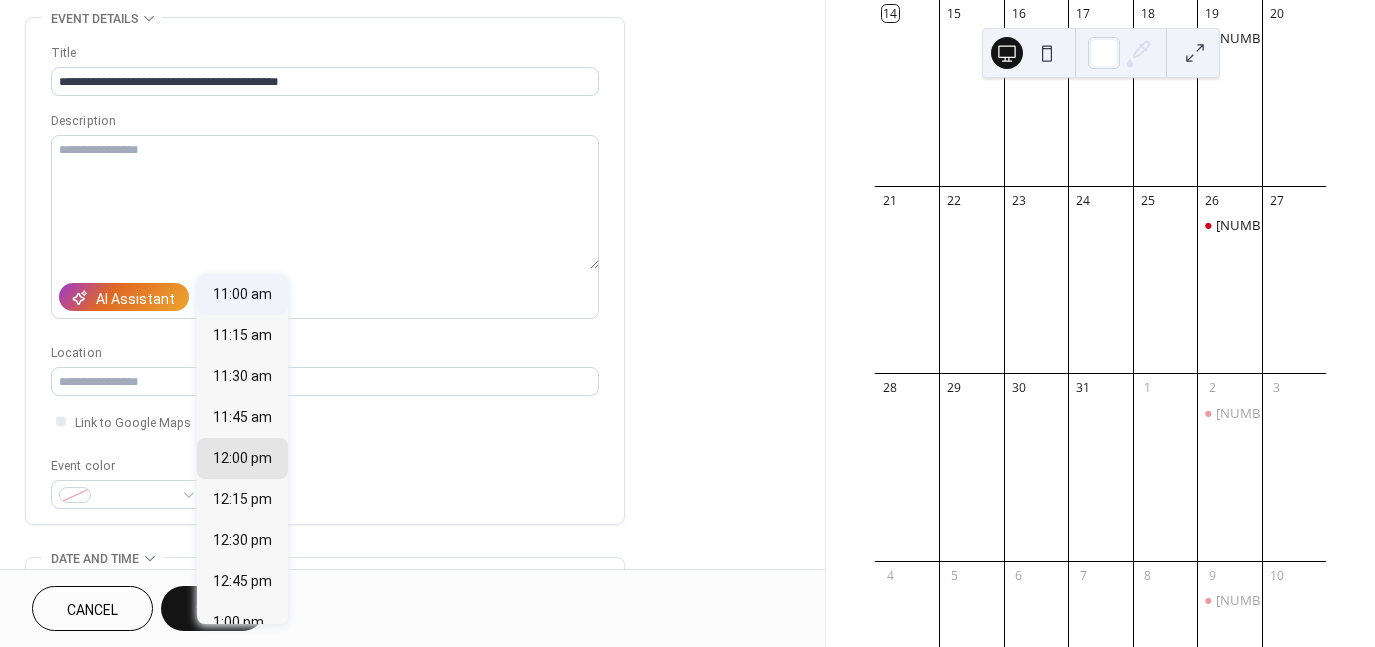 type on "********" 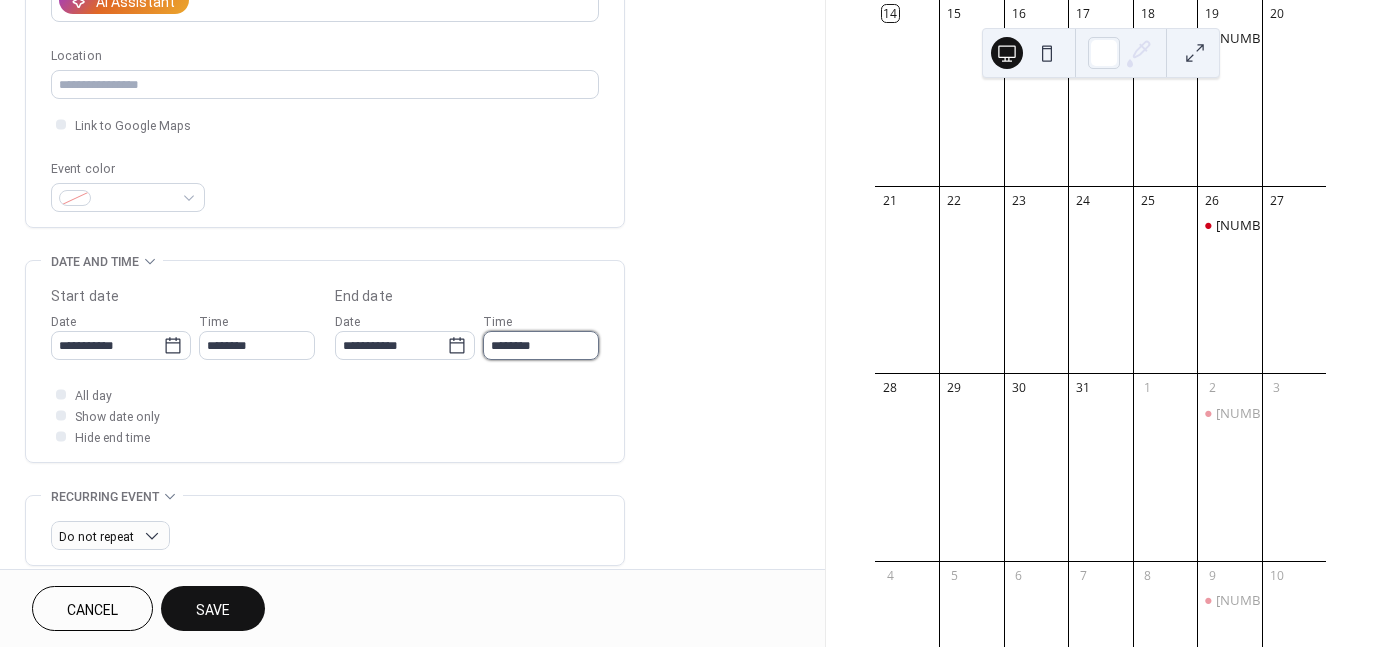 click on "********" at bounding box center (541, 345) 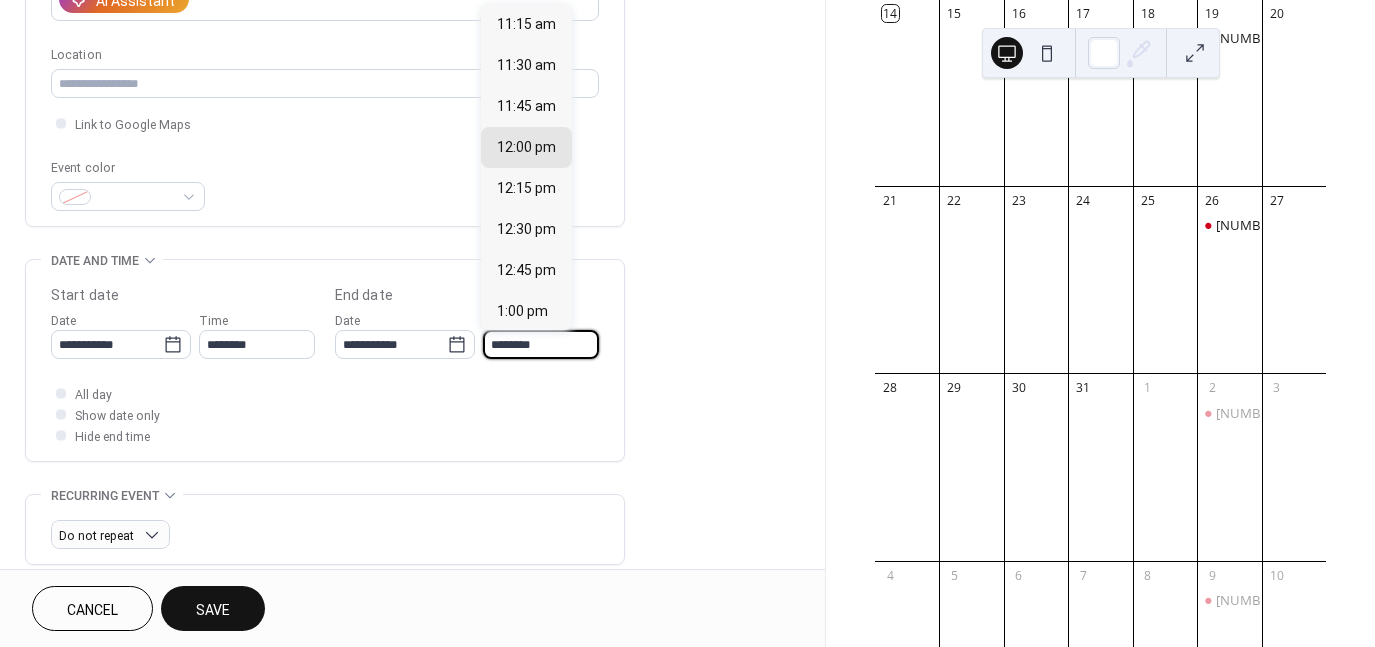 scroll, scrollTop: 392, scrollLeft: 0, axis: vertical 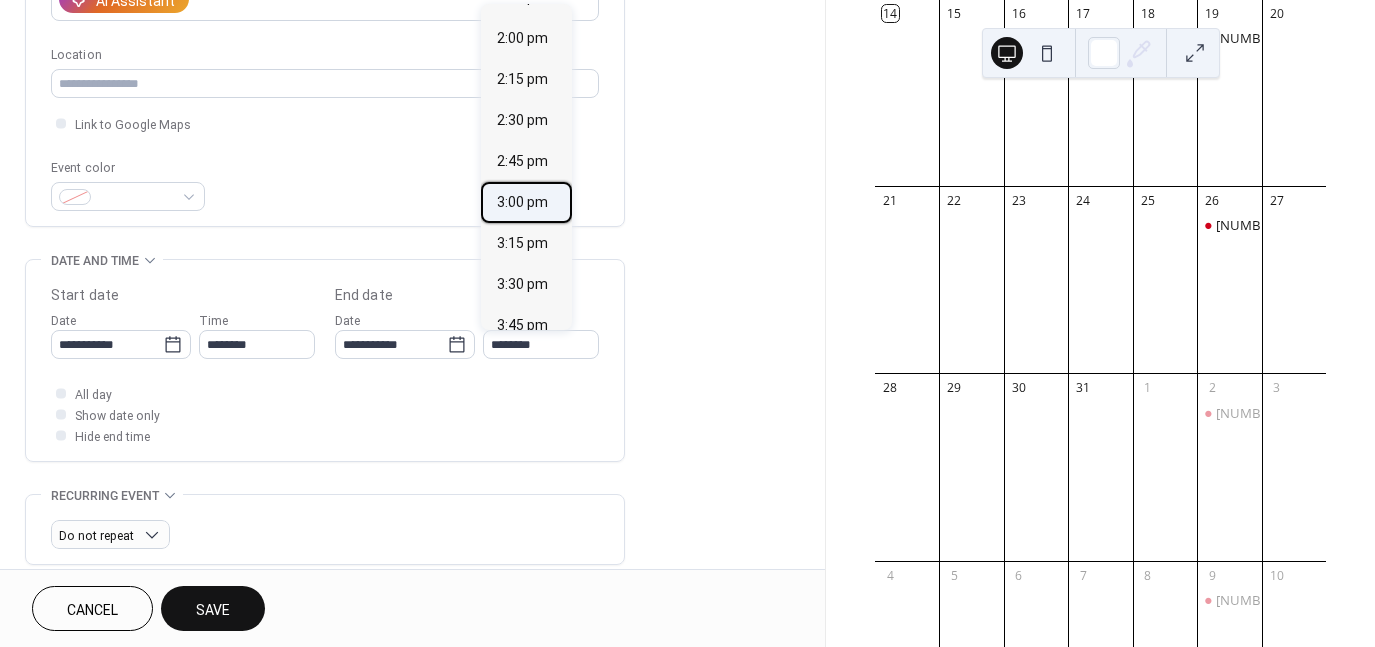 click on "3:00 pm" at bounding box center (522, 202) 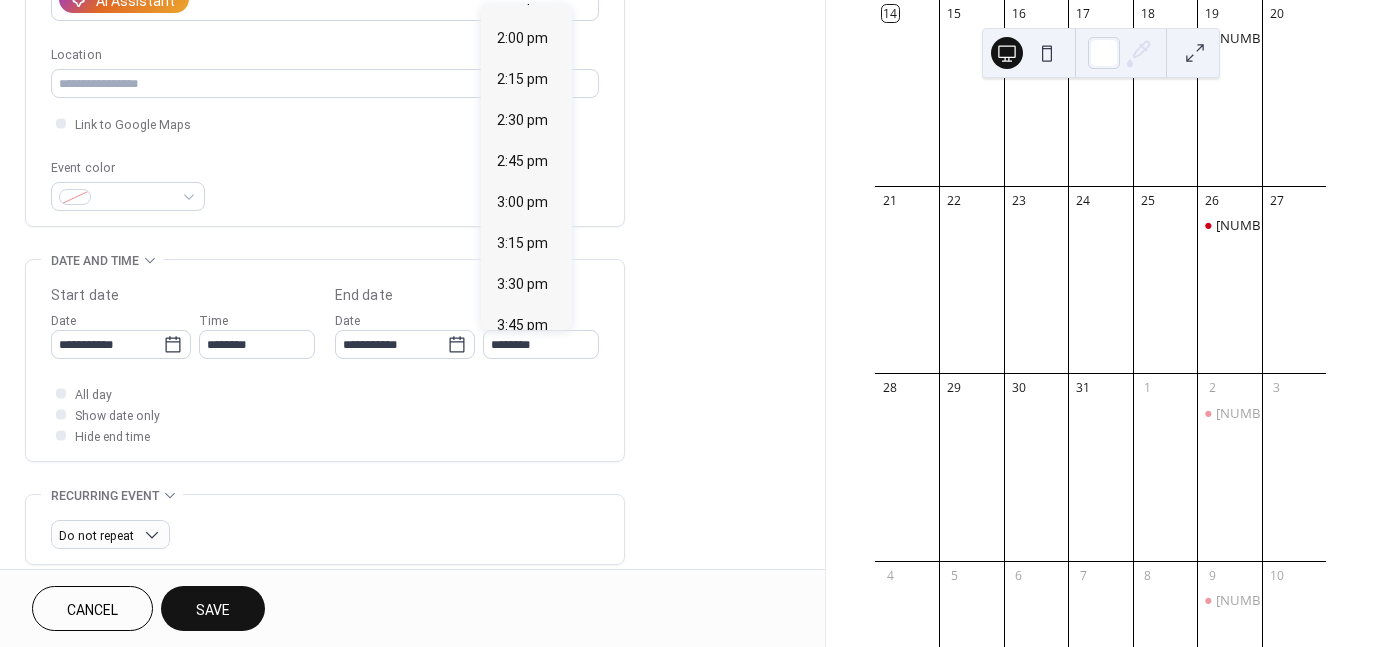 type on "*******" 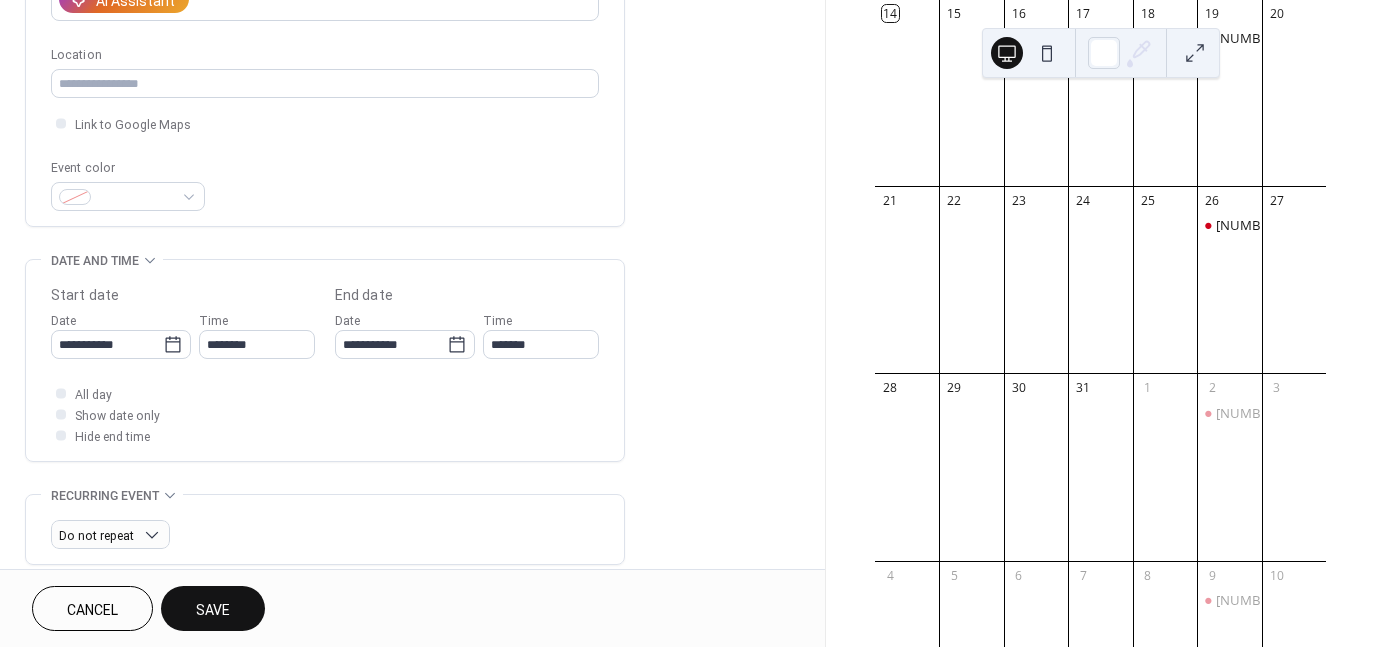 click on "Save" at bounding box center (213, 610) 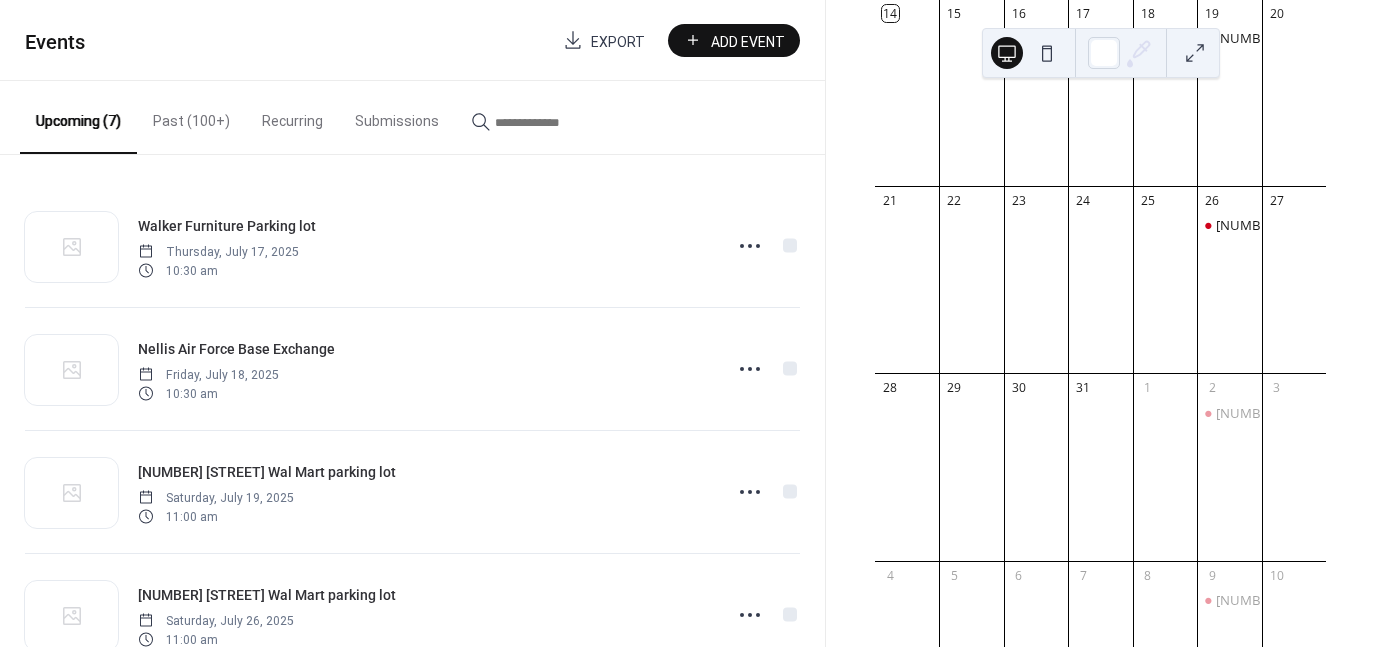 click on "Add Event" at bounding box center [734, 40] 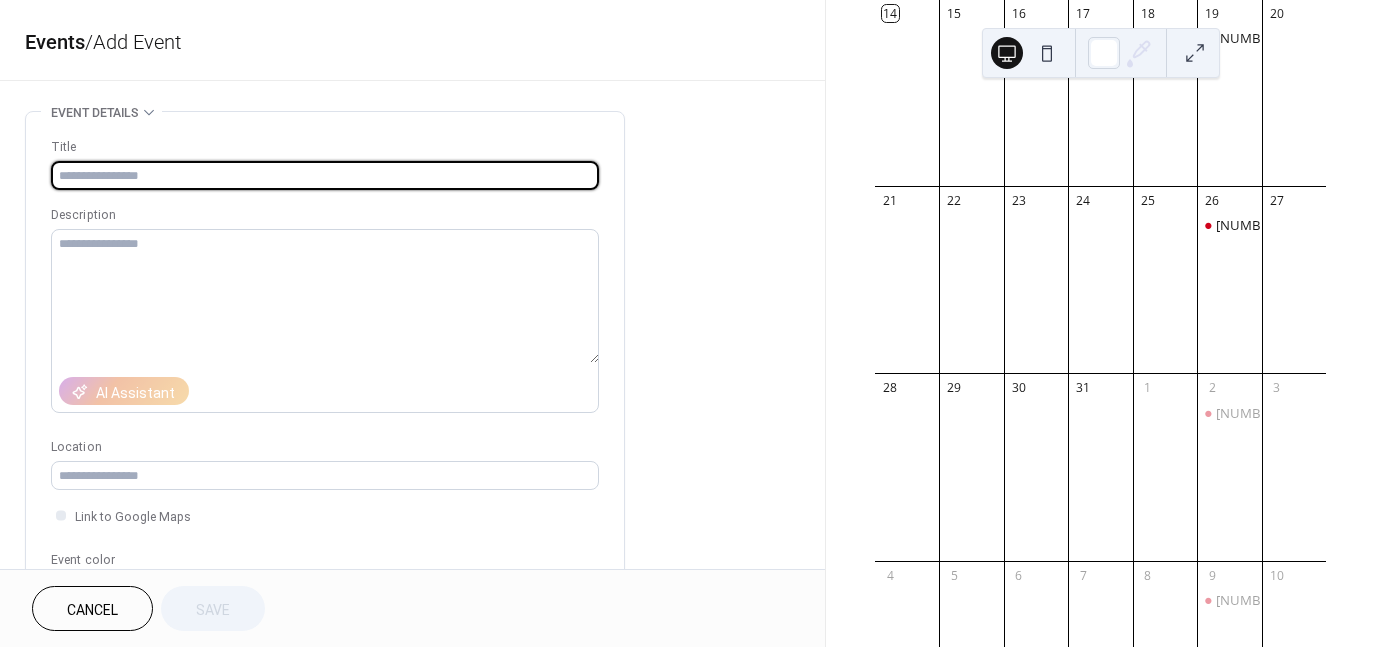 click at bounding box center (325, 175) 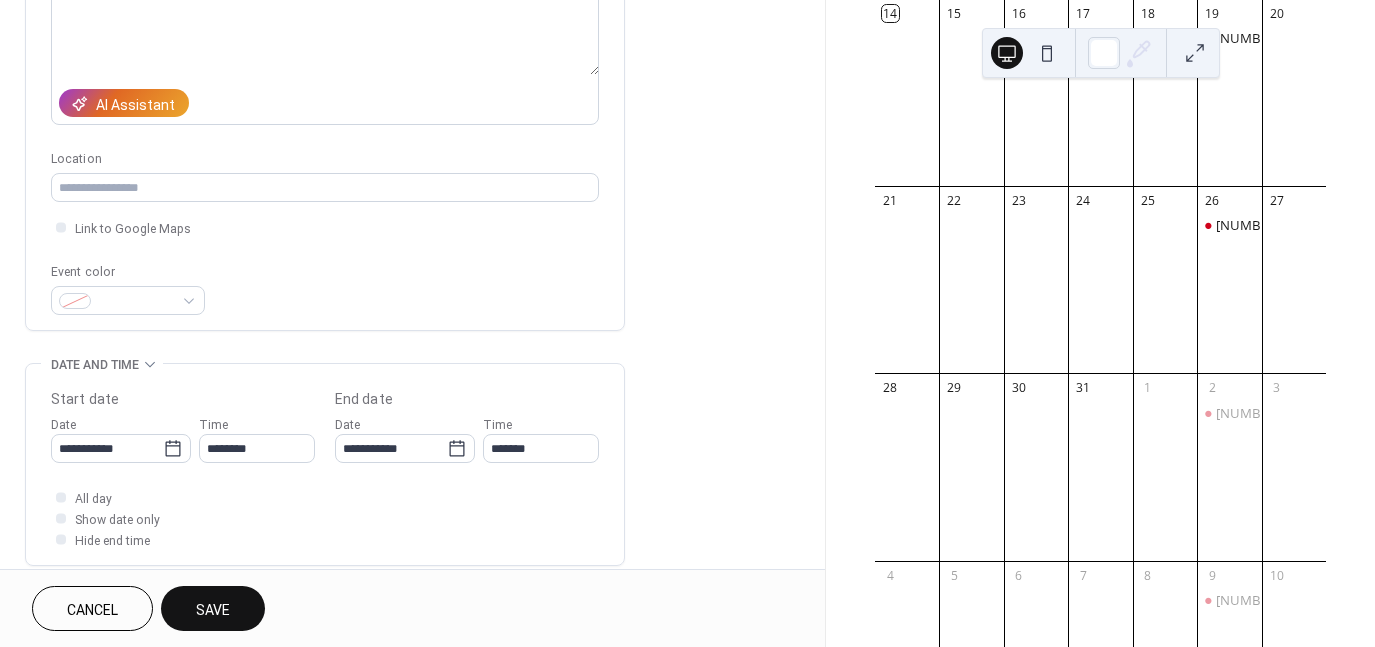 scroll, scrollTop: 289, scrollLeft: 0, axis: vertical 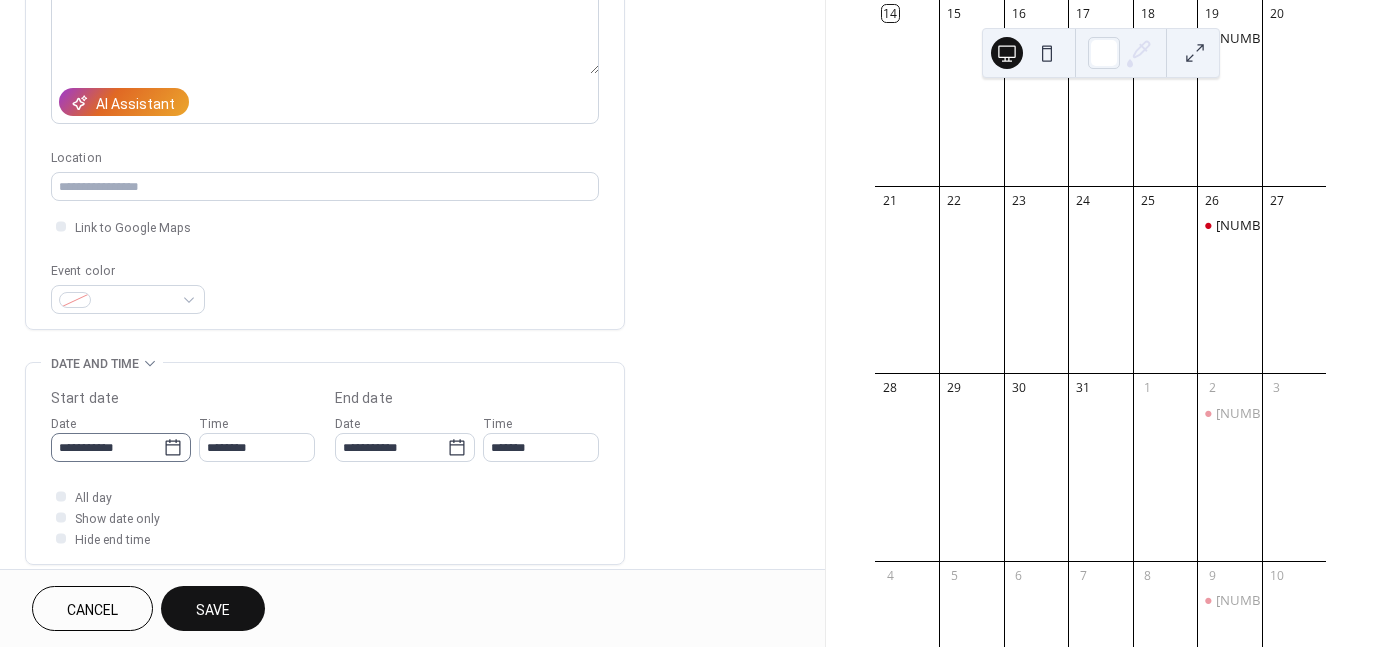 click 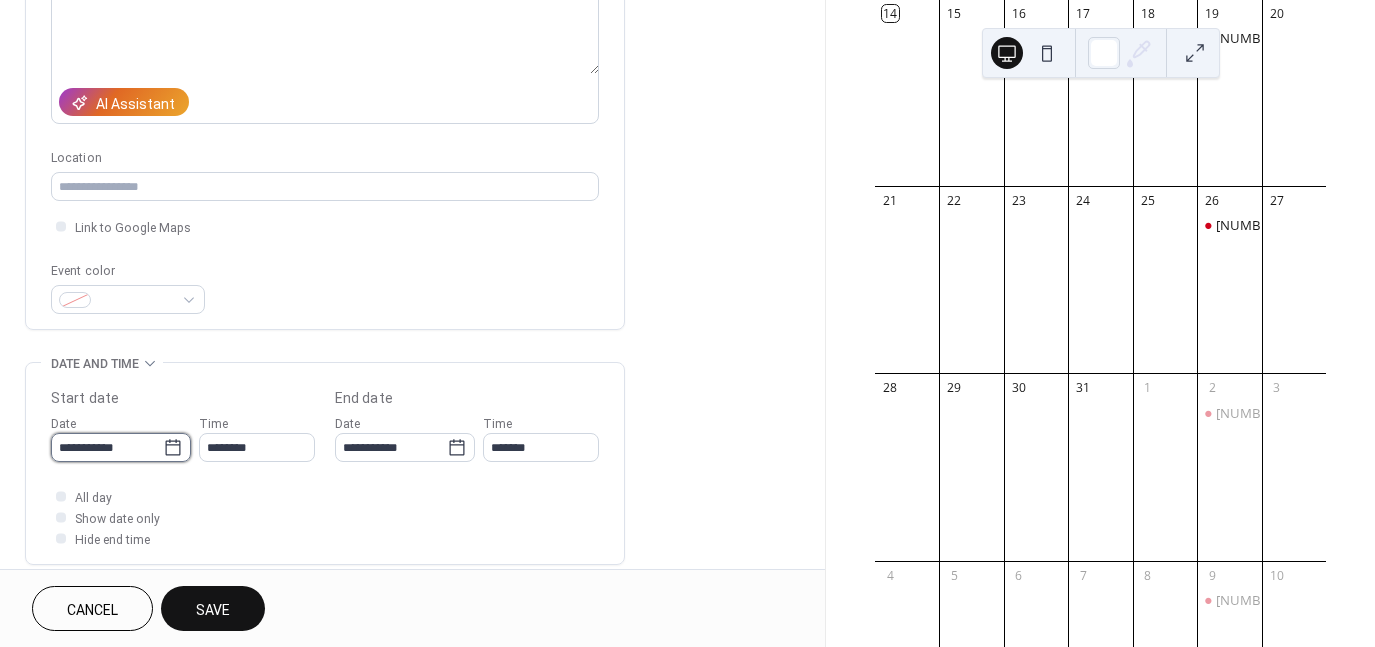 click on "**********" at bounding box center [107, 447] 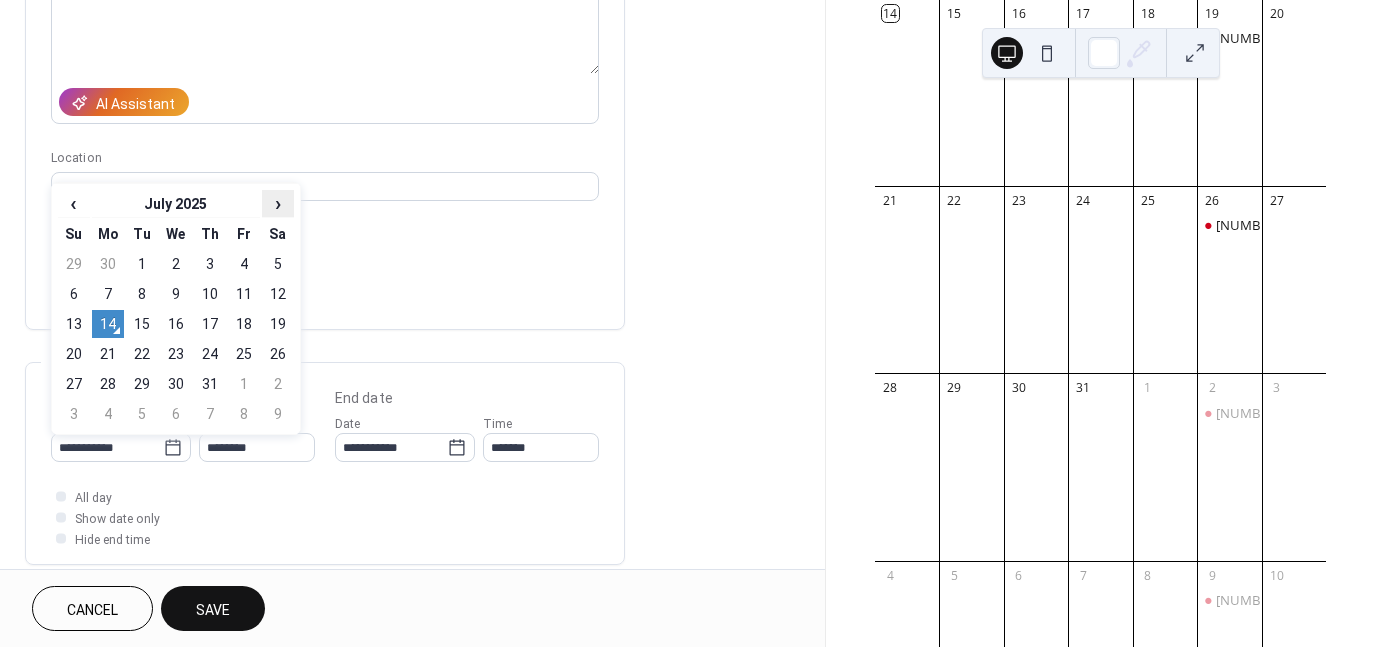 click on "›" at bounding box center [278, 203] 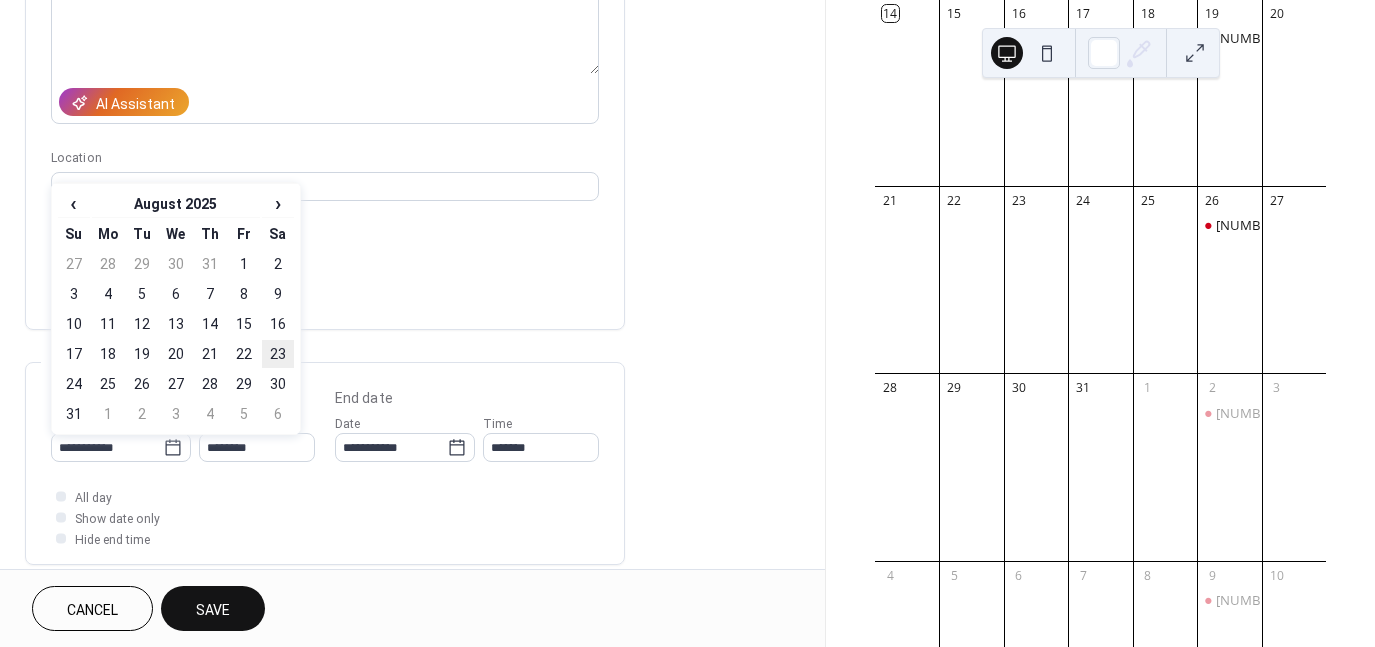 click on "23" at bounding box center [278, 354] 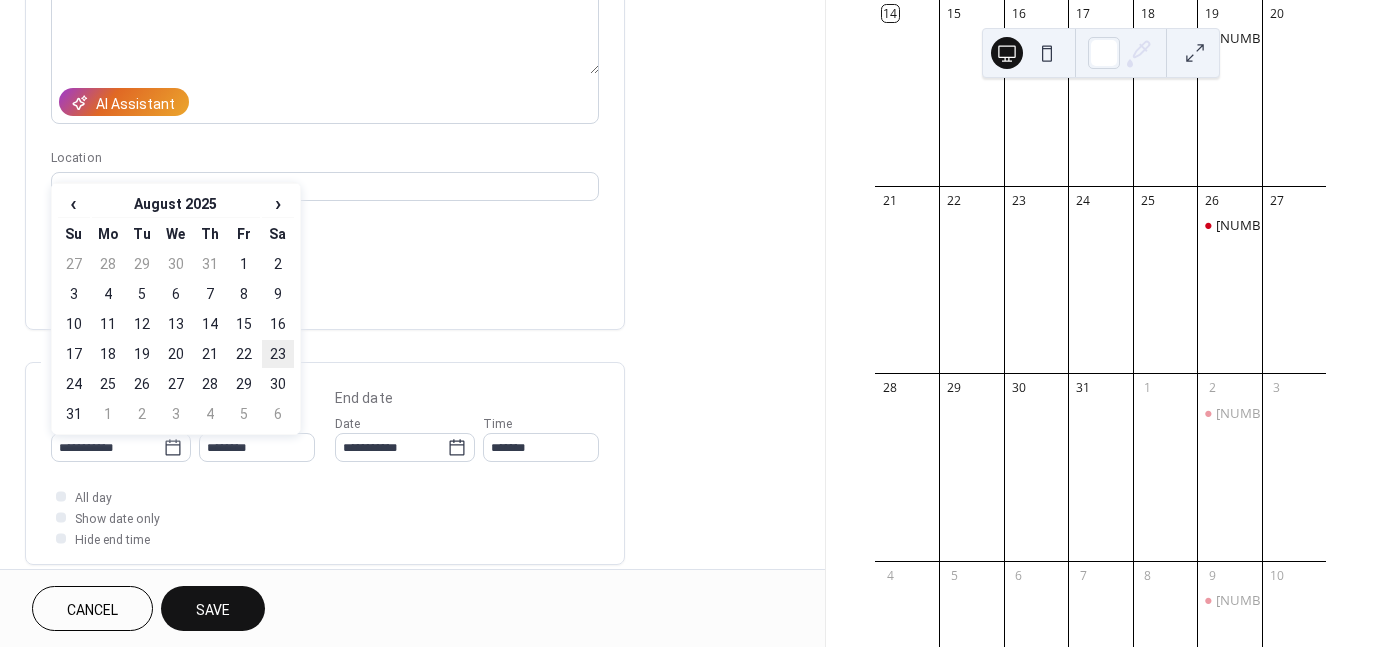 type on "**********" 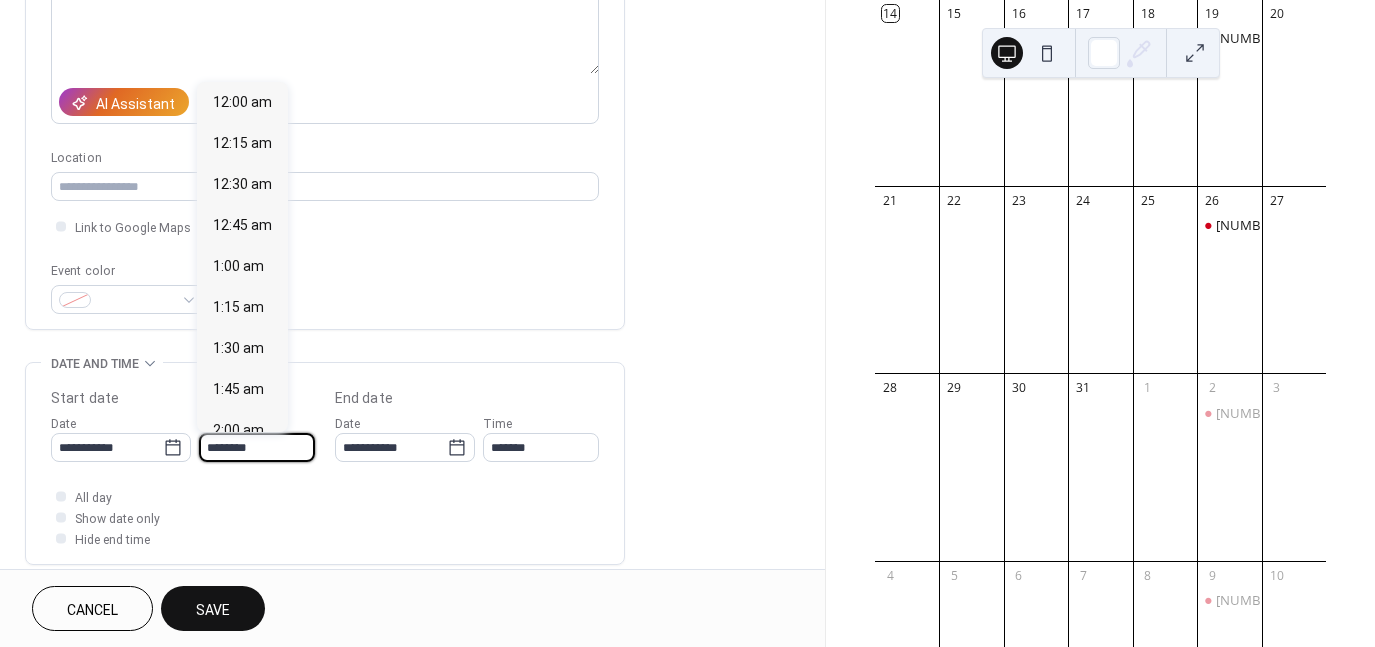 click on "********" at bounding box center (257, 447) 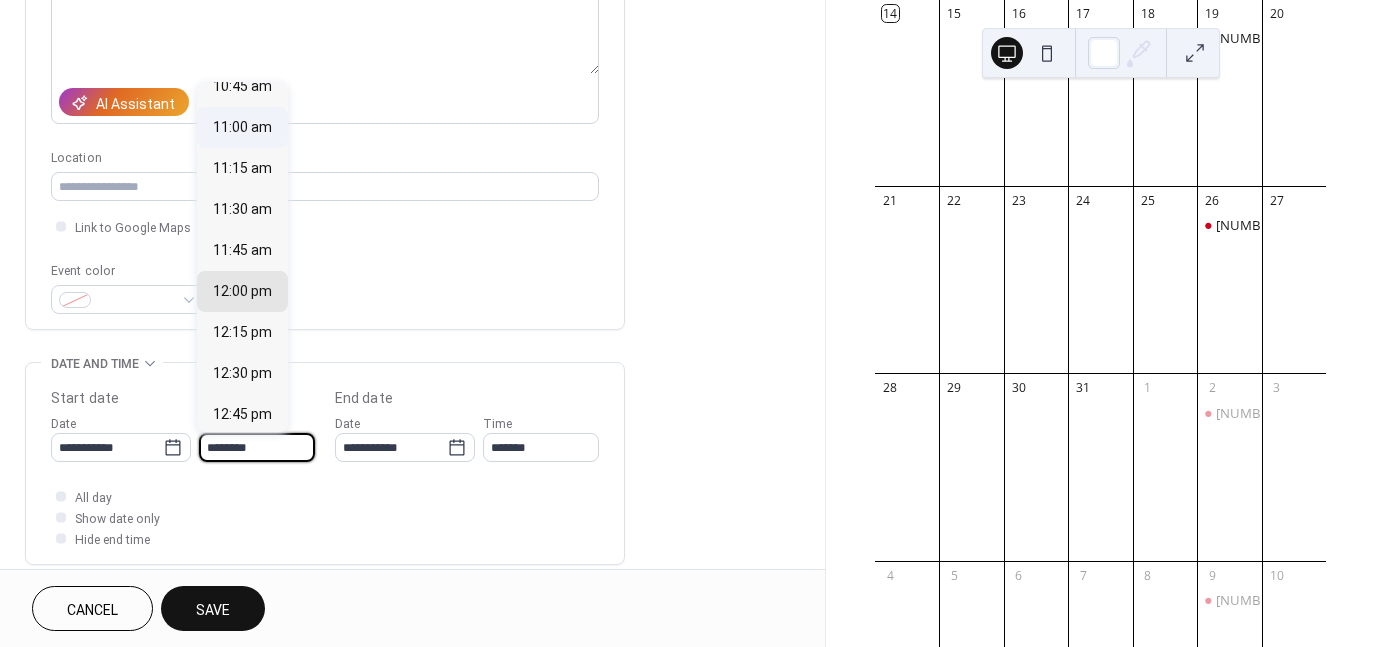 scroll, scrollTop: 1777, scrollLeft: 0, axis: vertical 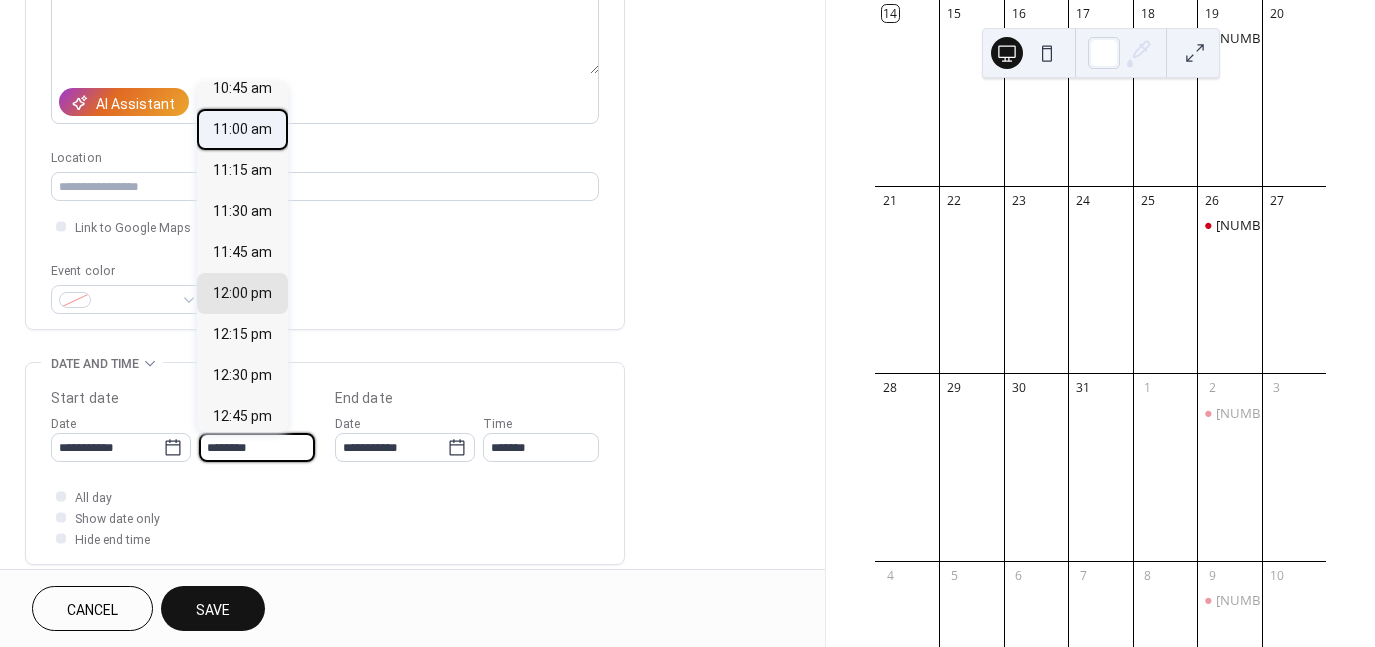 click on "11:00 am" at bounding box center [242, 128] 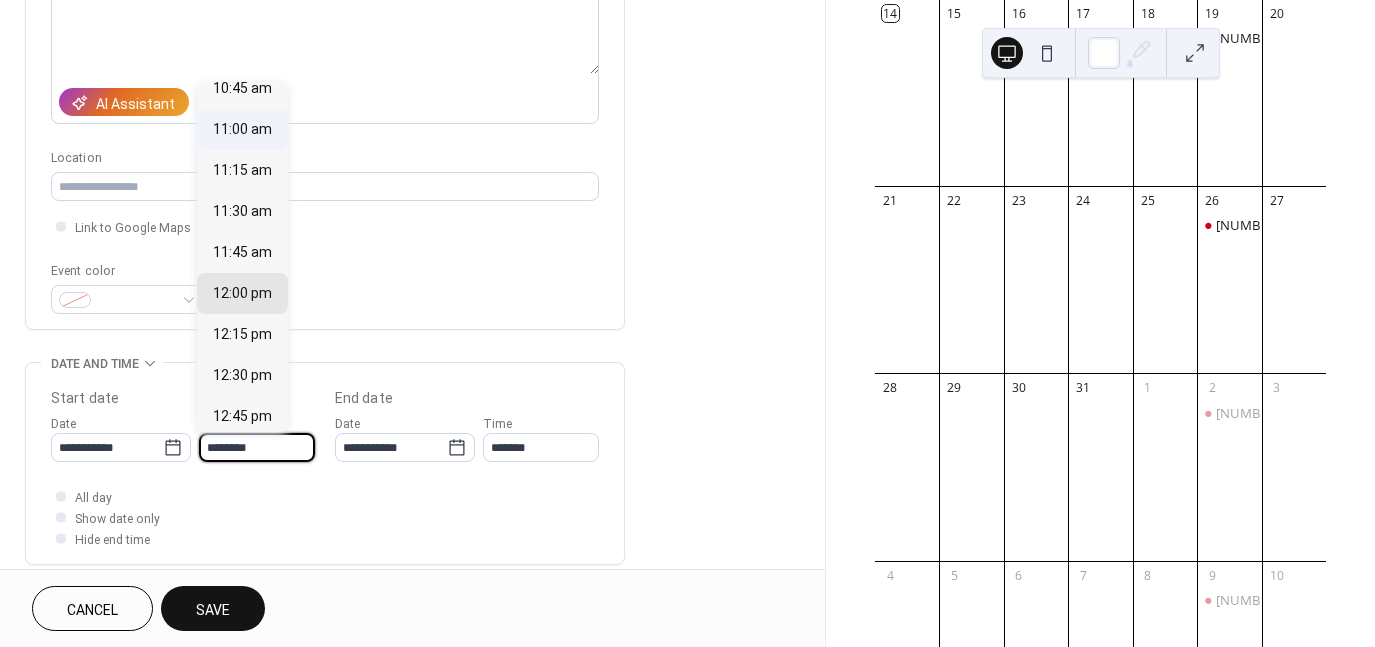 type on "********" 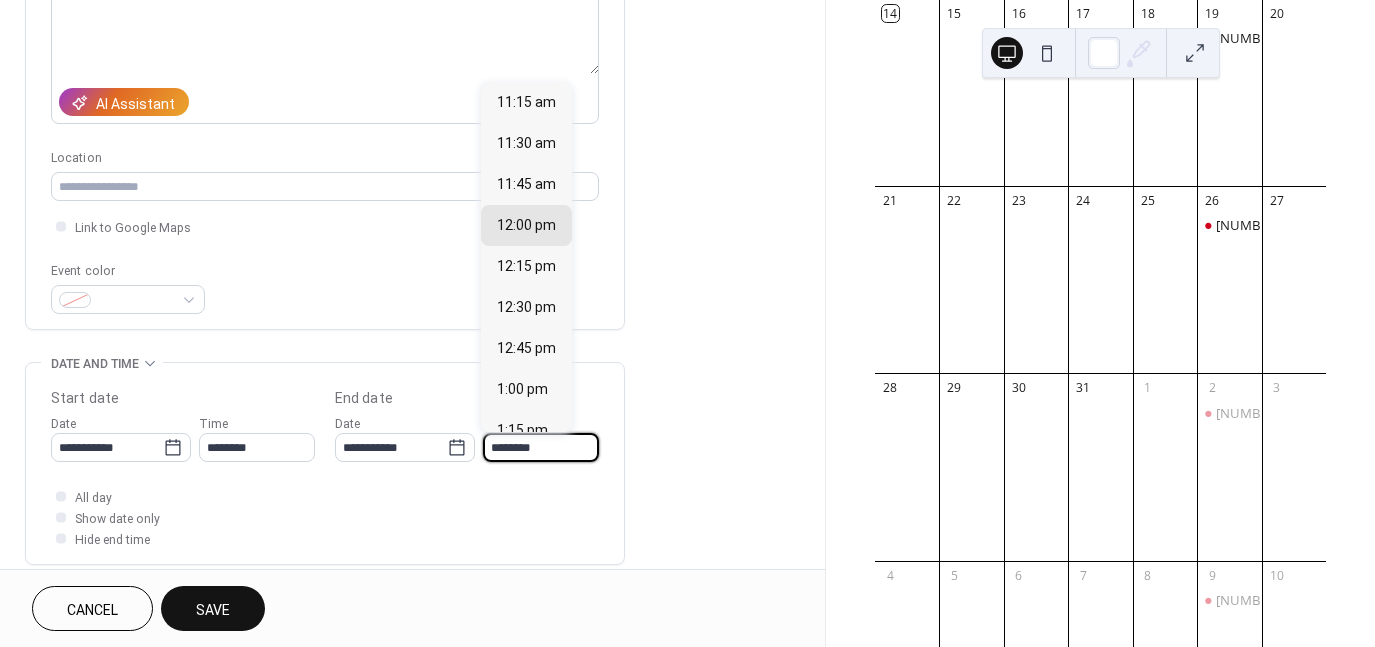 click on "********" at bounding box center (541, 447) 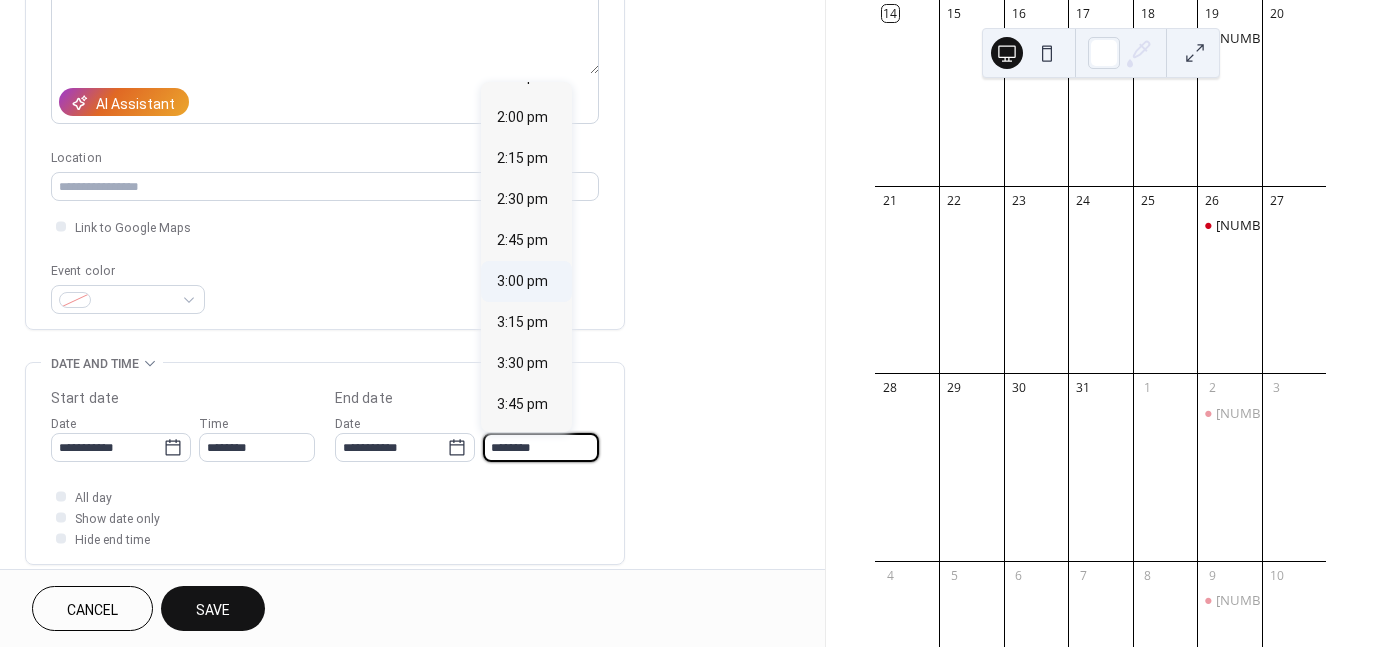 scroll, scrollTop: 437, scrollLeft: 0, axis: vertical 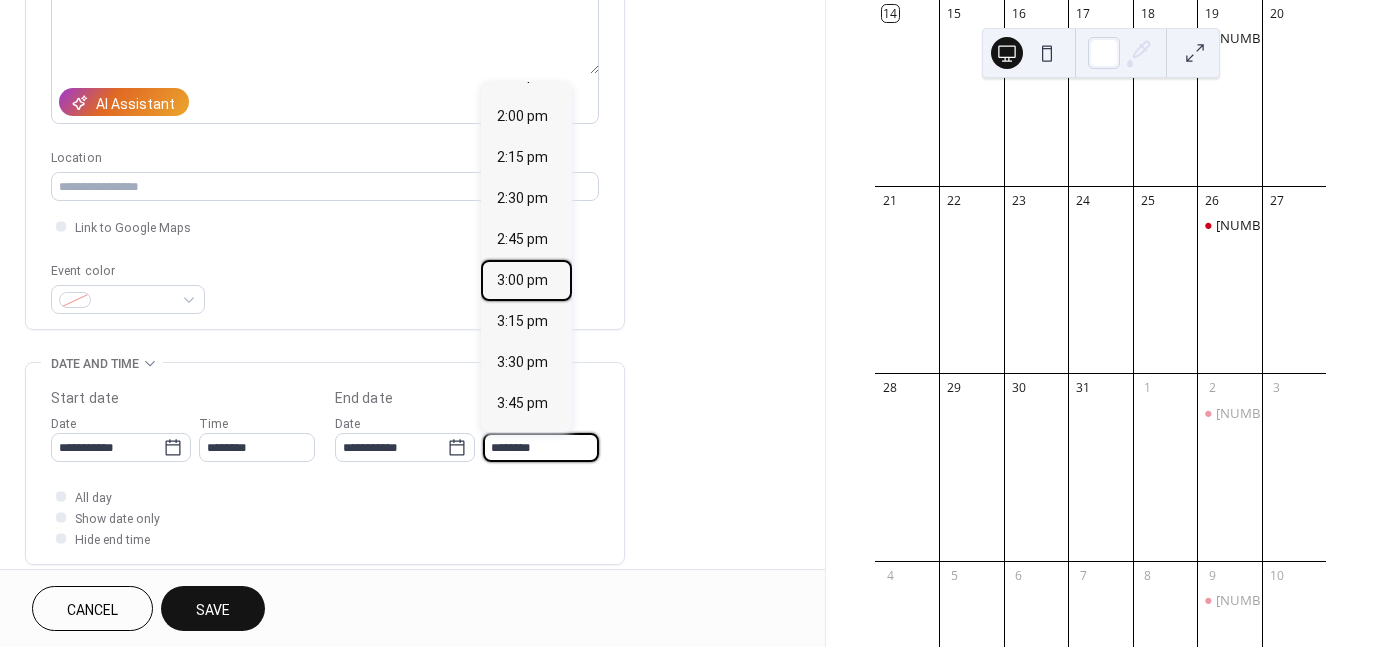 click on "3:00 pm" at bounding box center [522, 279] 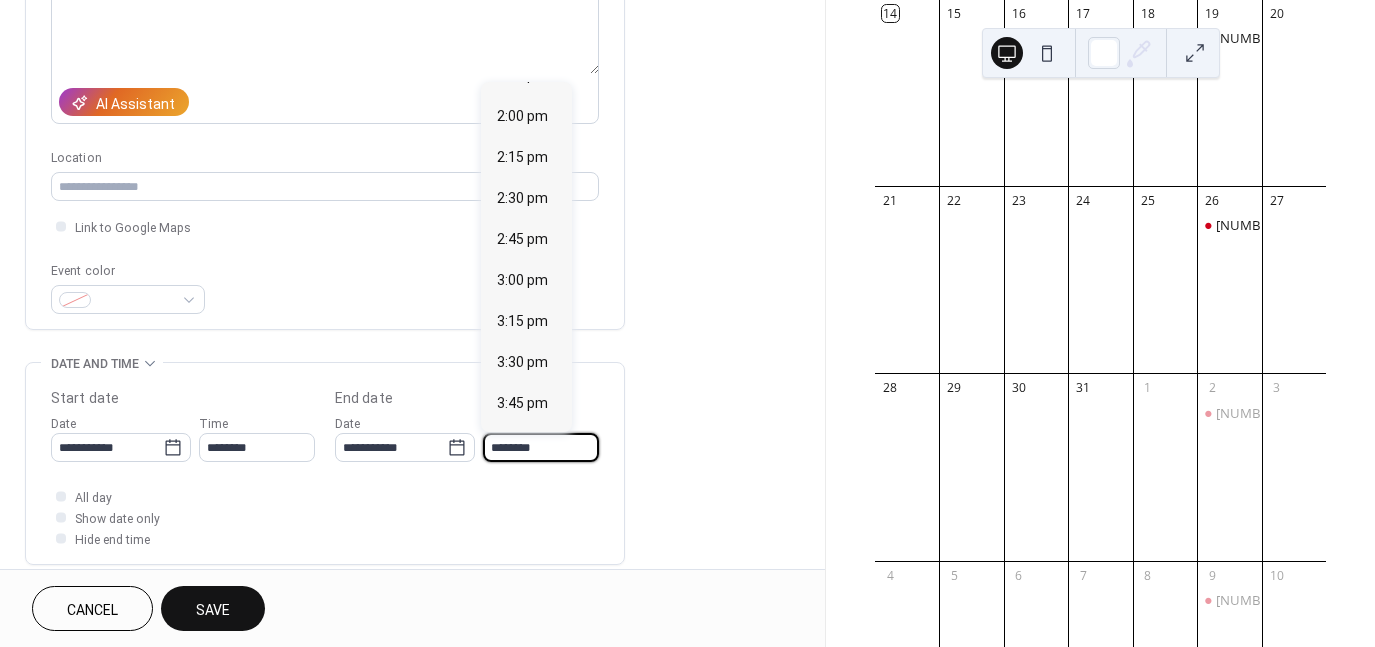 type on "*******" 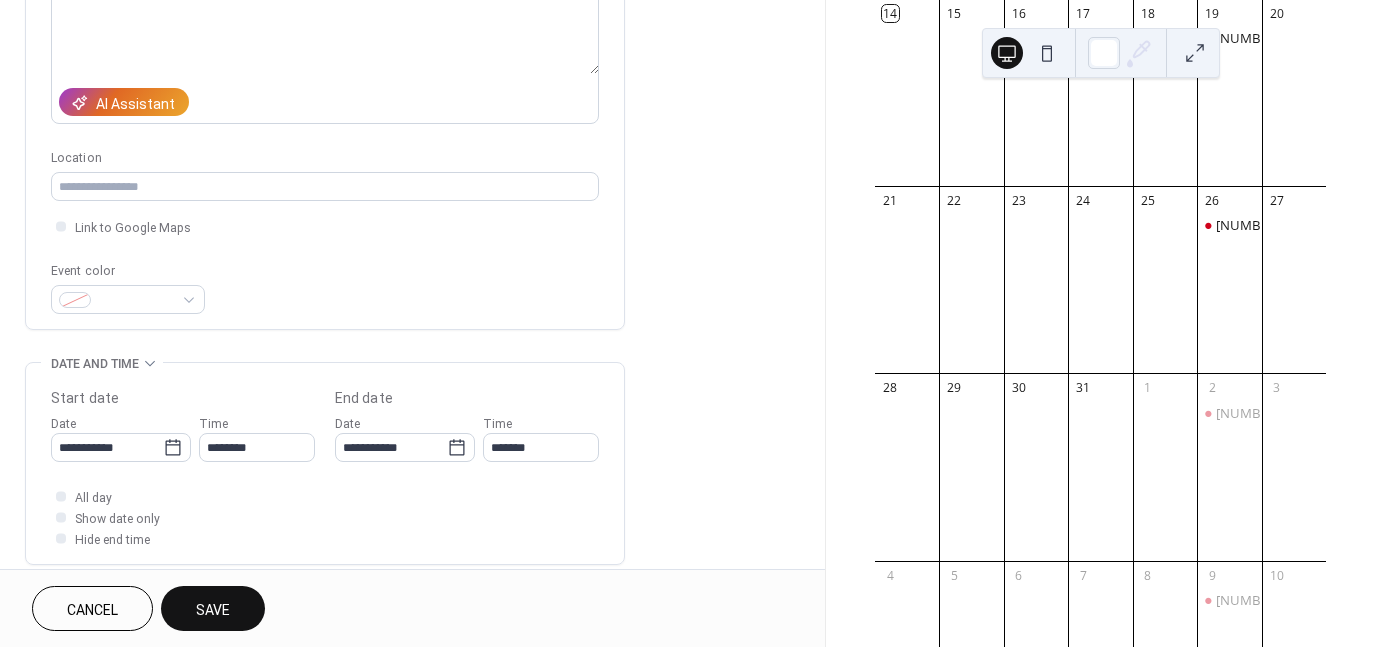 click on "Save" at bounding box center (213, 610) 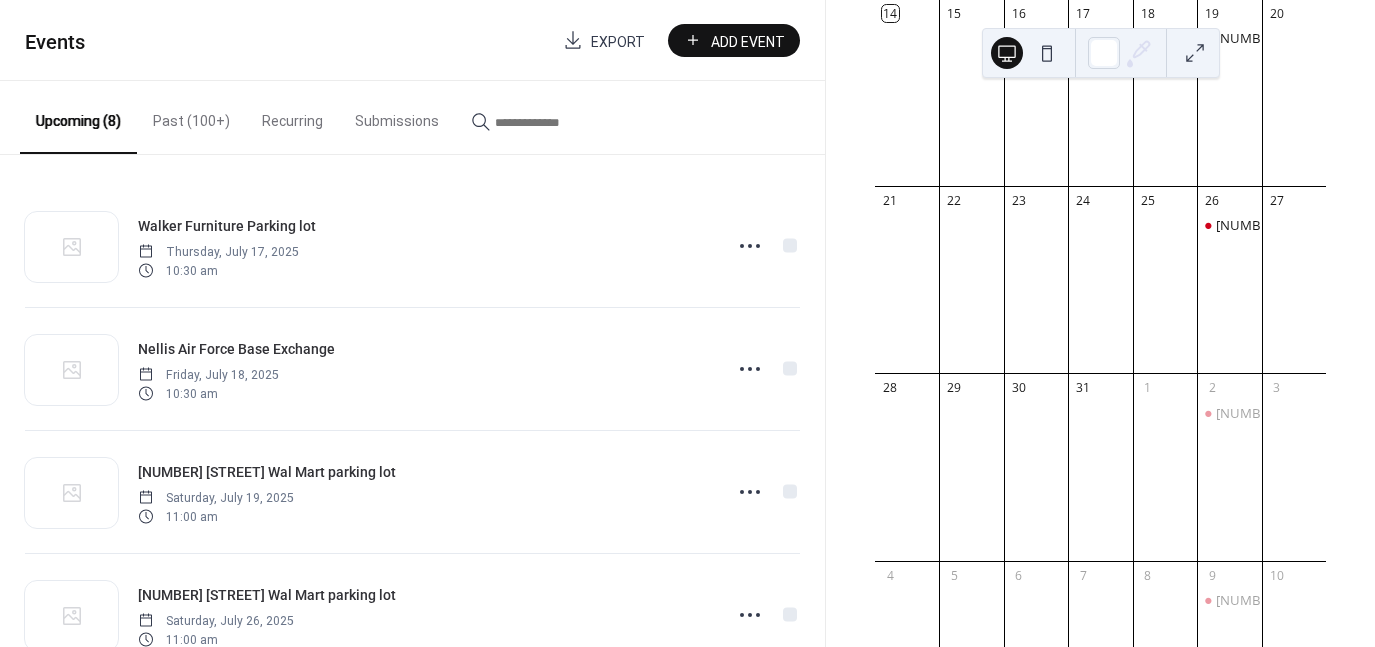 click on "Add Event" at bounding box center (734, 40) 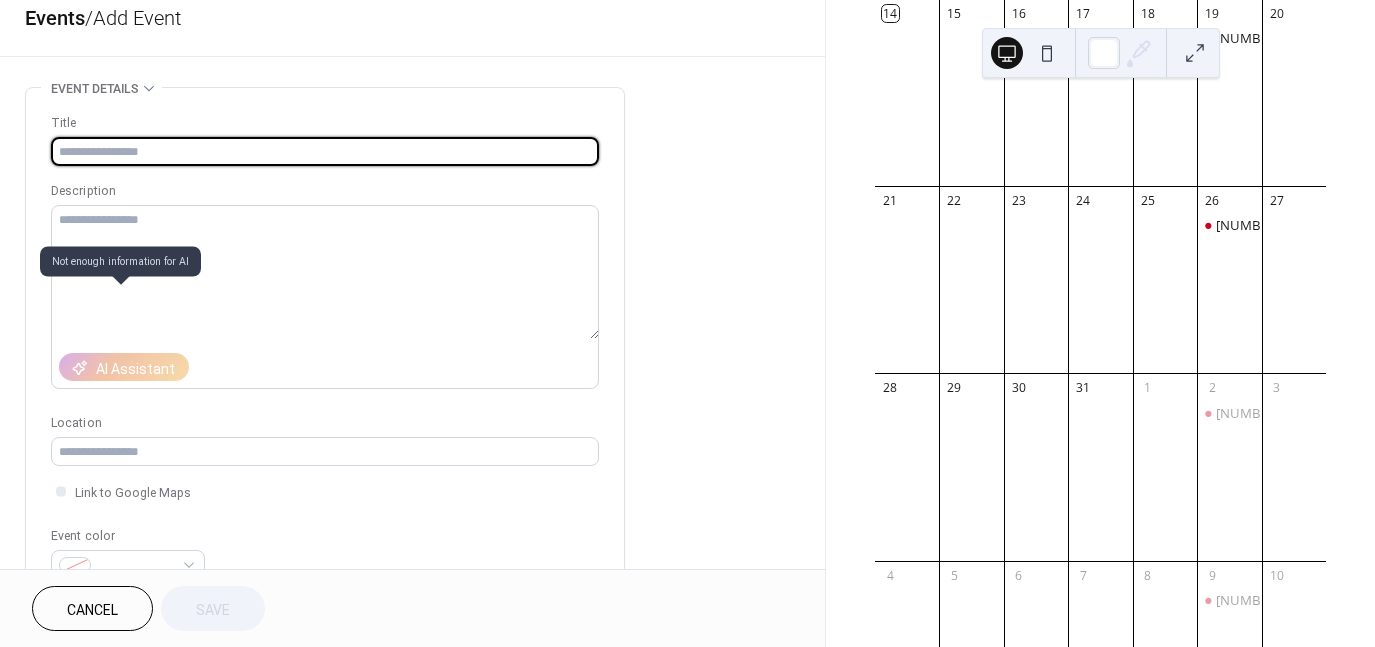 scroll, scrollTop: 0, scrollLeft: 0, axis: both 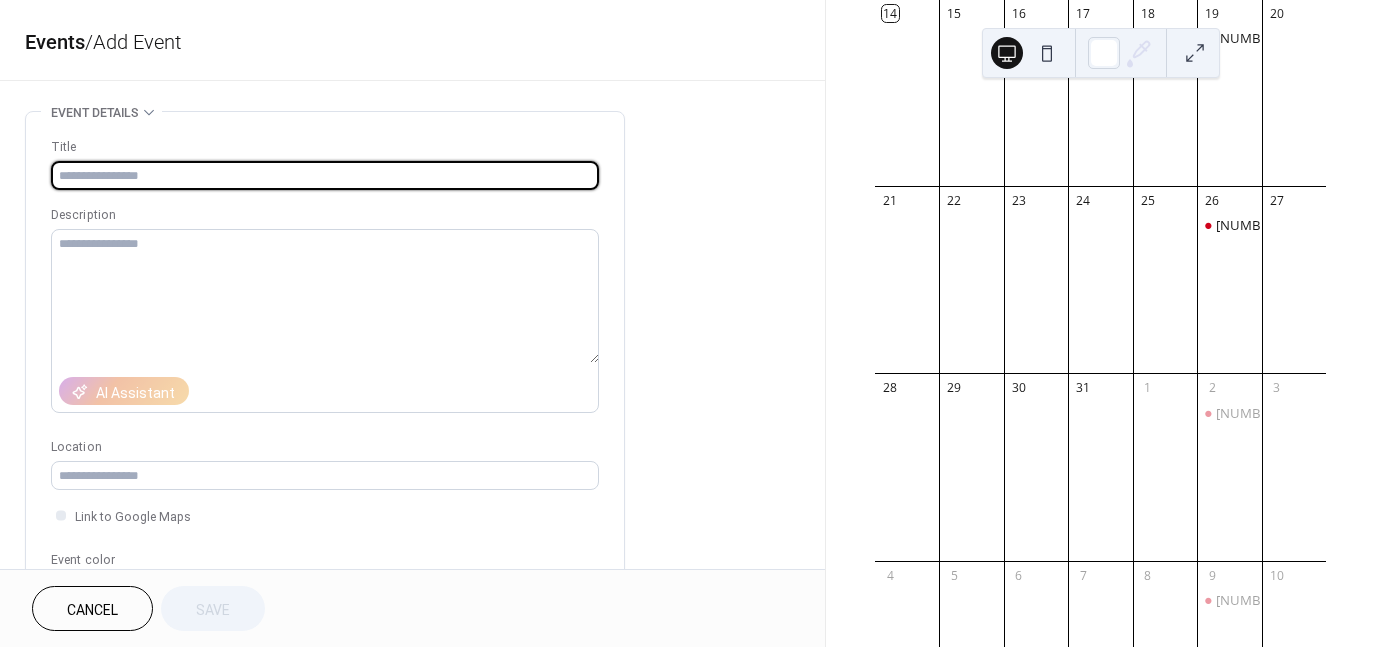 click at bounding box center (325, 175) 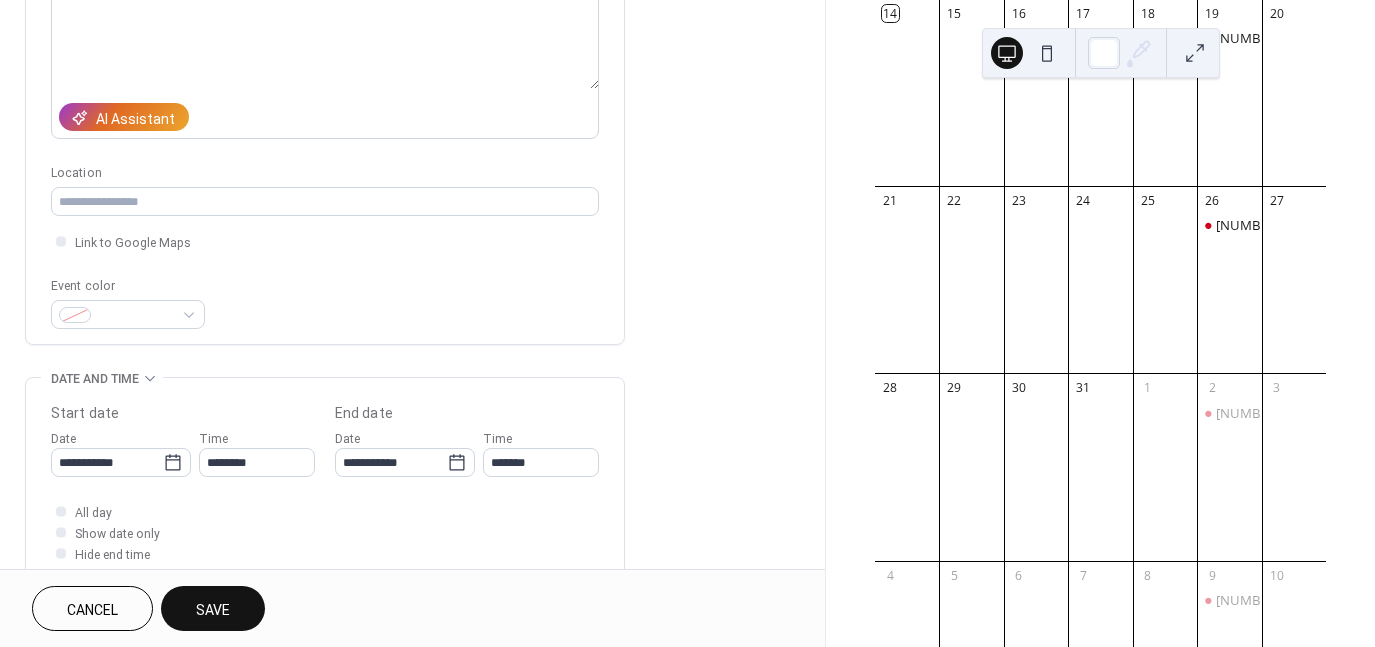 scroll, scrollTop: 275, scrollLeft: 0, axis: vertical 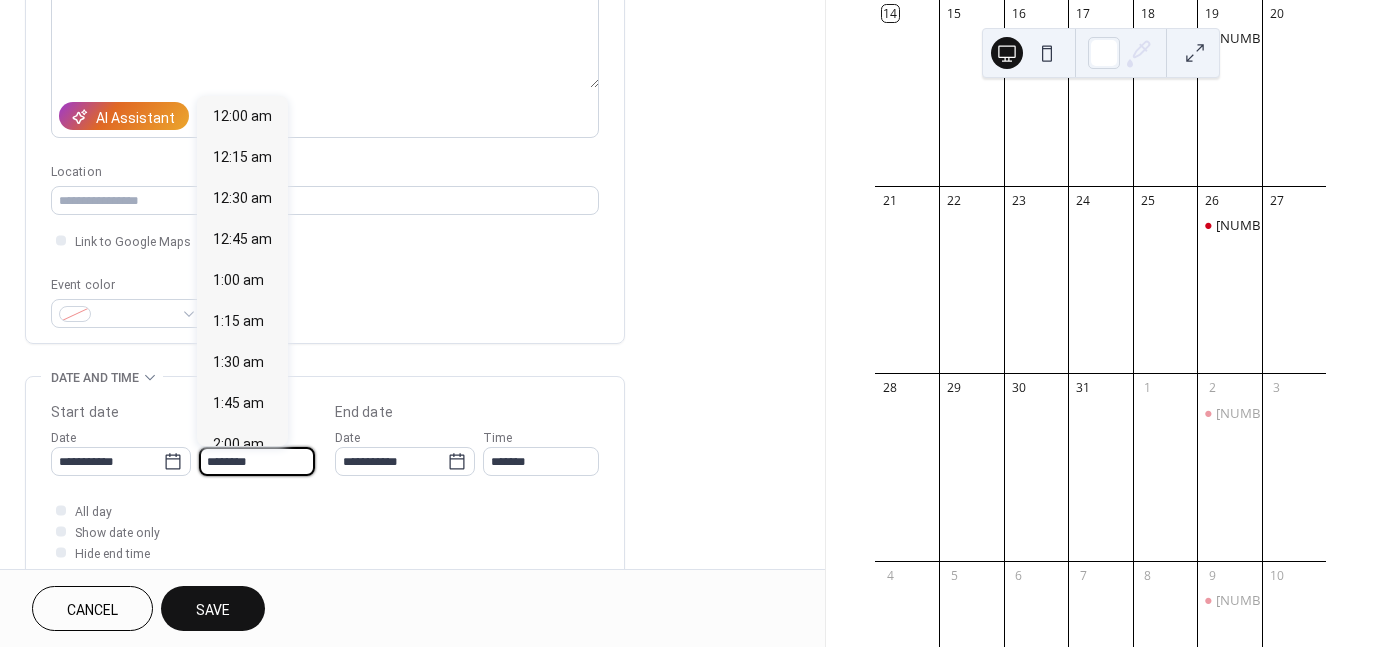 click on "********" at bounding box center [257, 461] 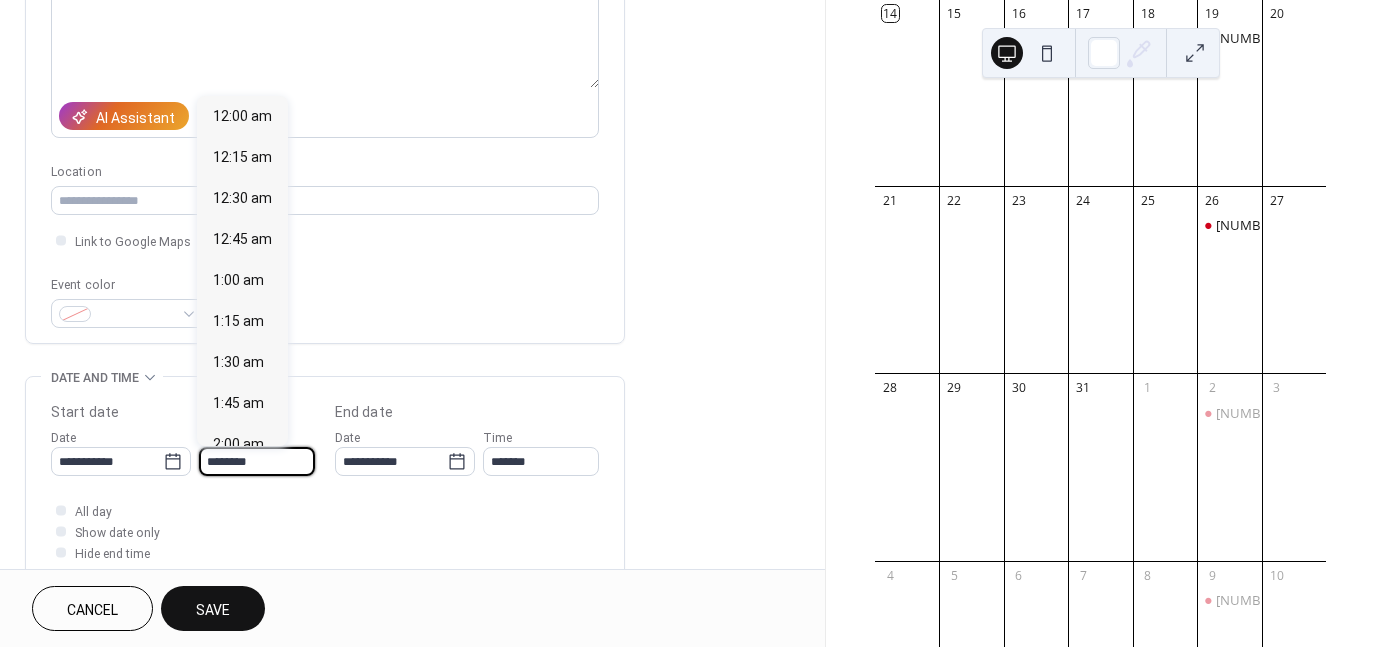 scroll, scrollTop: 1968, scrollLeft: 0, axis: vertical 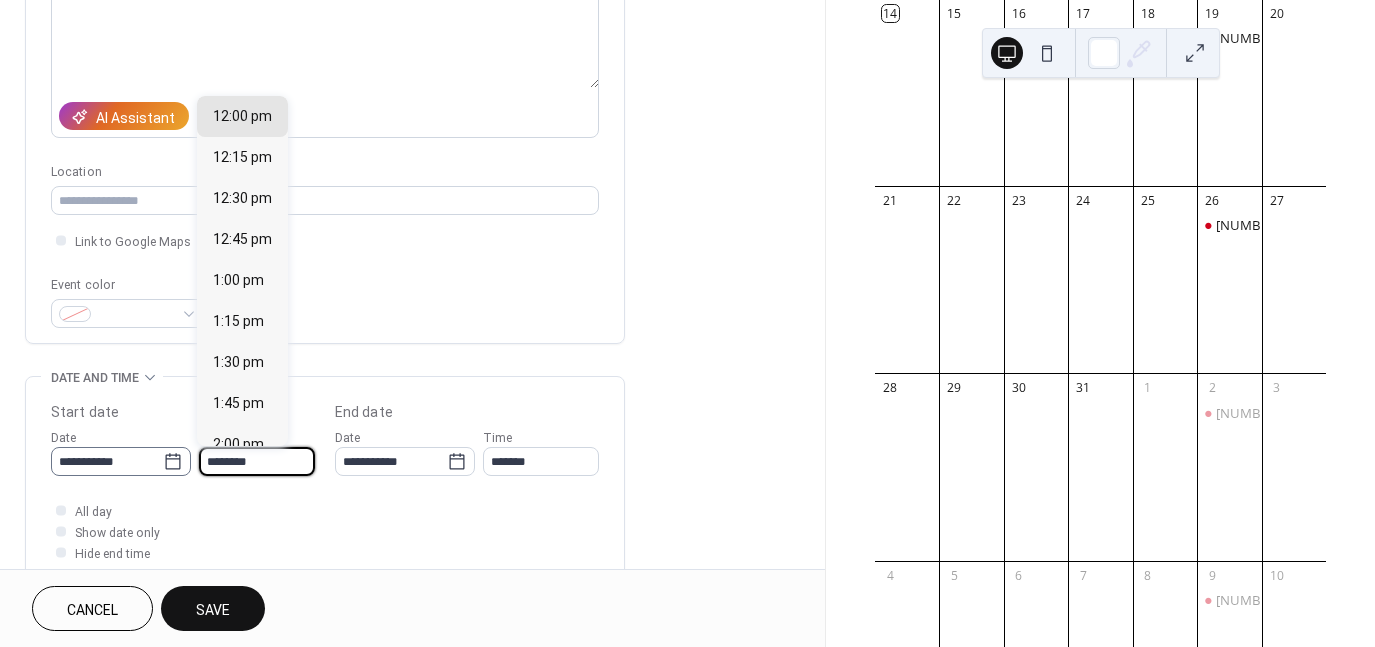 click 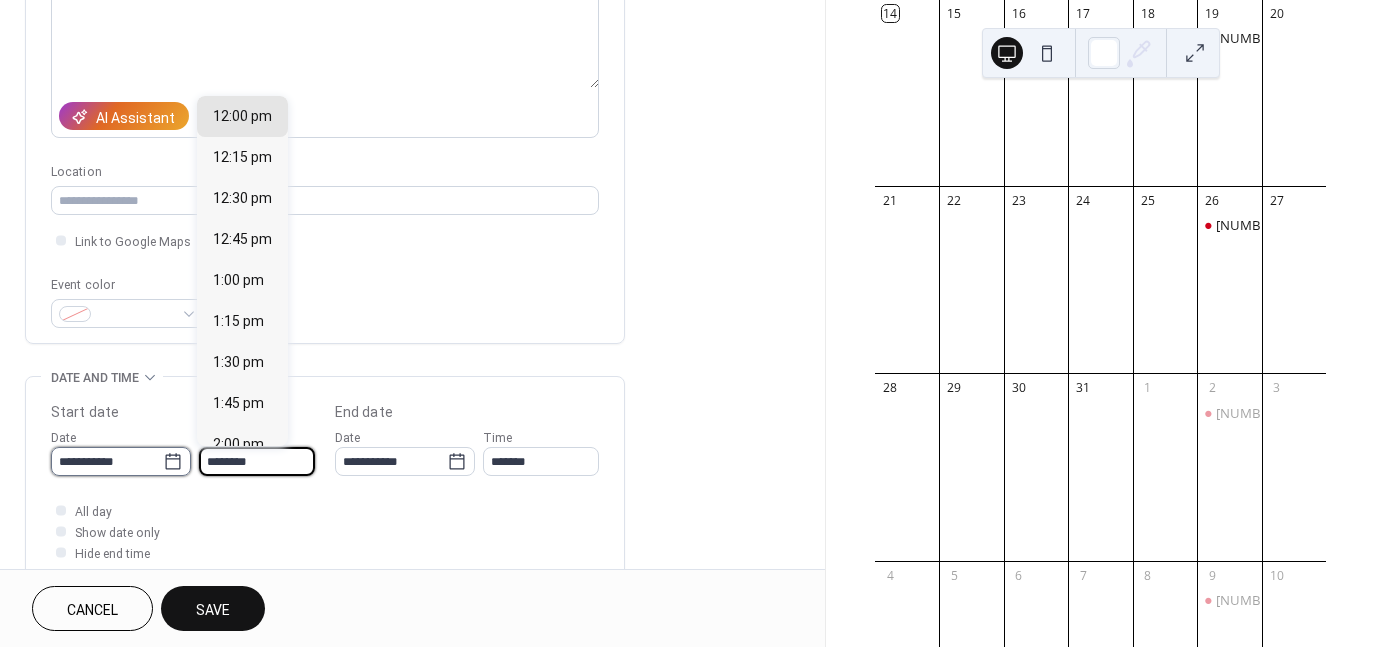 click on "**********" at bounding box center (107, 461) 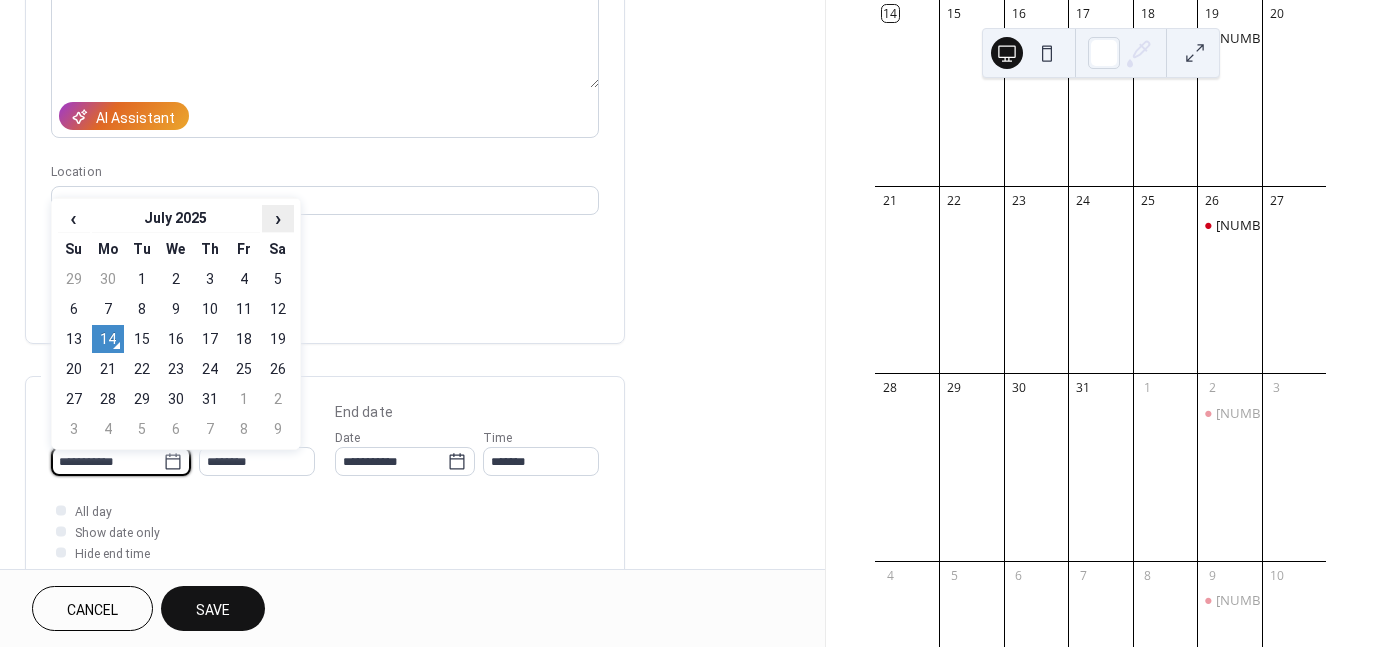 click on "›" at bounding box center [278, 218] 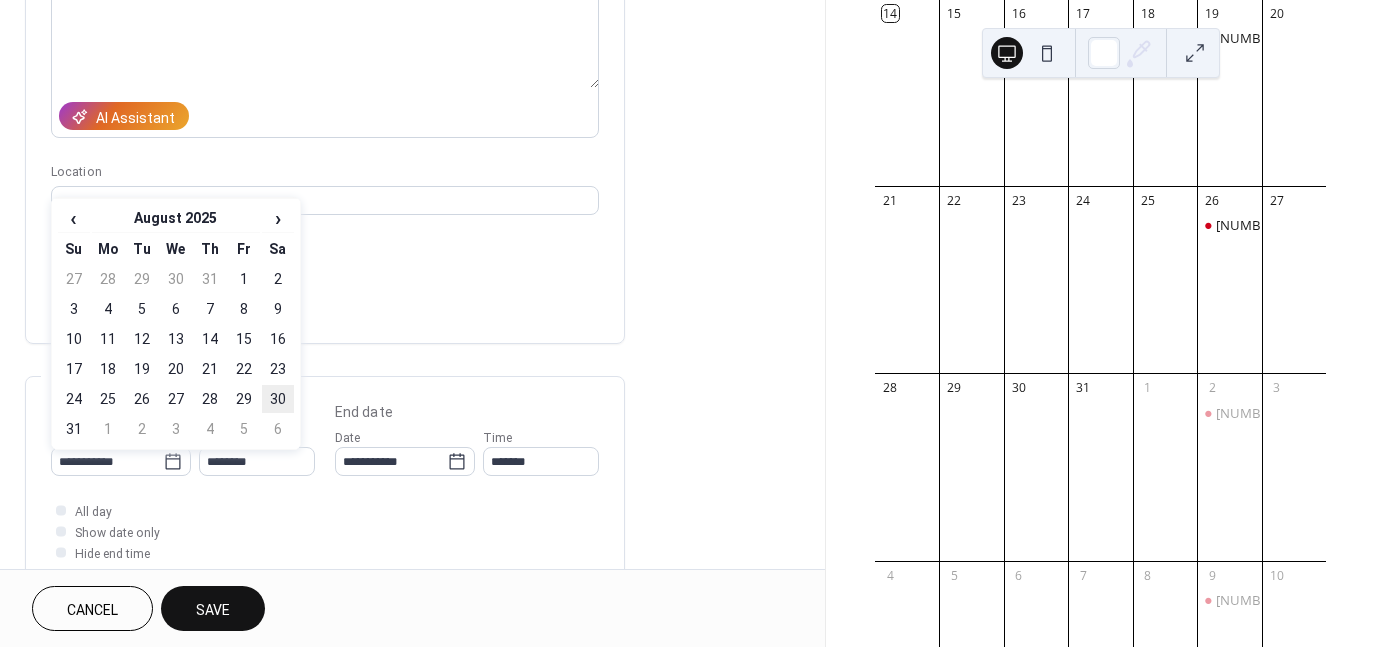 click on "30" at bounding box center (278, 399) 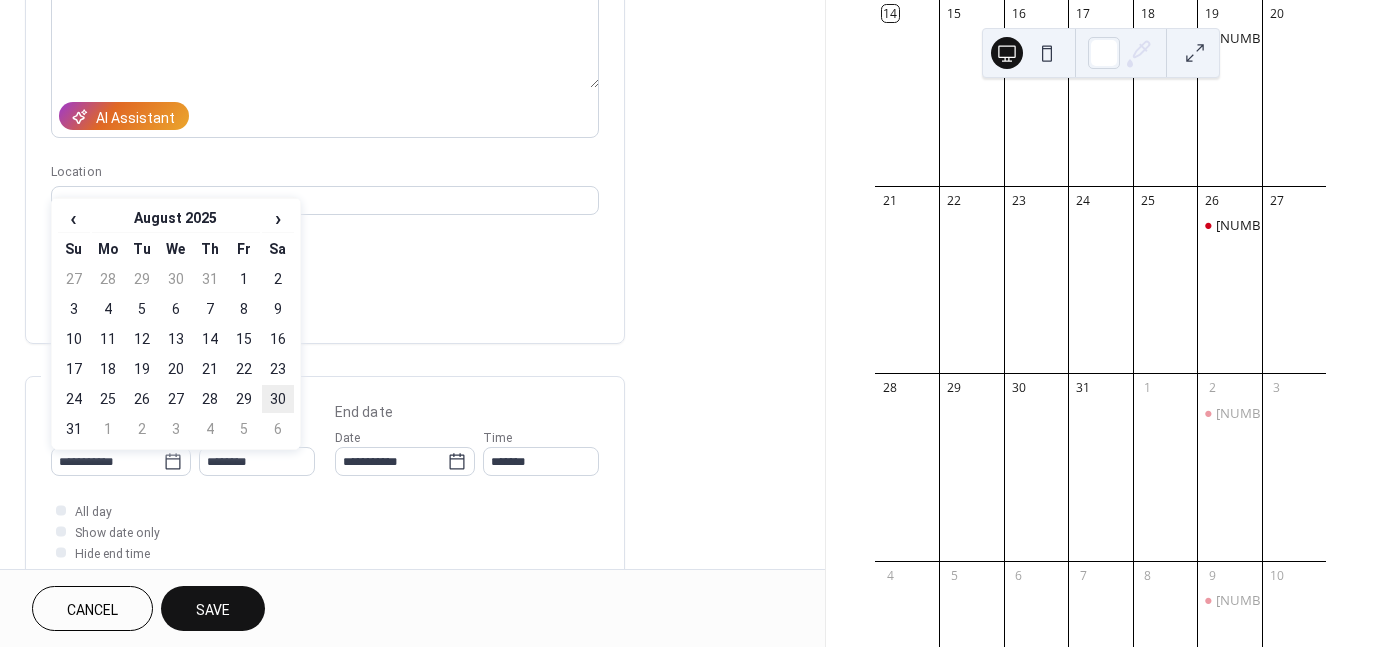 type on "**********" 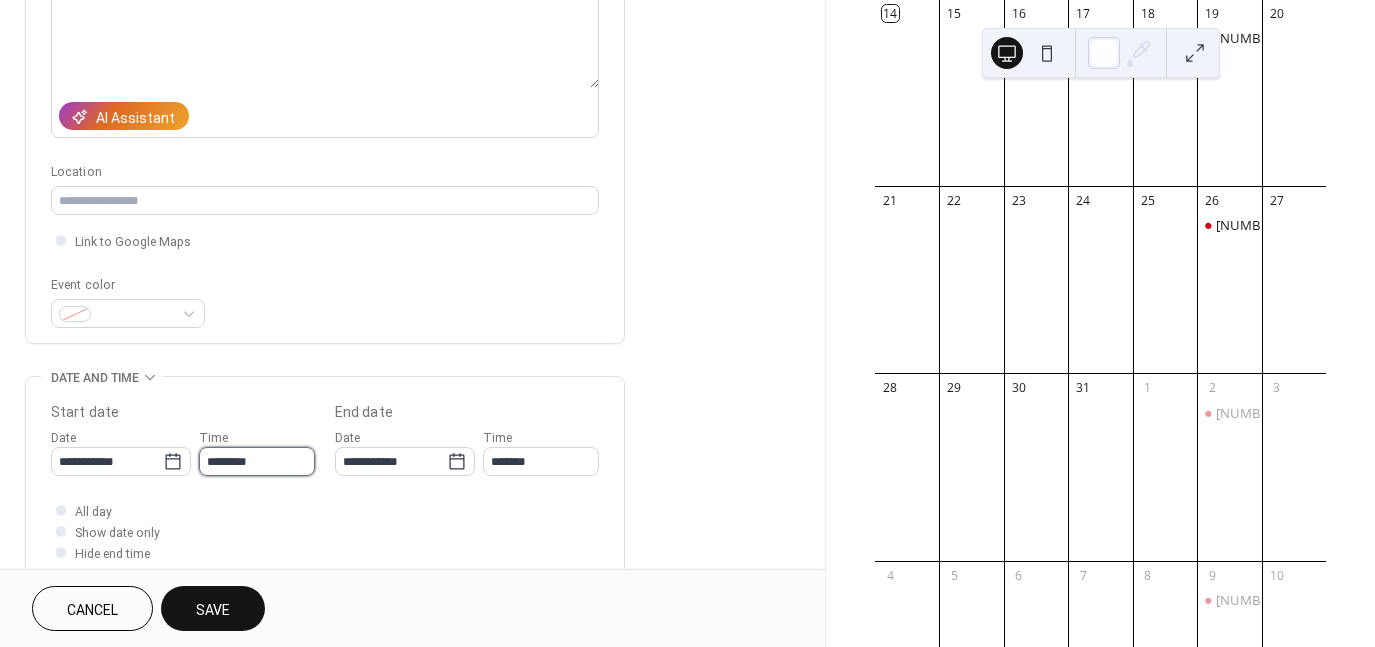 click on "********" at bounding box center [257, 461] 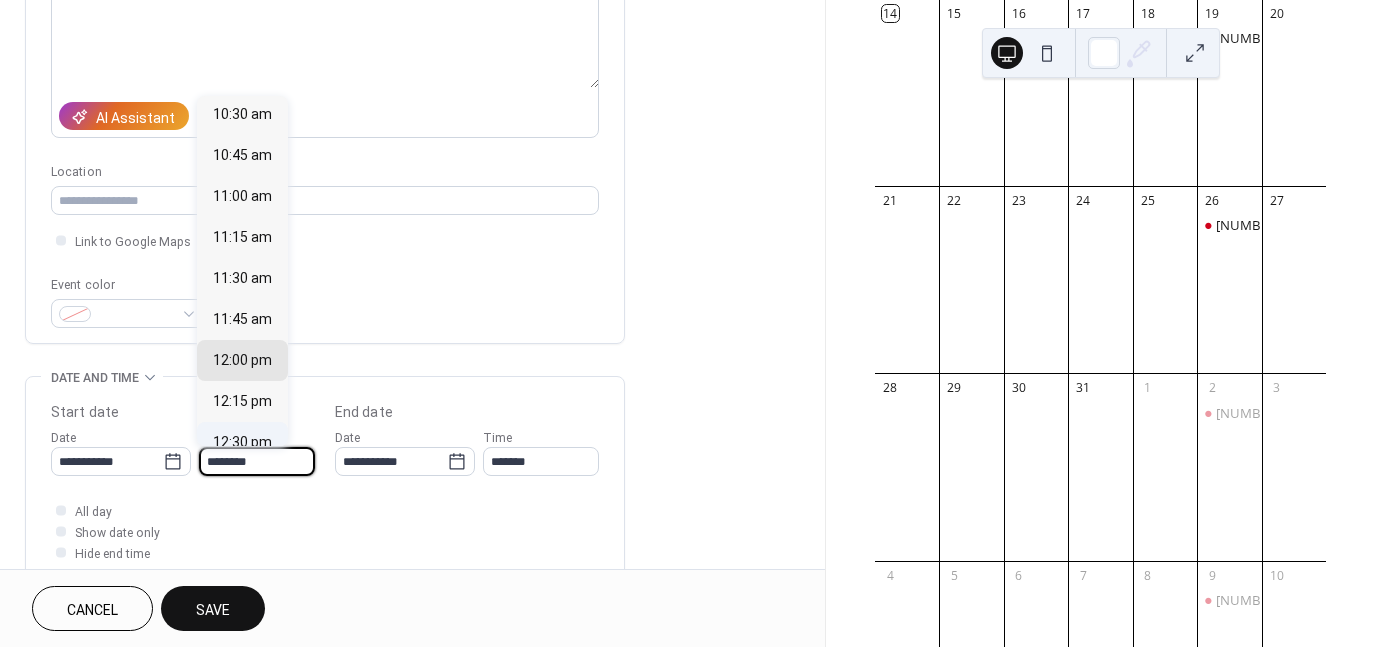 scroll, scrollTop: 1721, scrollLeft: 0, axis: vertical 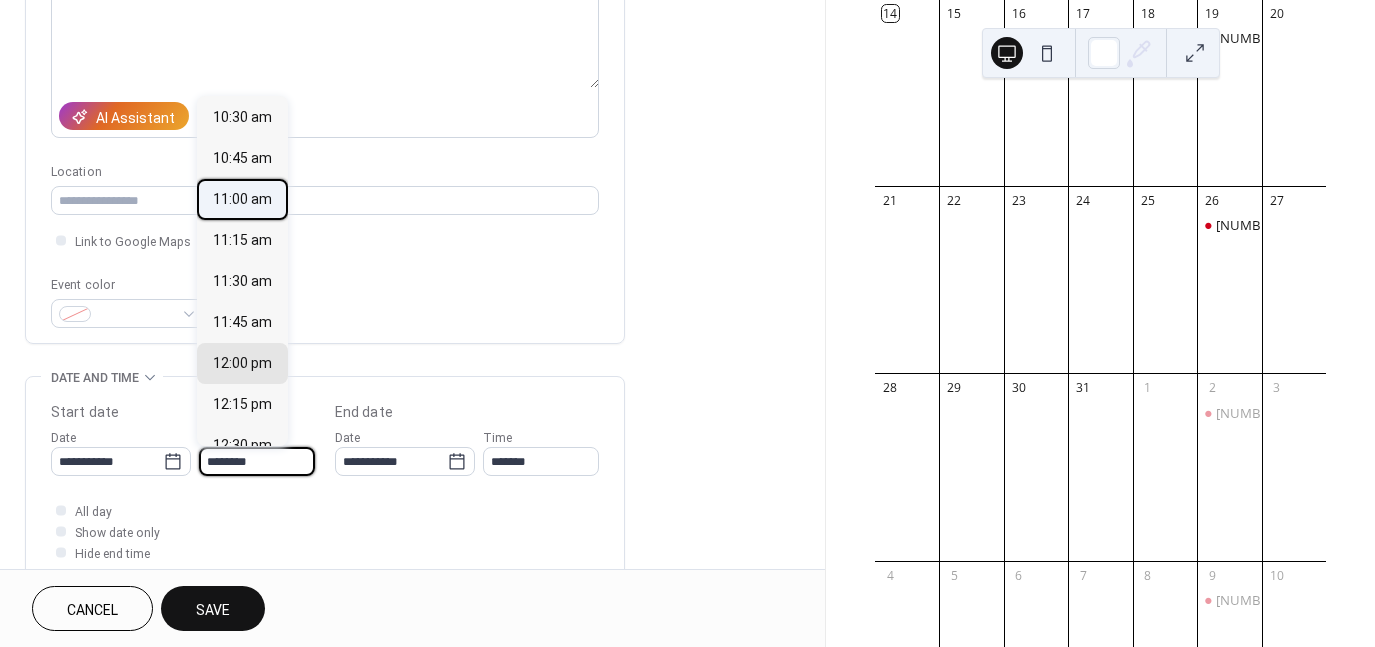 click on "11:00 am" at bounding box center [242, 199] 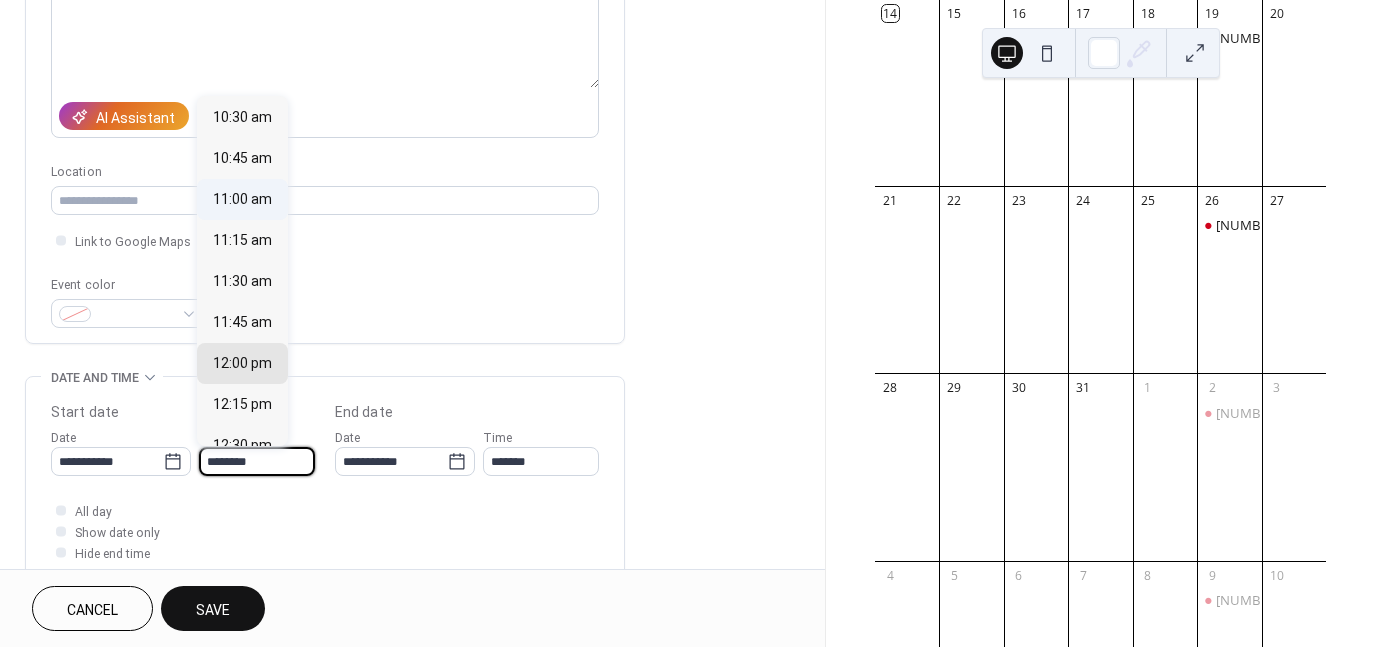 type on "********" 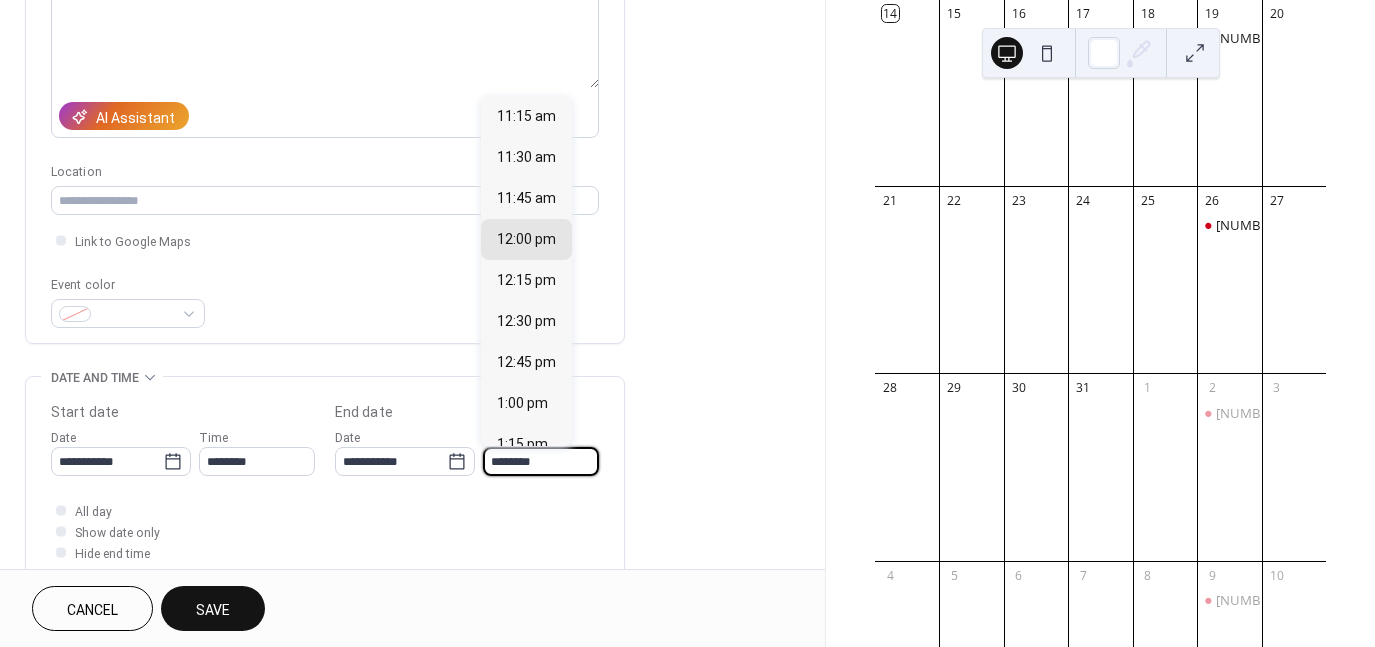 click on "********" at bounding box center [541, 461] 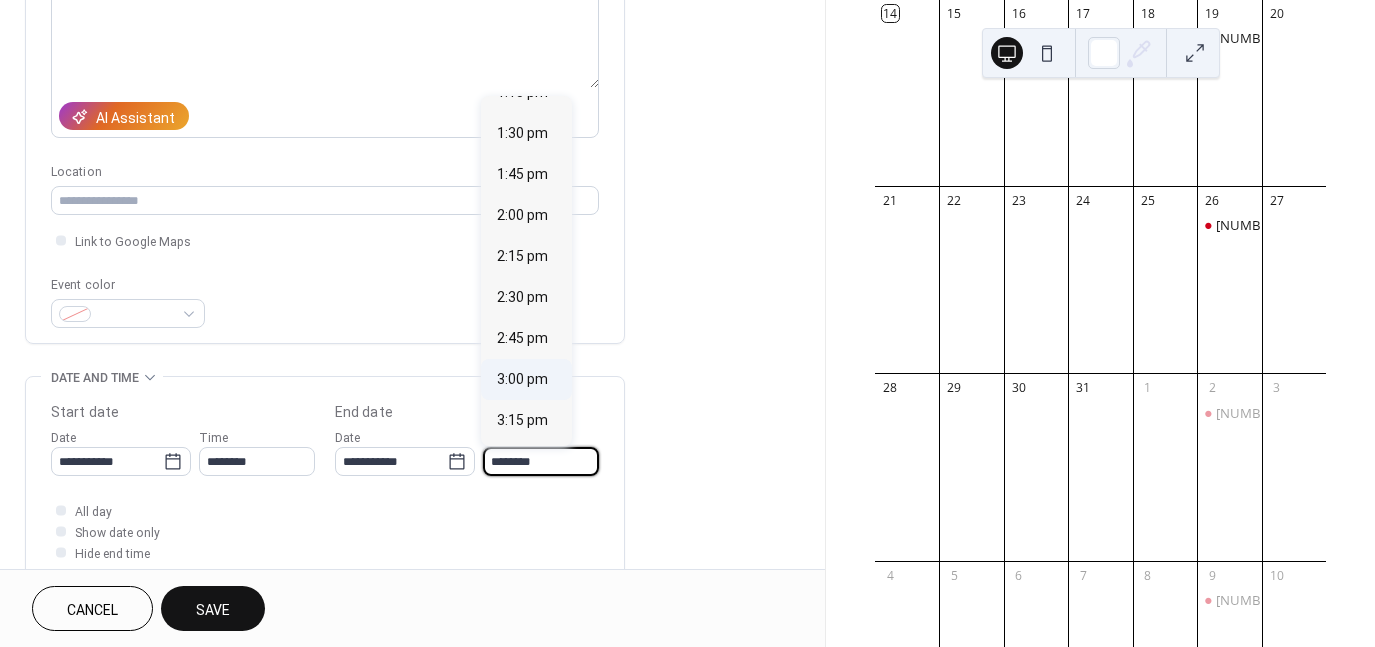 scroll, scrollTop: 352, scrollLeft: 0, axis: vertical 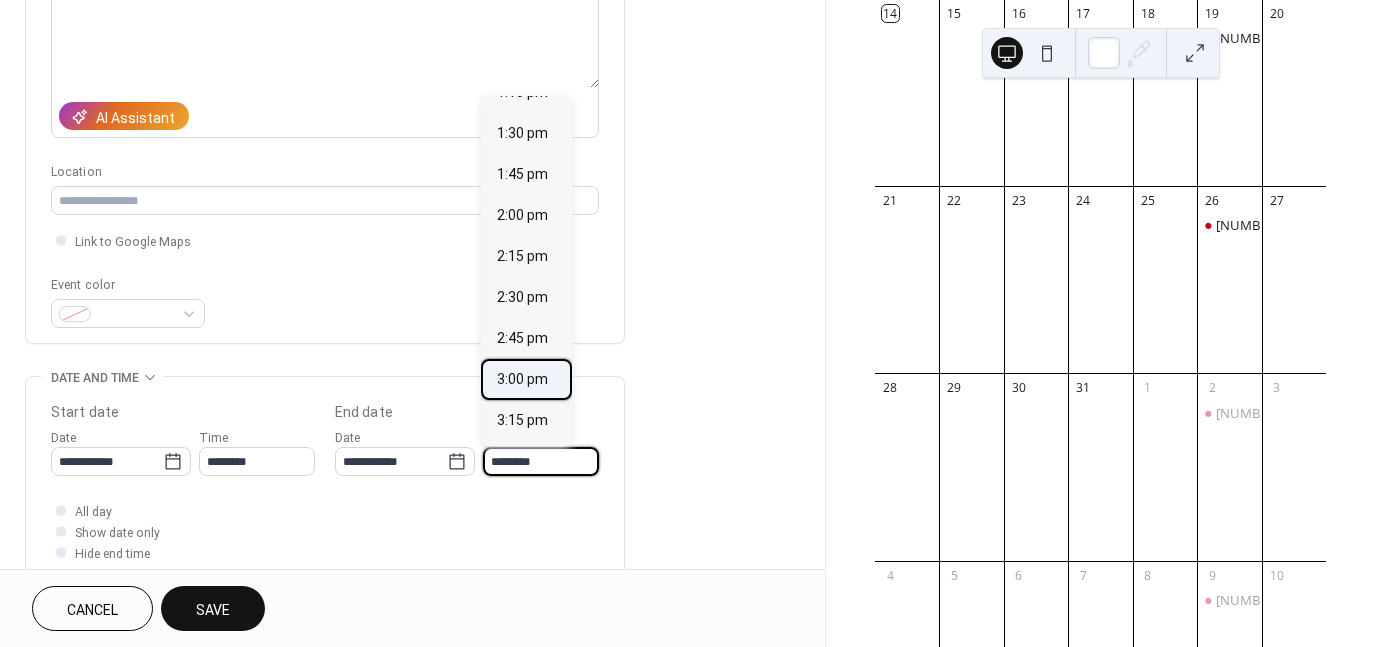 click on "3:00 pm" at bounding box center [522, 379] 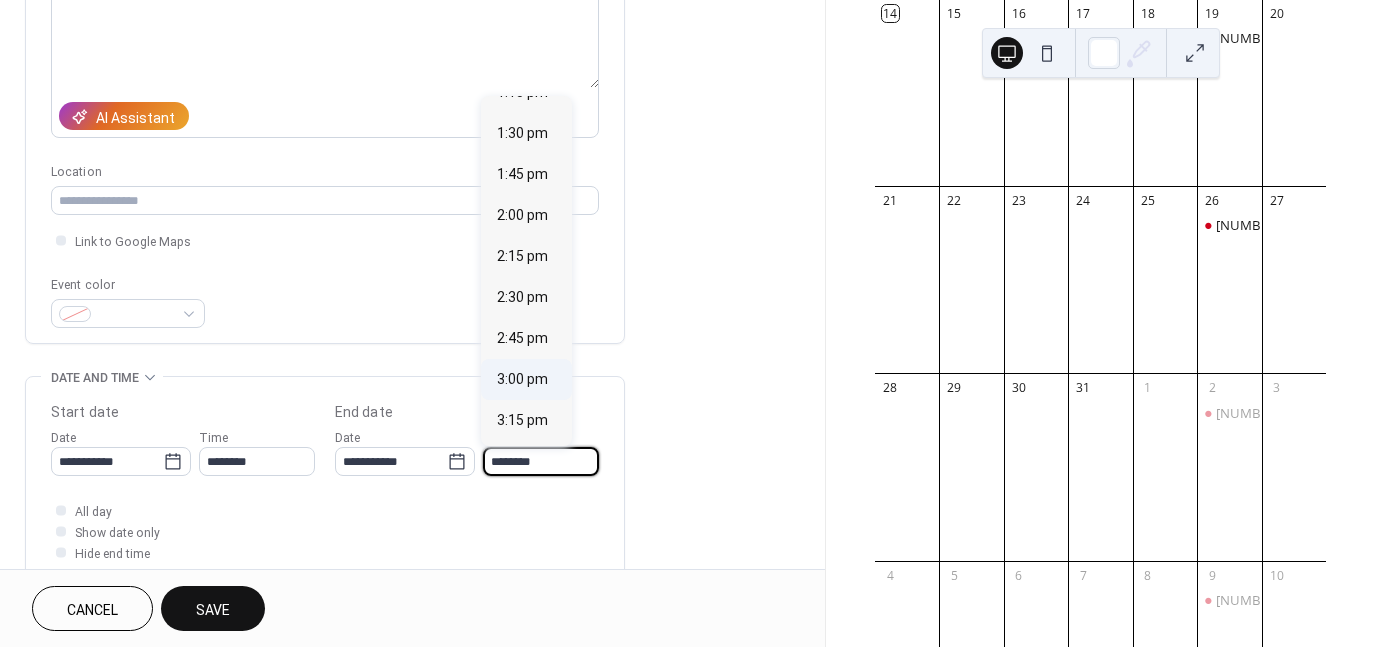 type on "*******" 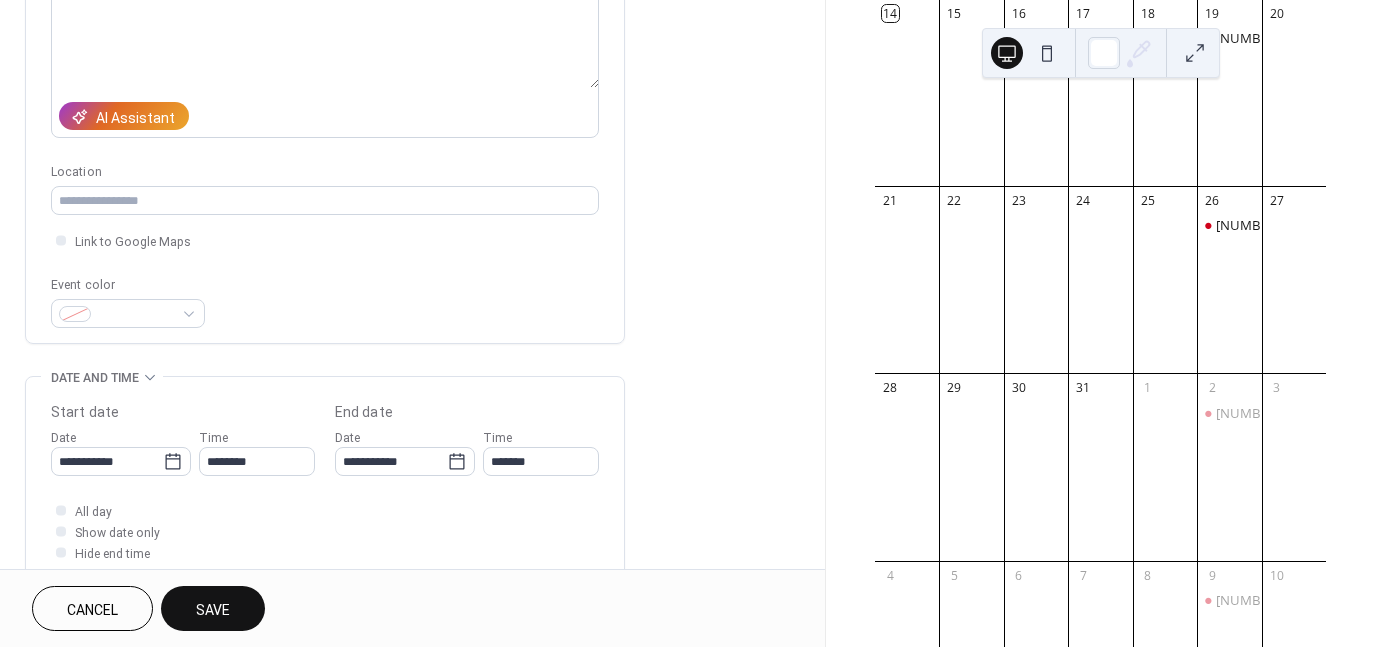 click on "Save" at bounding box center (213, 608) 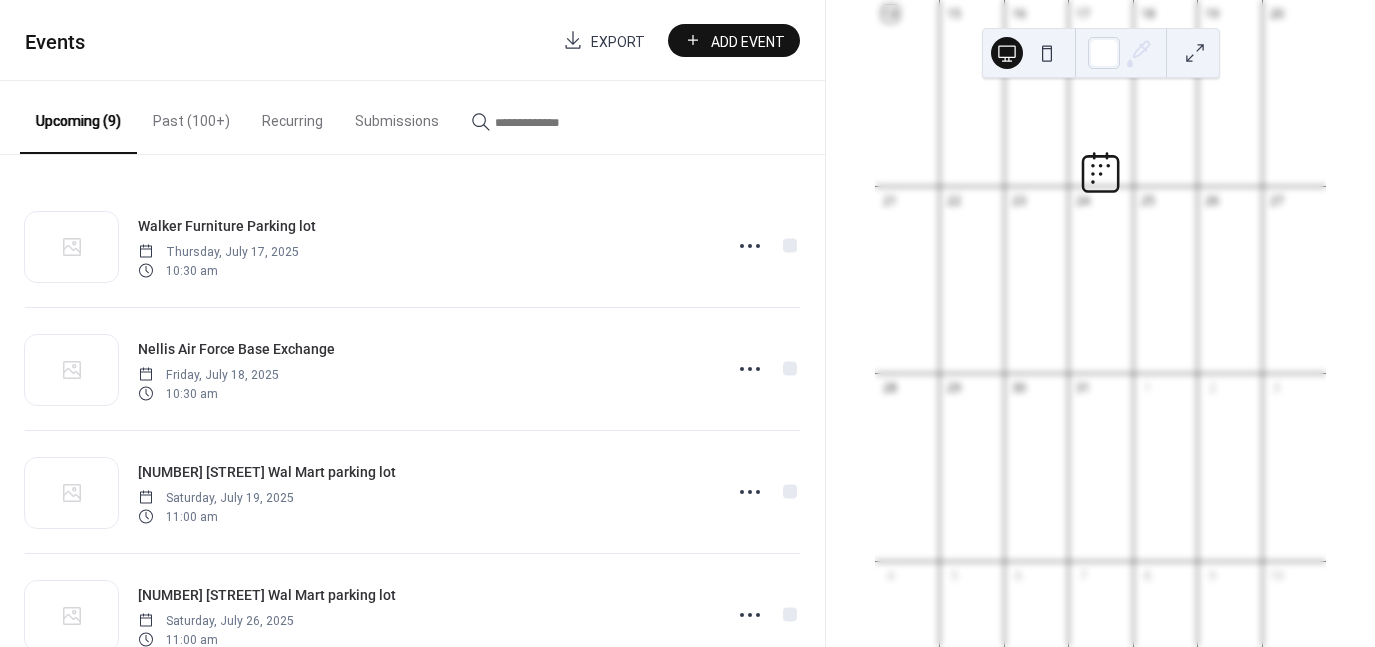 click on "Add Event" at bounding box center (734, 40) 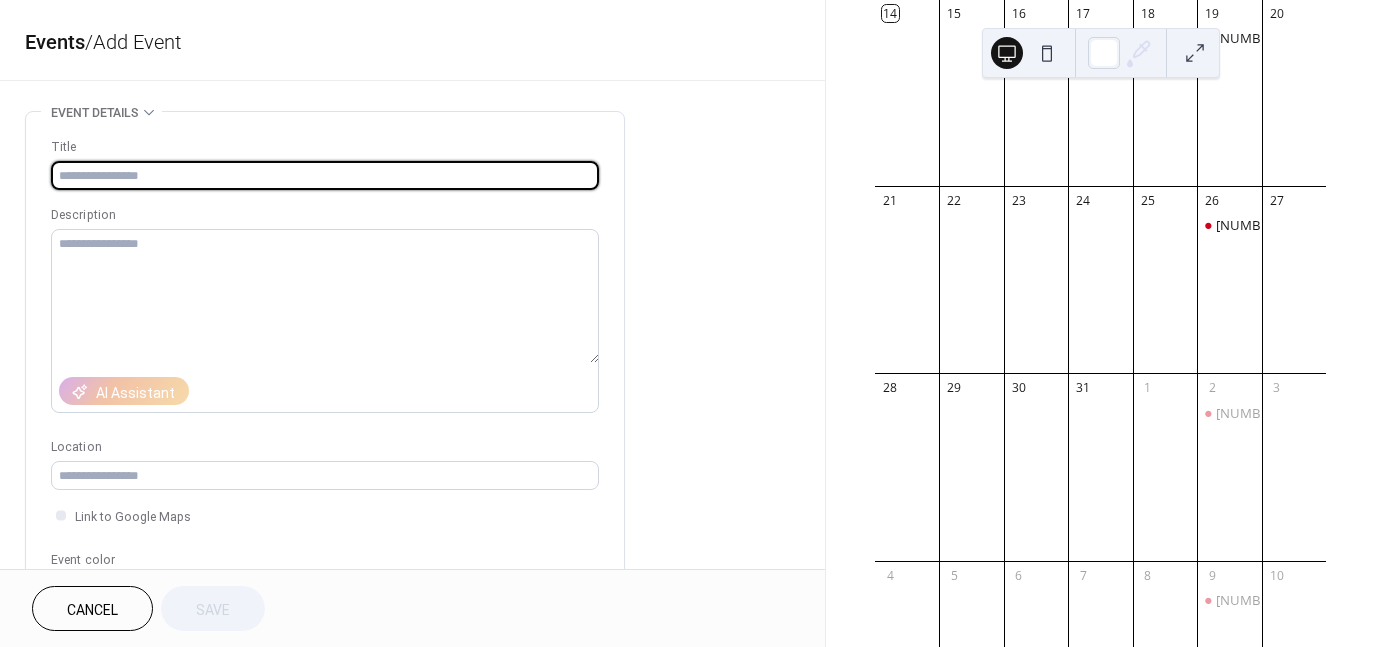 click at bounding box center [325, 175] 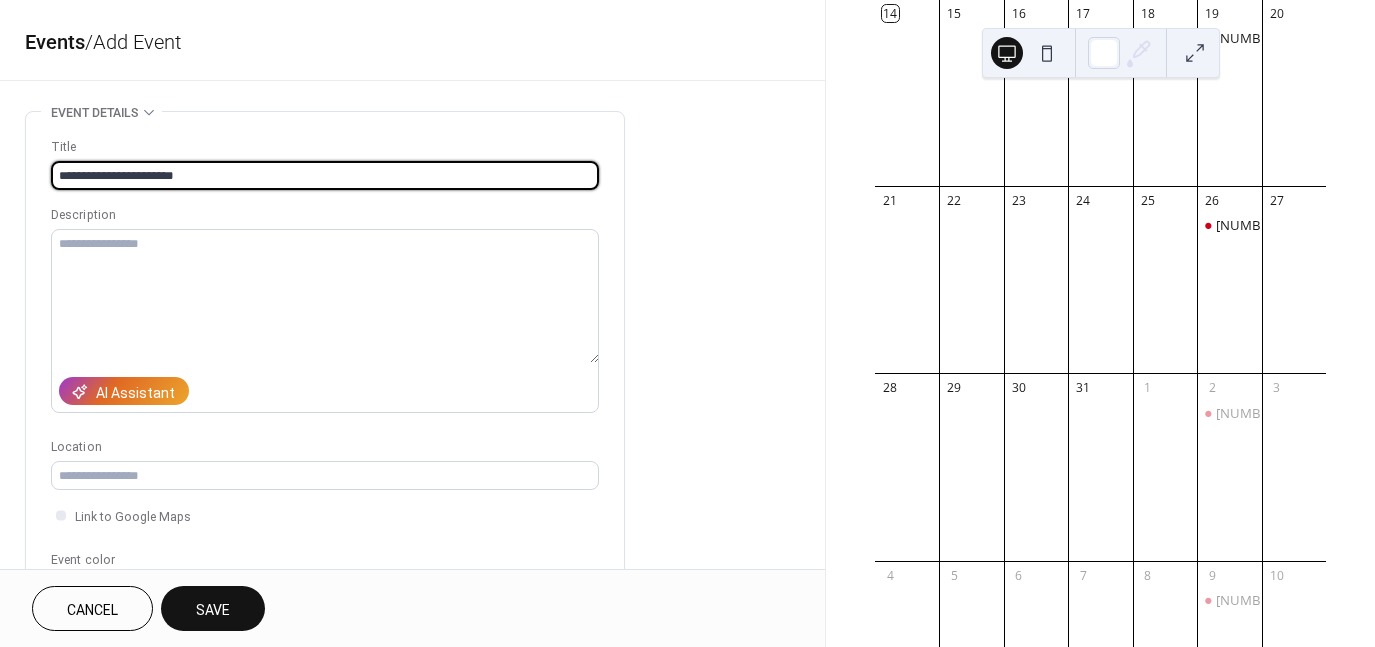 type on "**********" 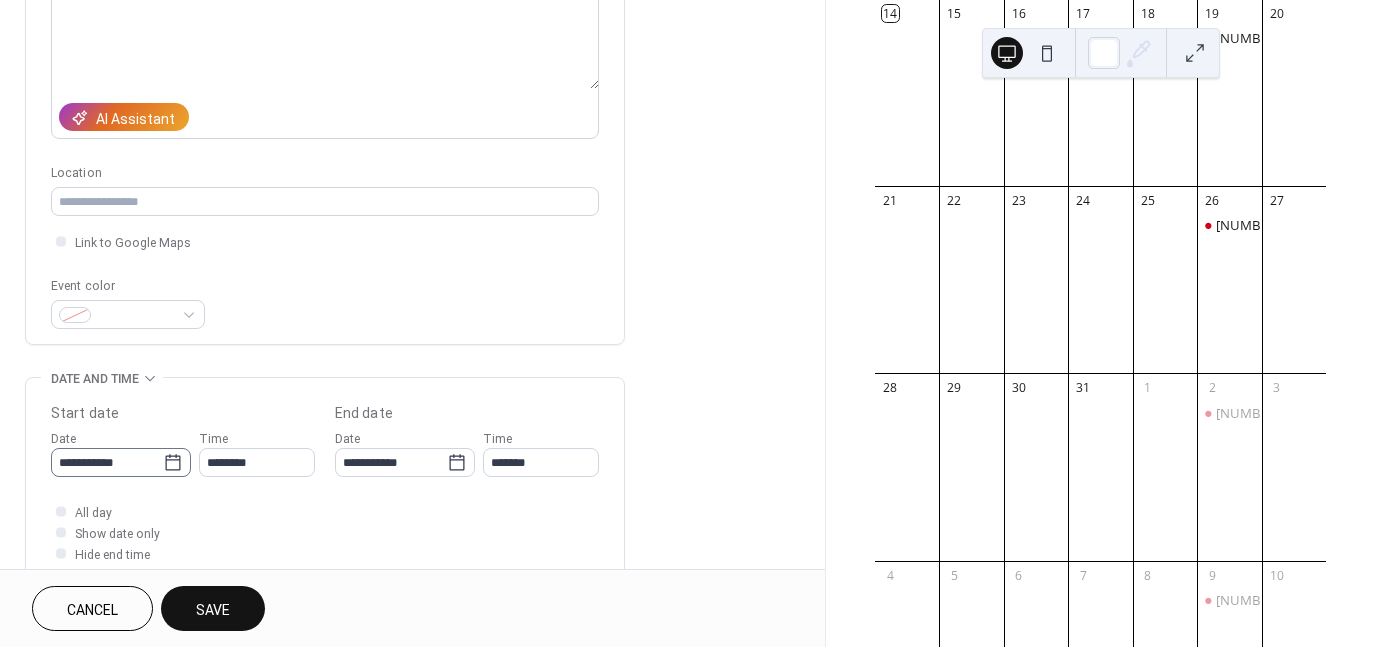 scroll, scrollTop: 275, scrollLeft: 0, axis: vertical 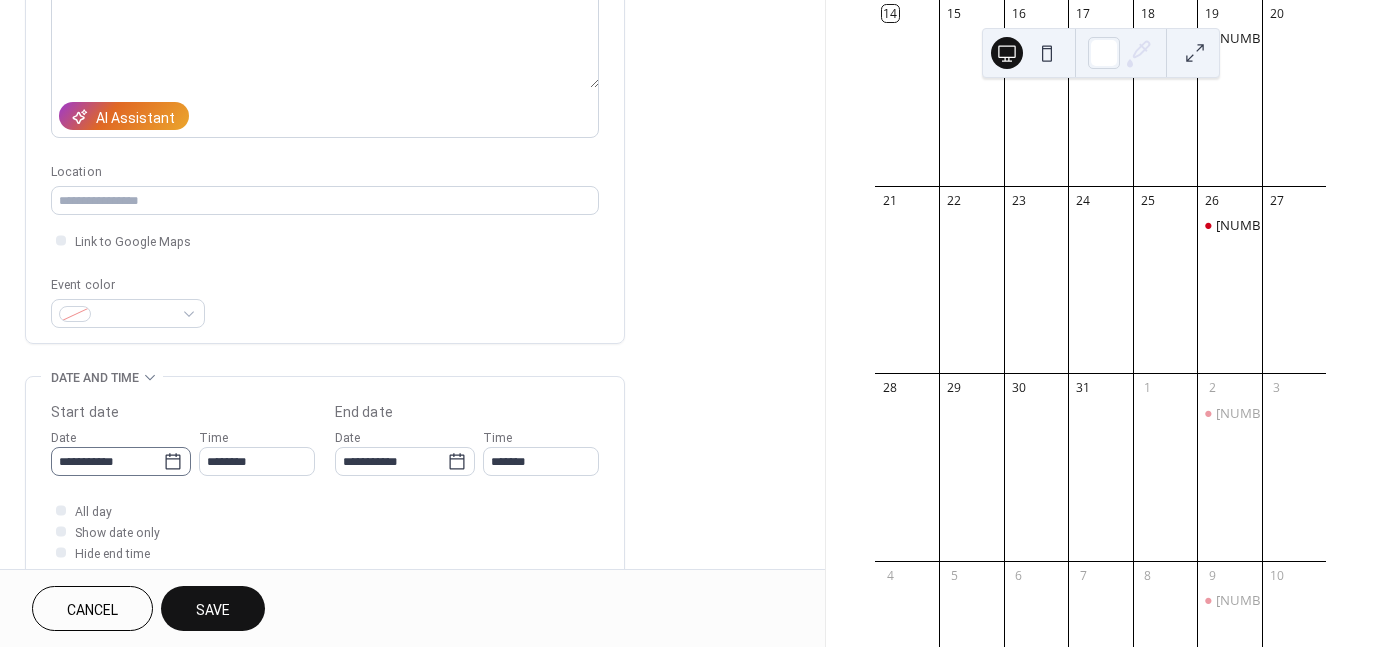 click 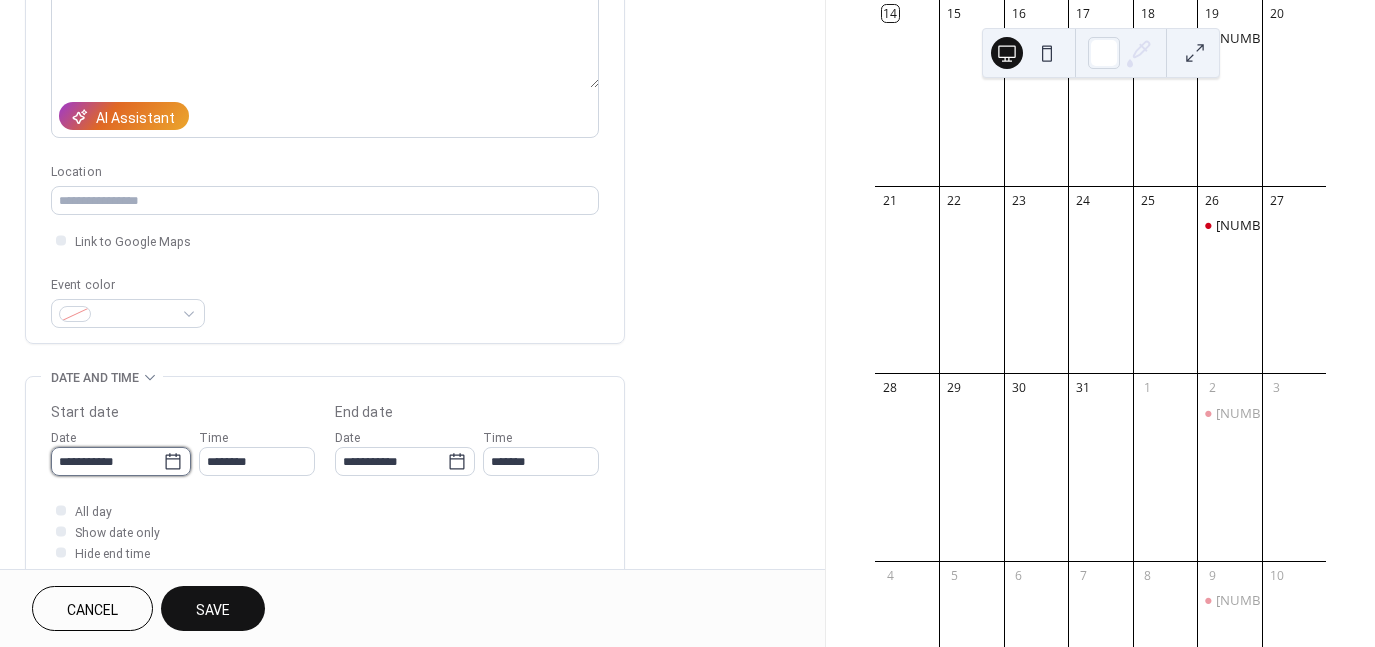 click on "**********" at bounding box center [107, 461] 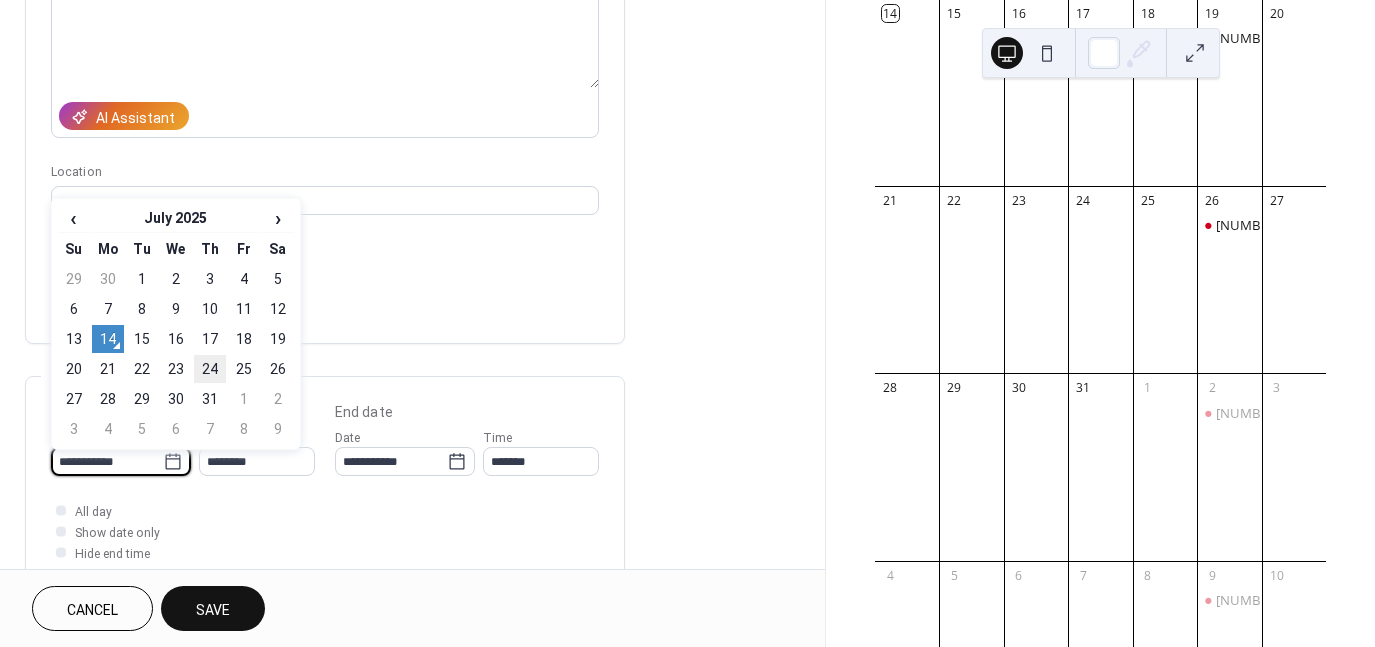 click on "24" at bounding box center [210, 369] 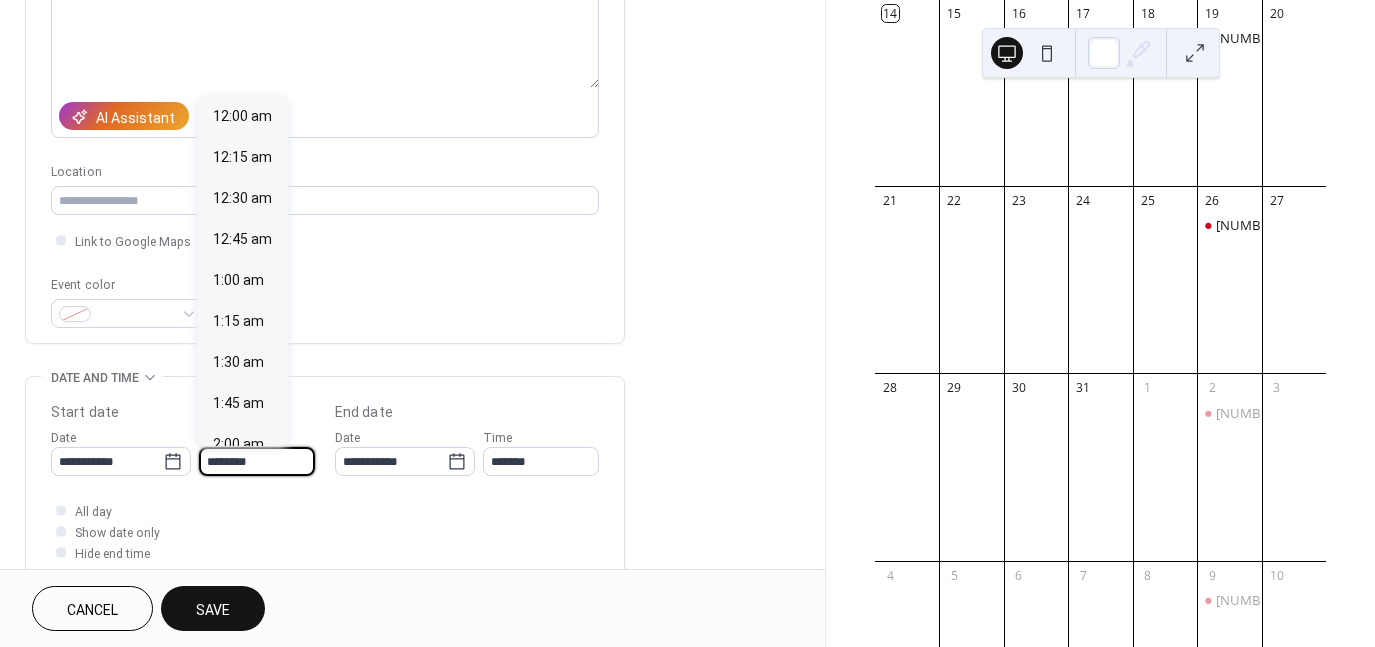 click on "********" at bounding box center (257, 461) 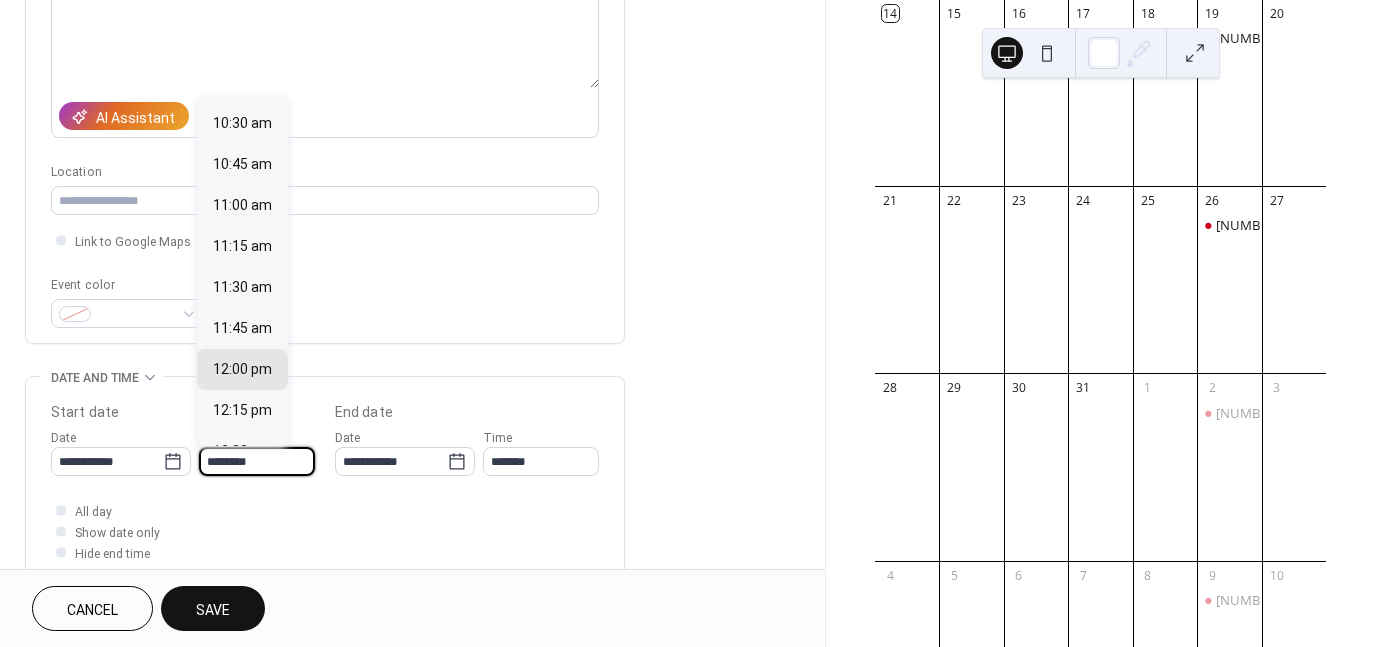 scroll, scrollTop: 1713, scrollLeft: 0, axis: vertical 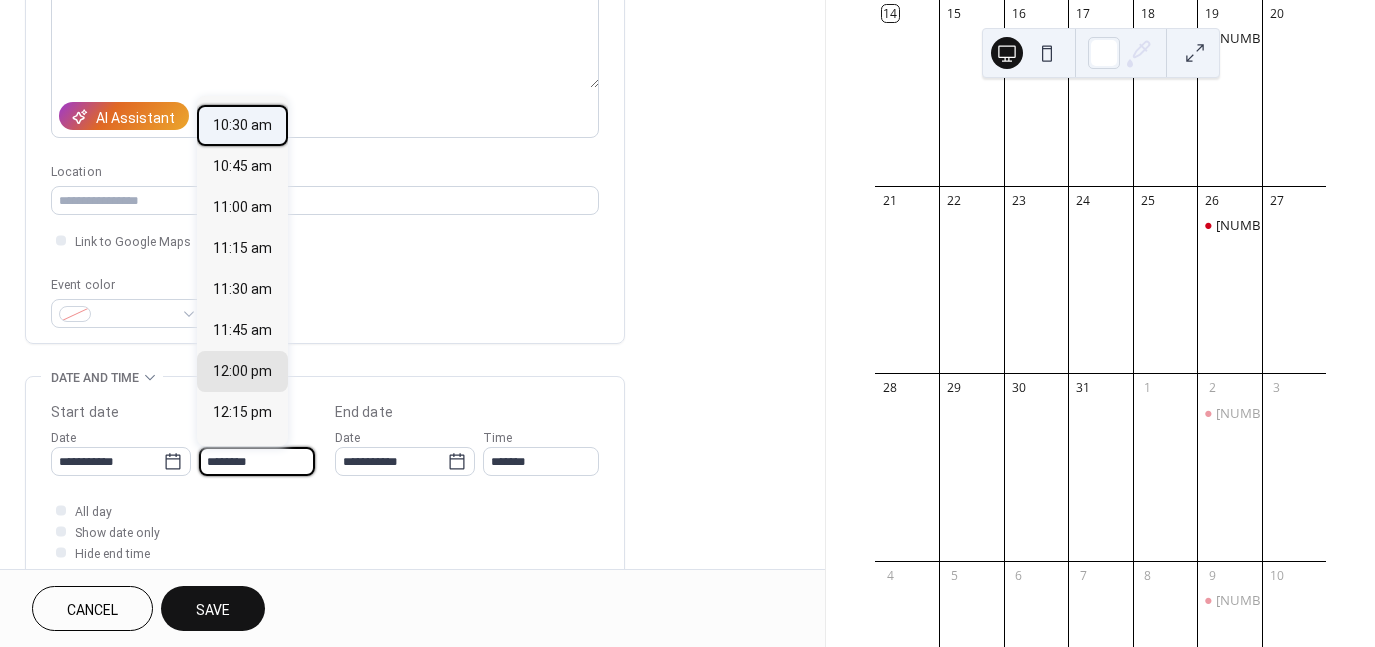 click on "10:30 am" at bounding box center (242, 125) 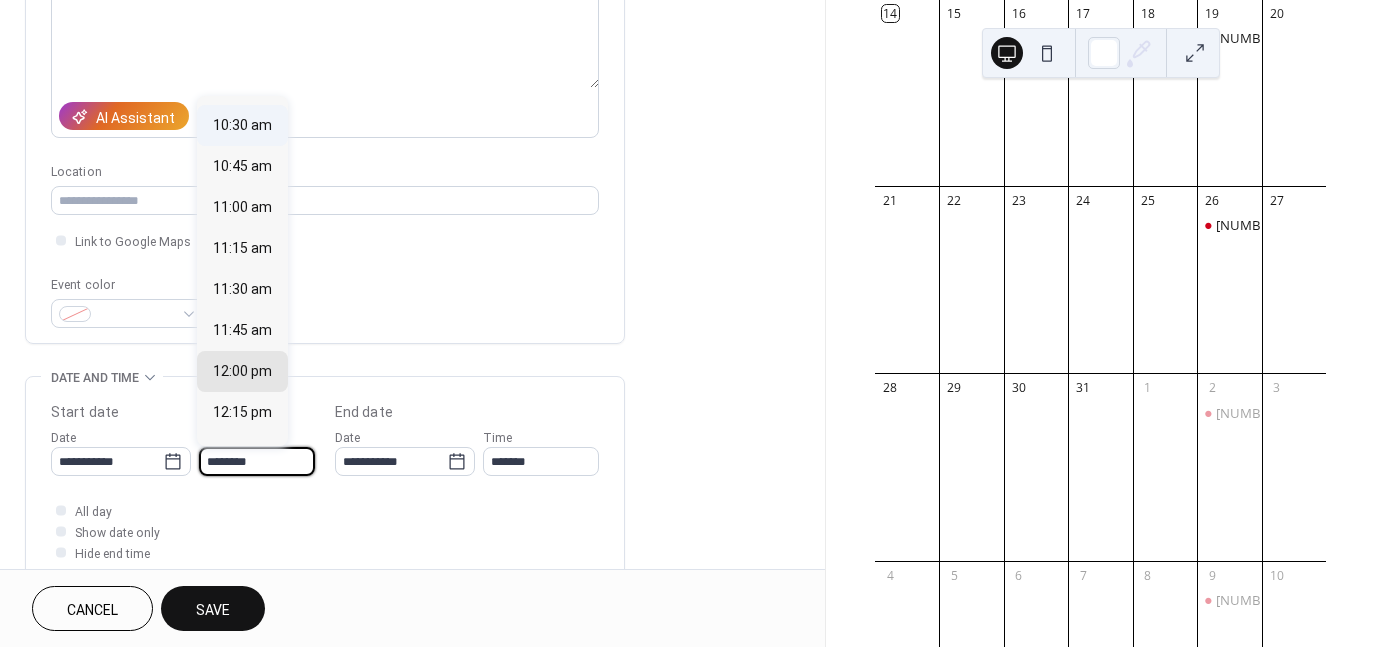 type on "********" 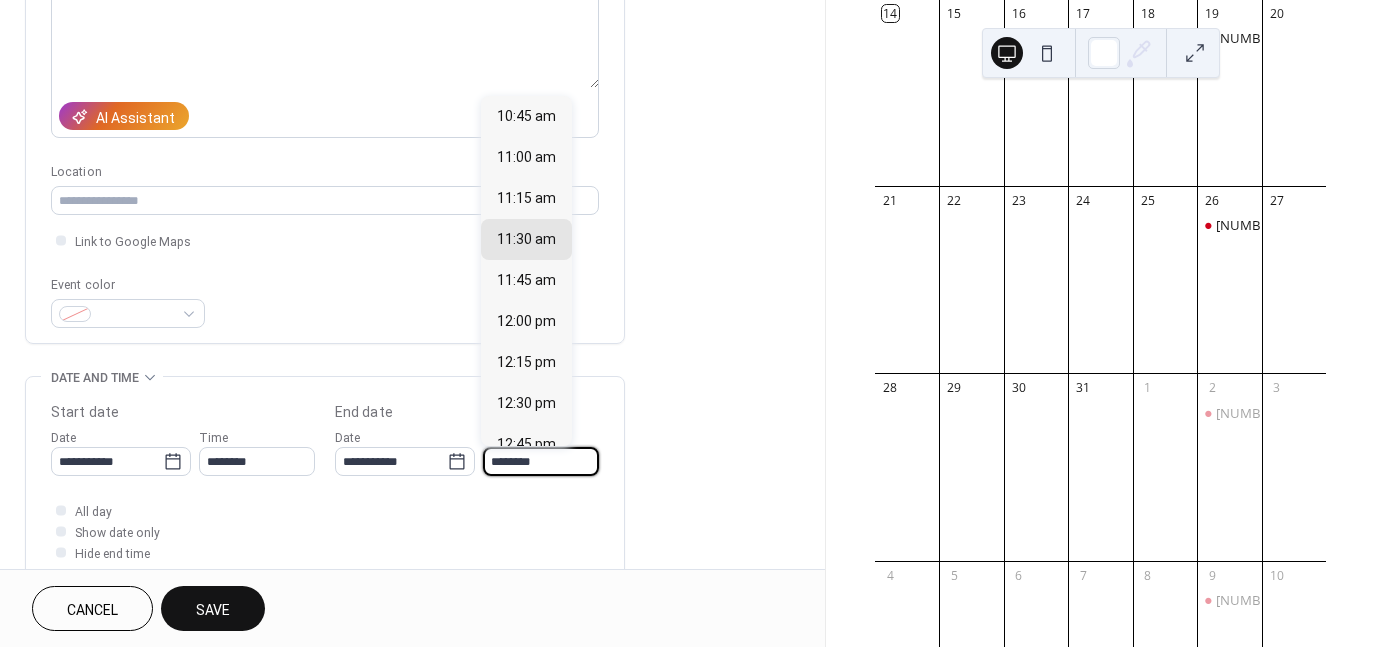 click on "********" at bounding box center [541, 461] 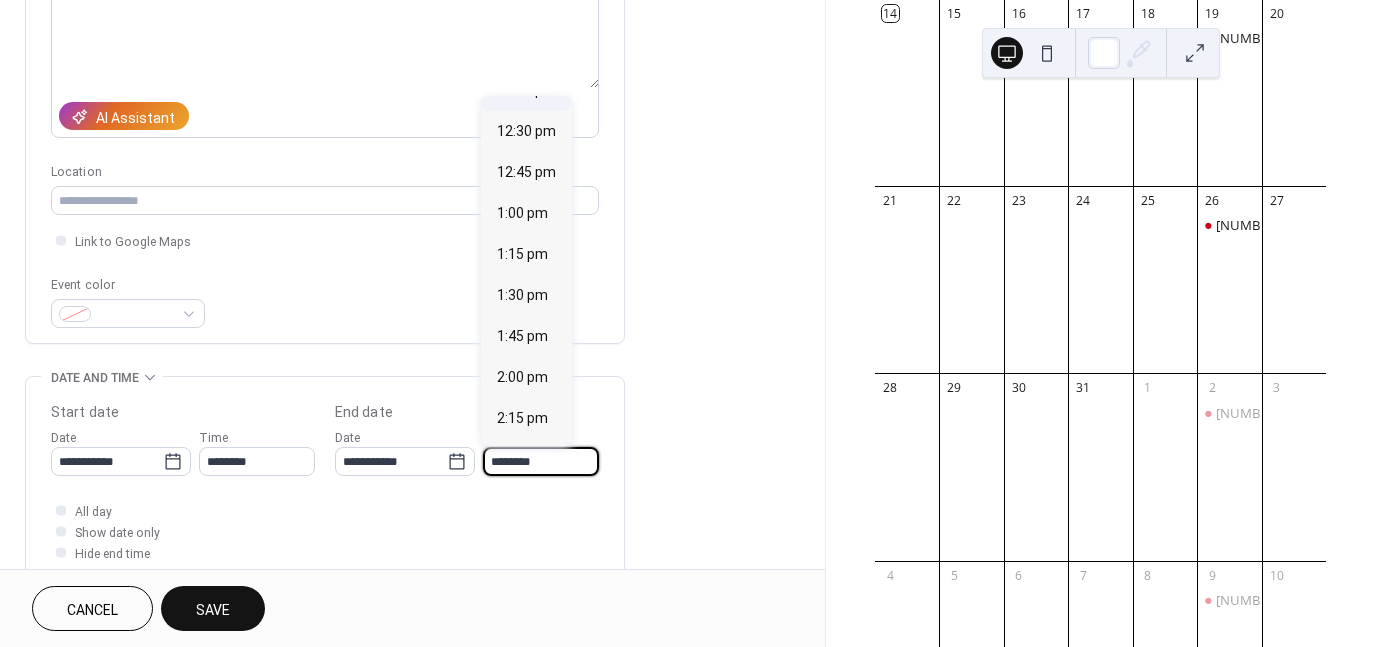 scroll, scrollTop: 273, scrollLeft: 0, axis: vertical 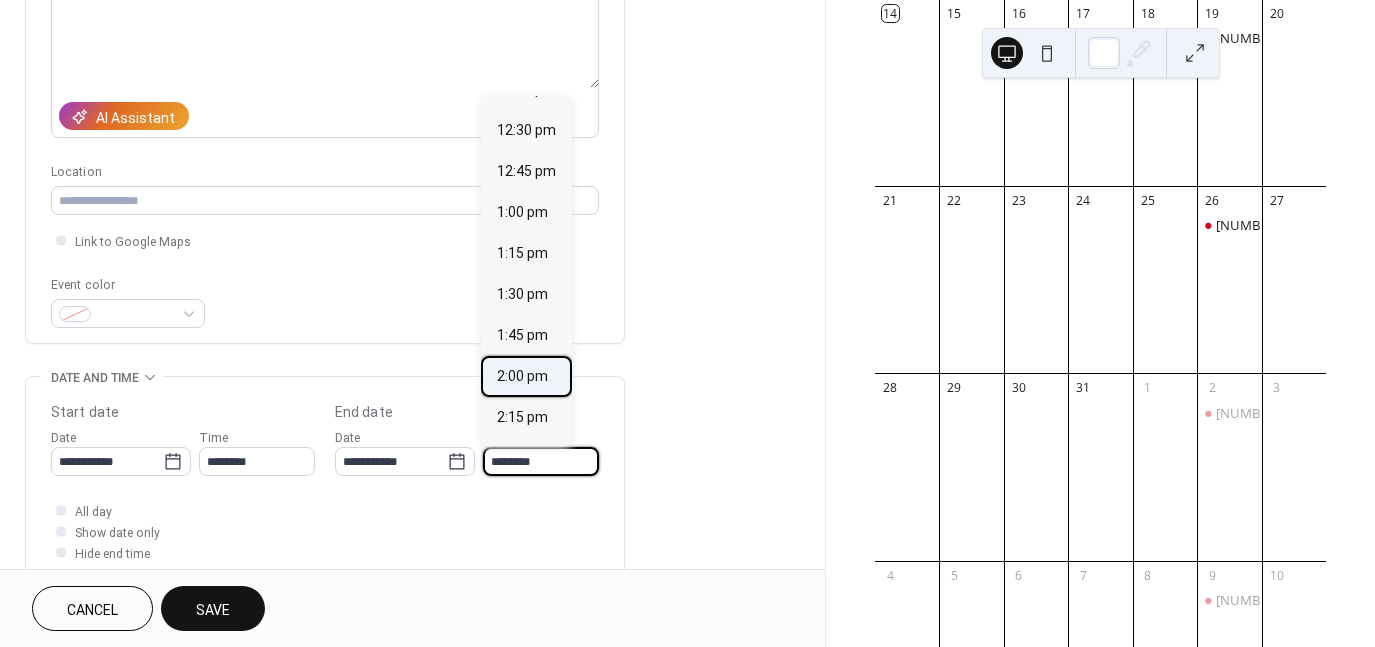 click on "2:00 pm" at bounding box center (522, 376) 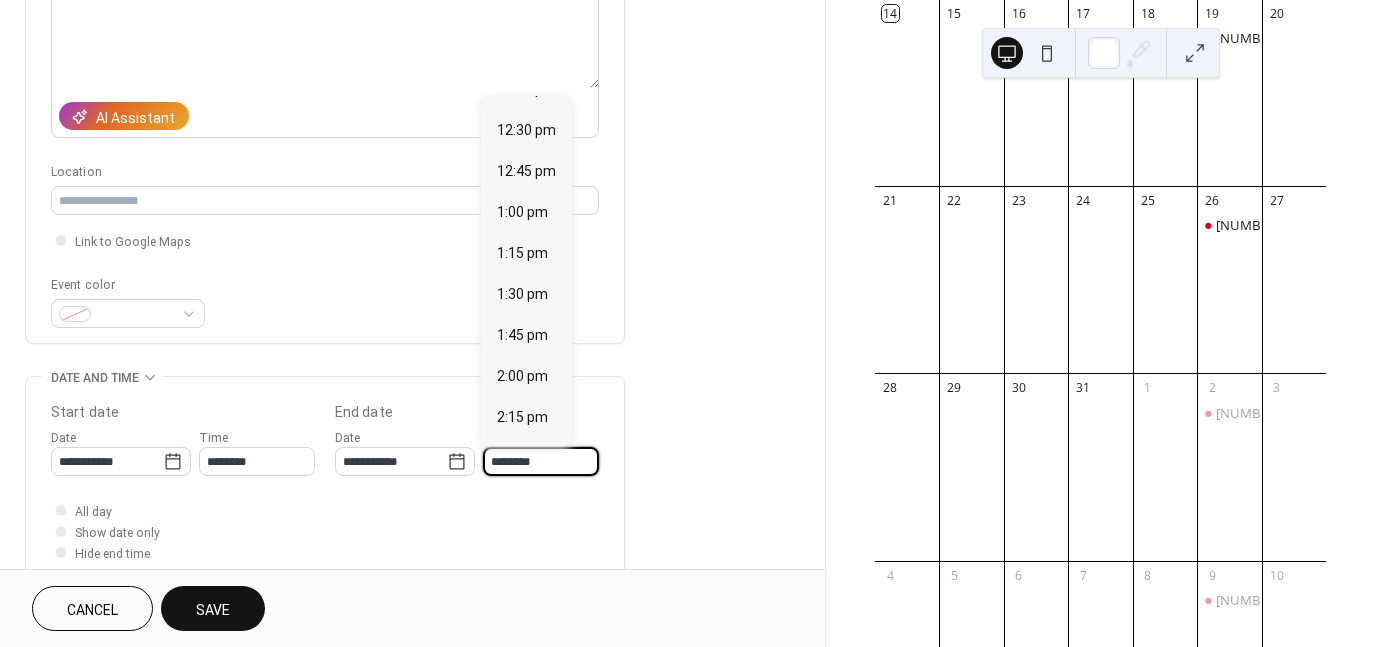 type on "*******" 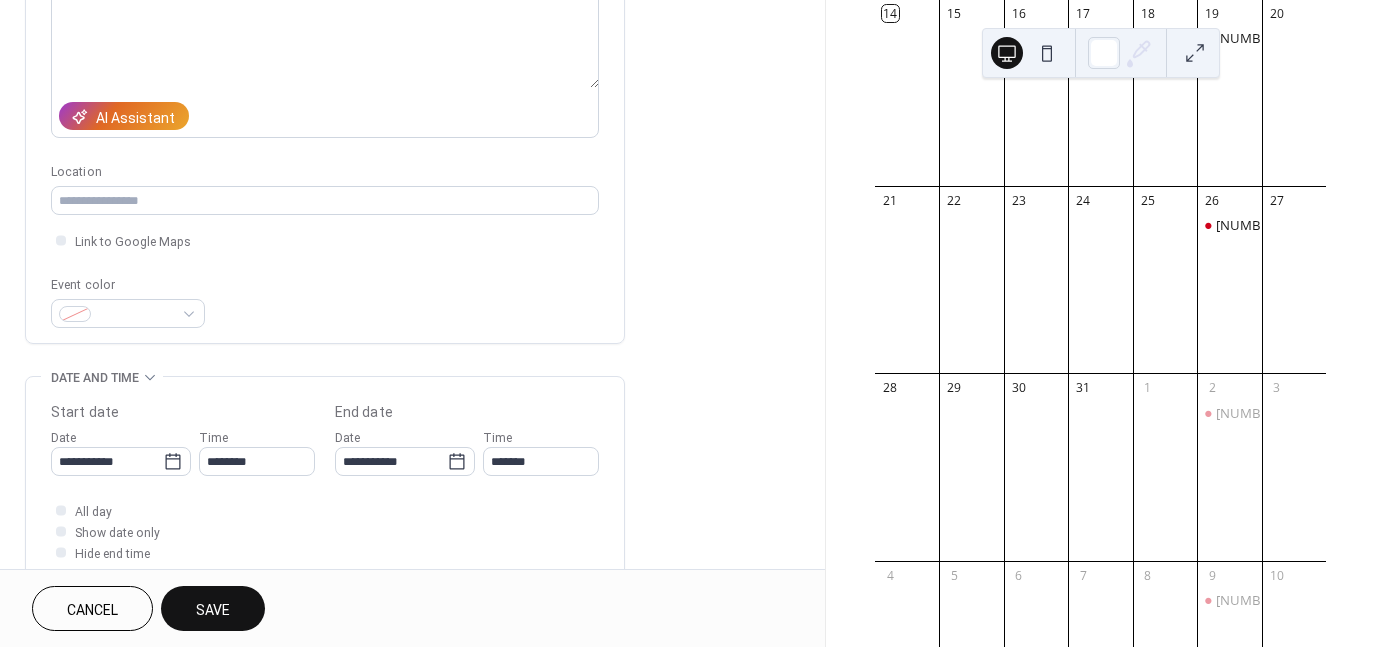 click on "Save" at bounding box center [213, 608] 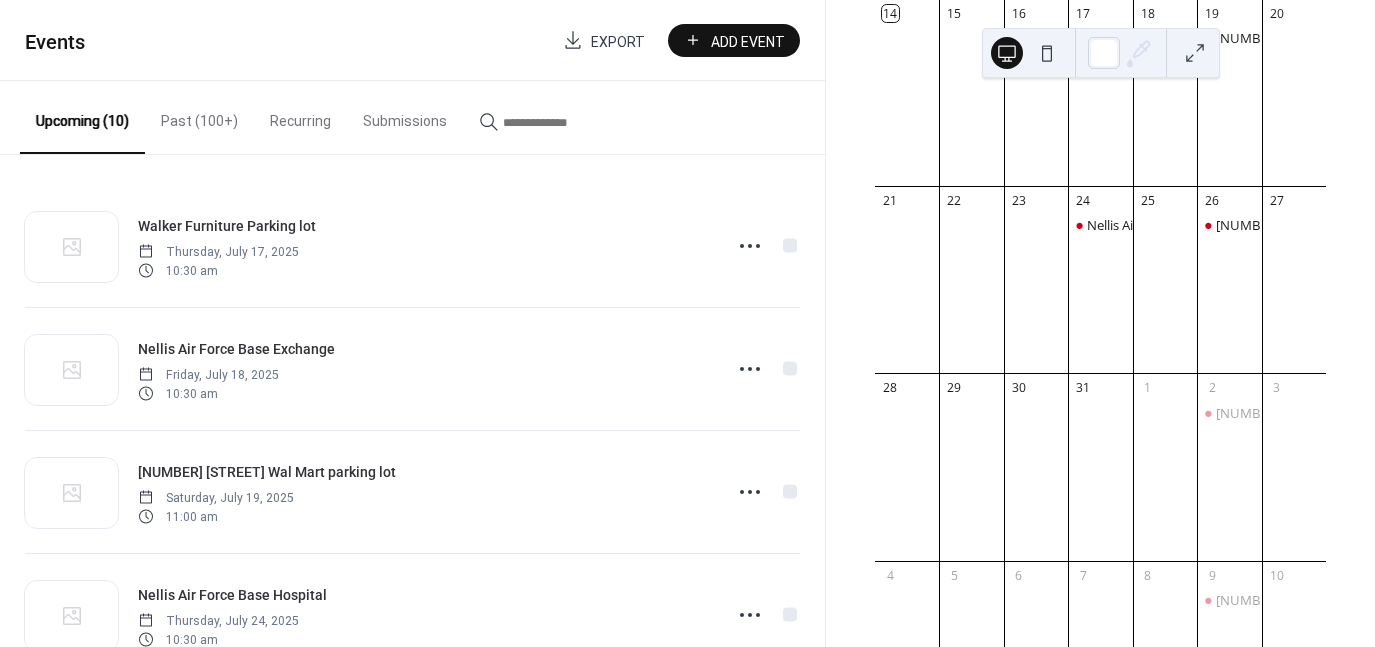 click on "Add Event" at bounding box center (734, 40) 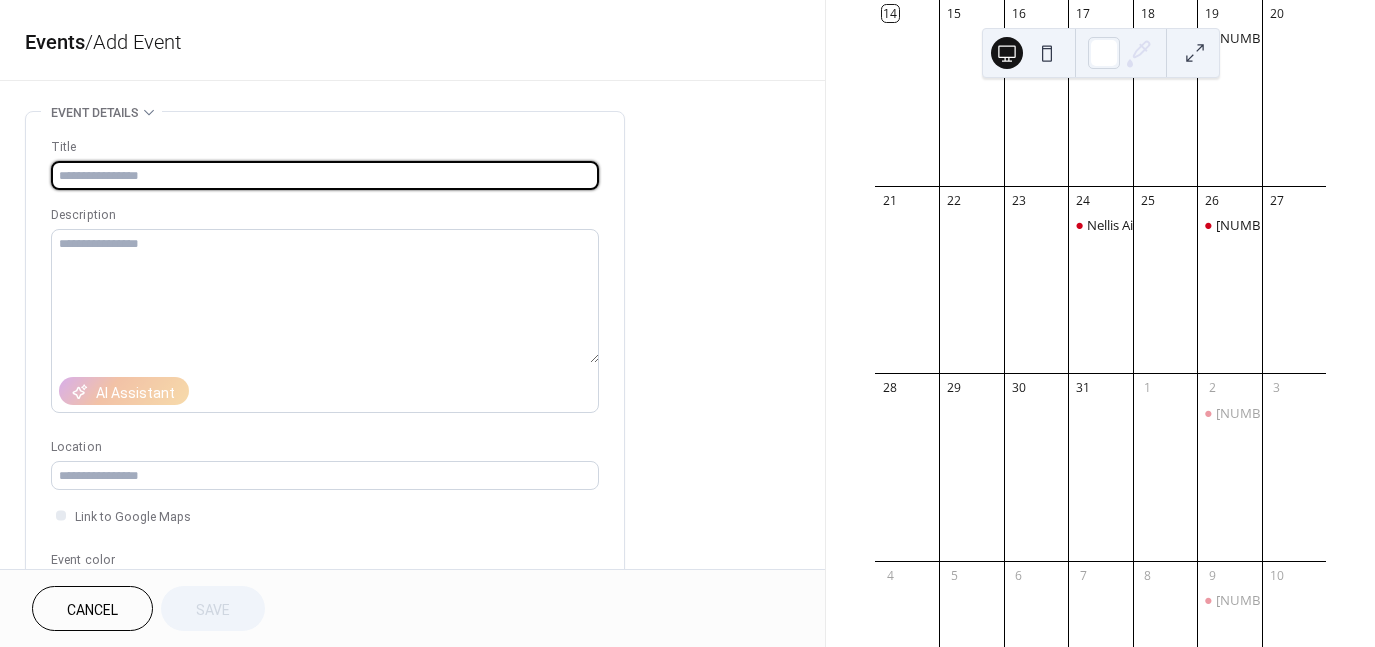 click at bounding box center (325, 175) 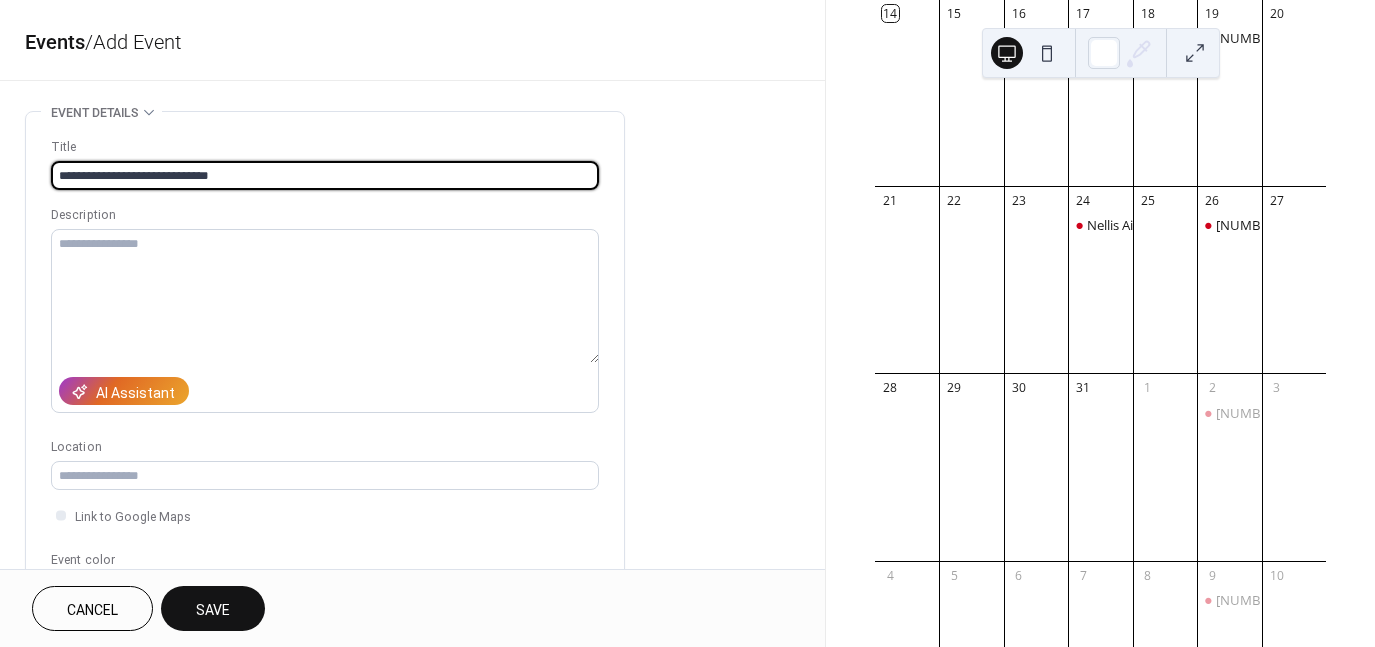 drag, startPoint x: 174, startPoint y: 175, endPoint x: 231, endPoint y: 173, distance: 57.035076 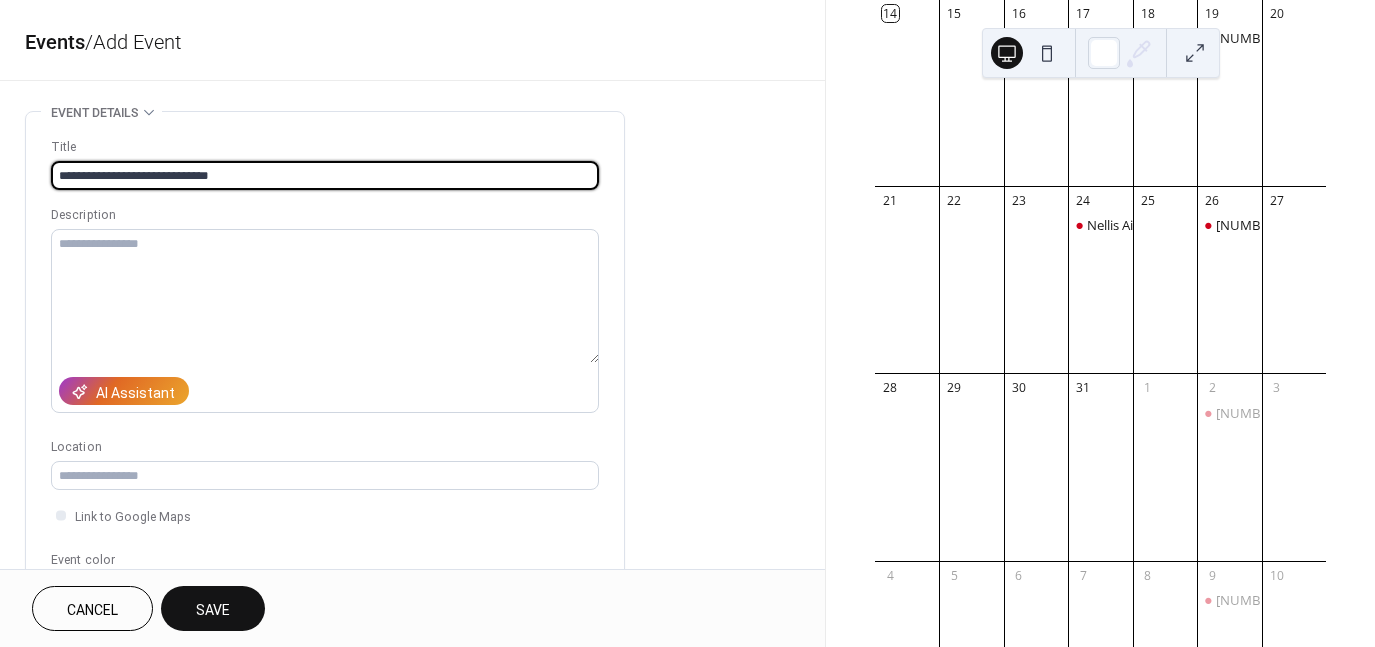 click on "**********" at bounding box center (325, 175) 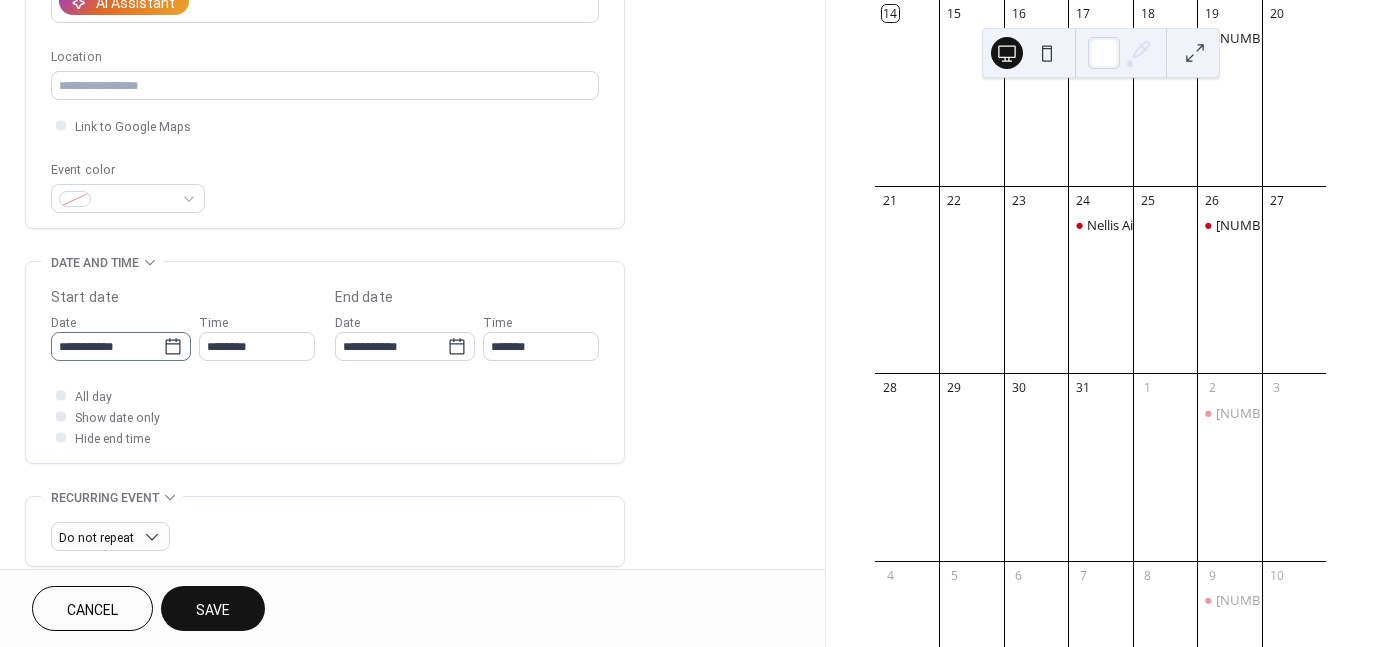 scroll, scrollTop: 391, scrollLeft: 0, axis: vertical 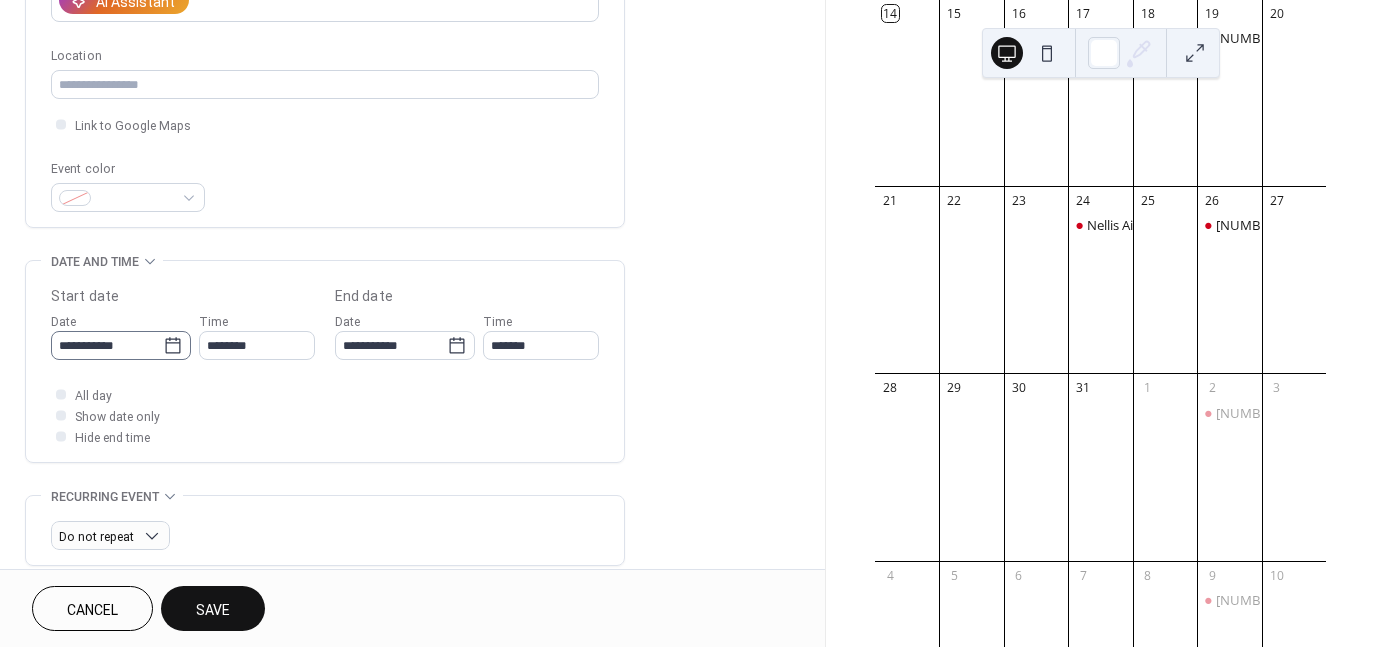 type on "**********" 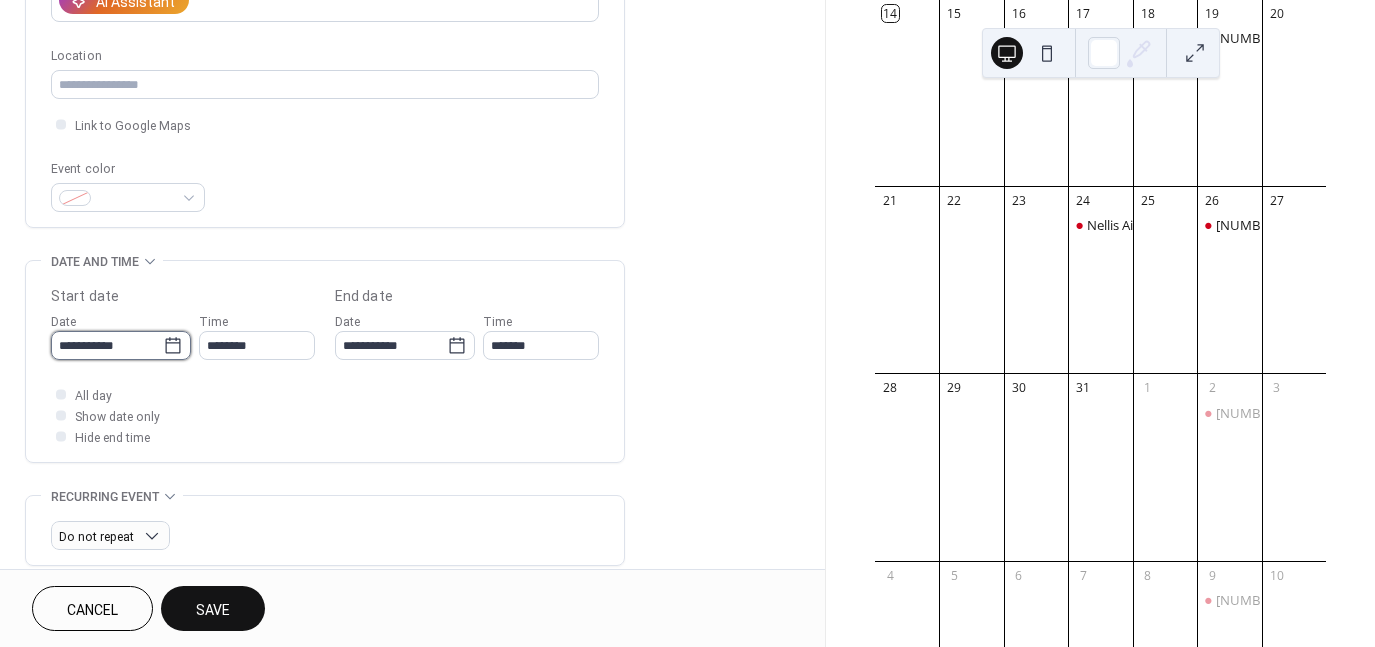 click on "**********" at bounding box center [107, 345] 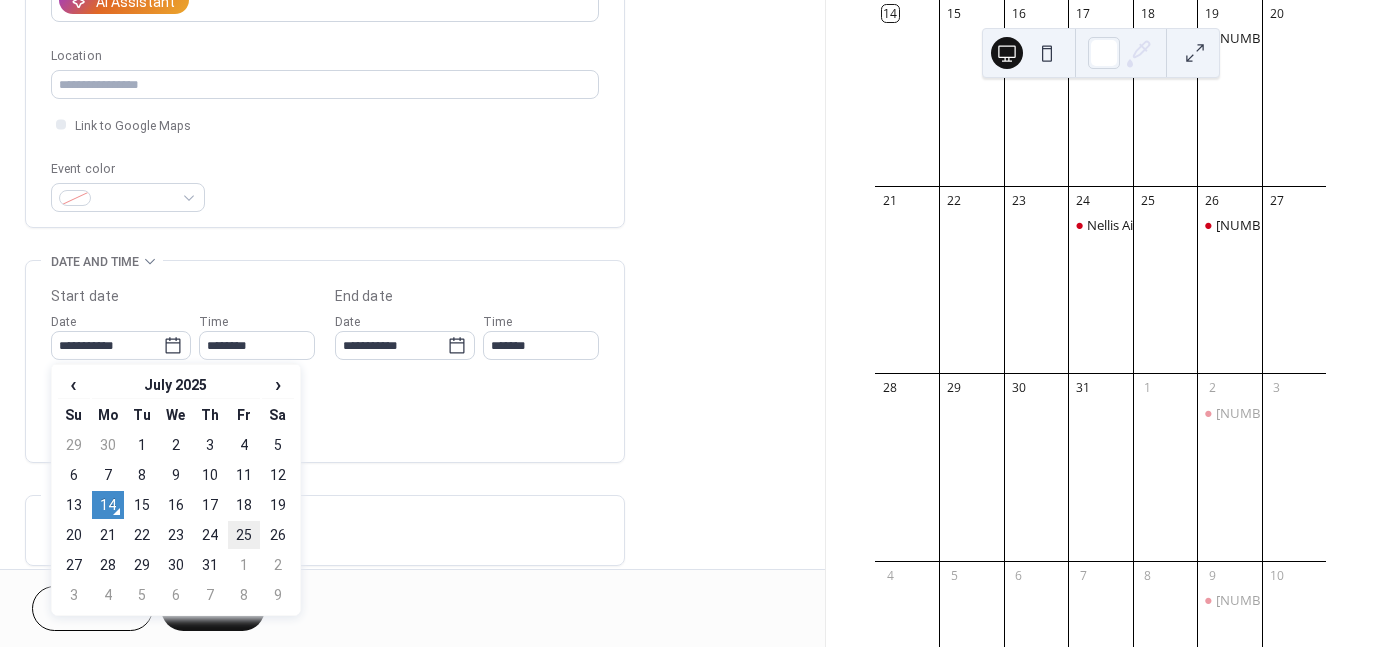 click on "25" at bounding box center [244, 535] 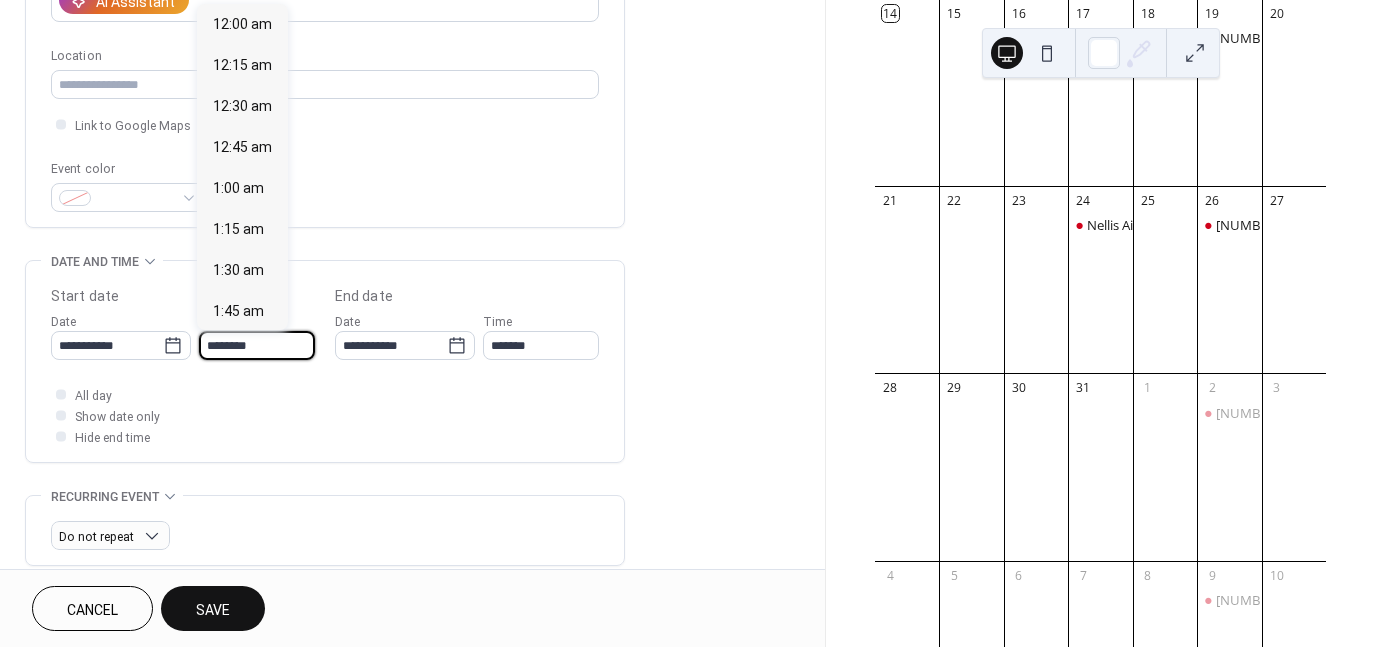 click on "********" at bounding box center [257, 345] 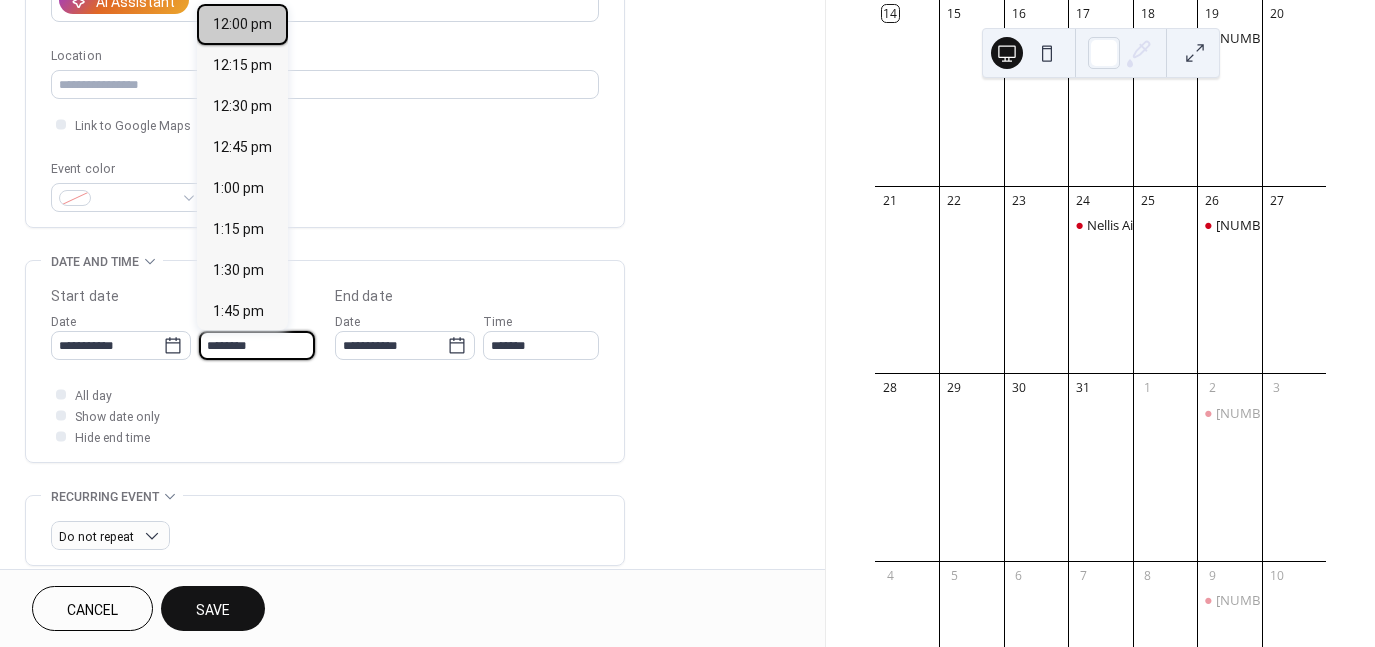 click on "12:00 pm" at bounding box center (242, 24) 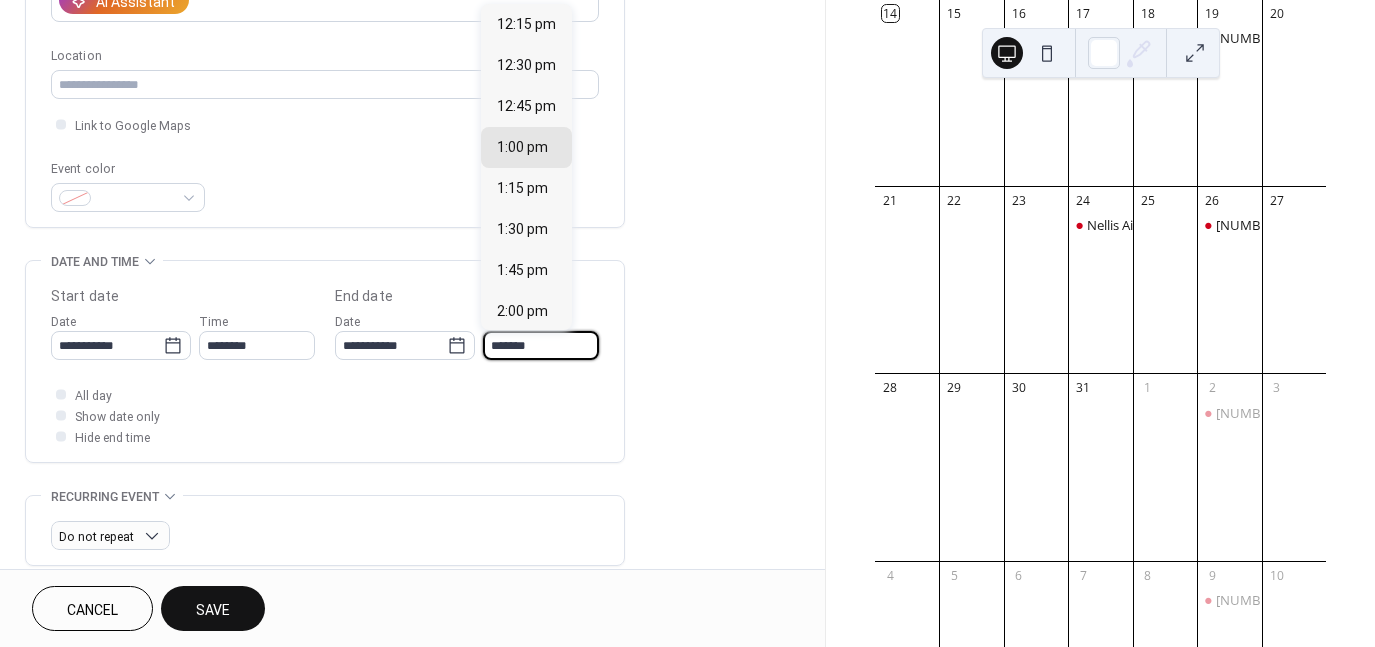 click on "*******" at bounding box center [541, 345] 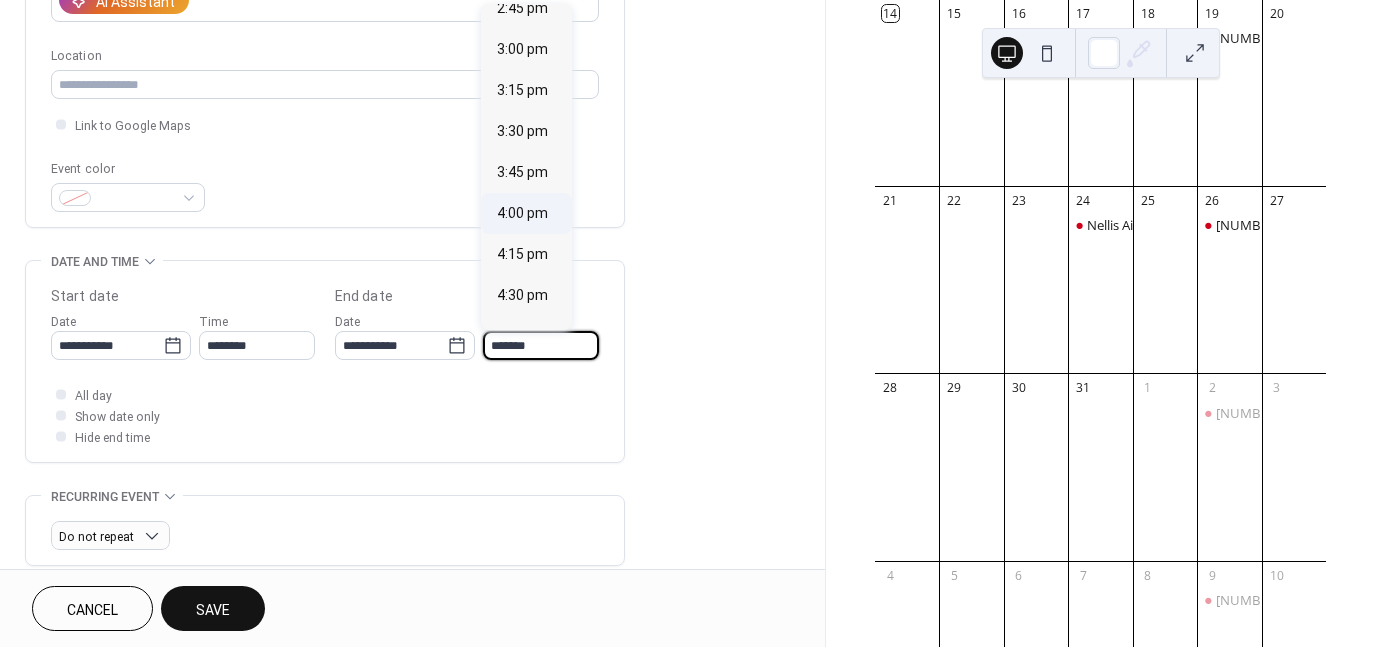 scroll, scrollTop: 427, scrollLeft: 0, axis: vertical 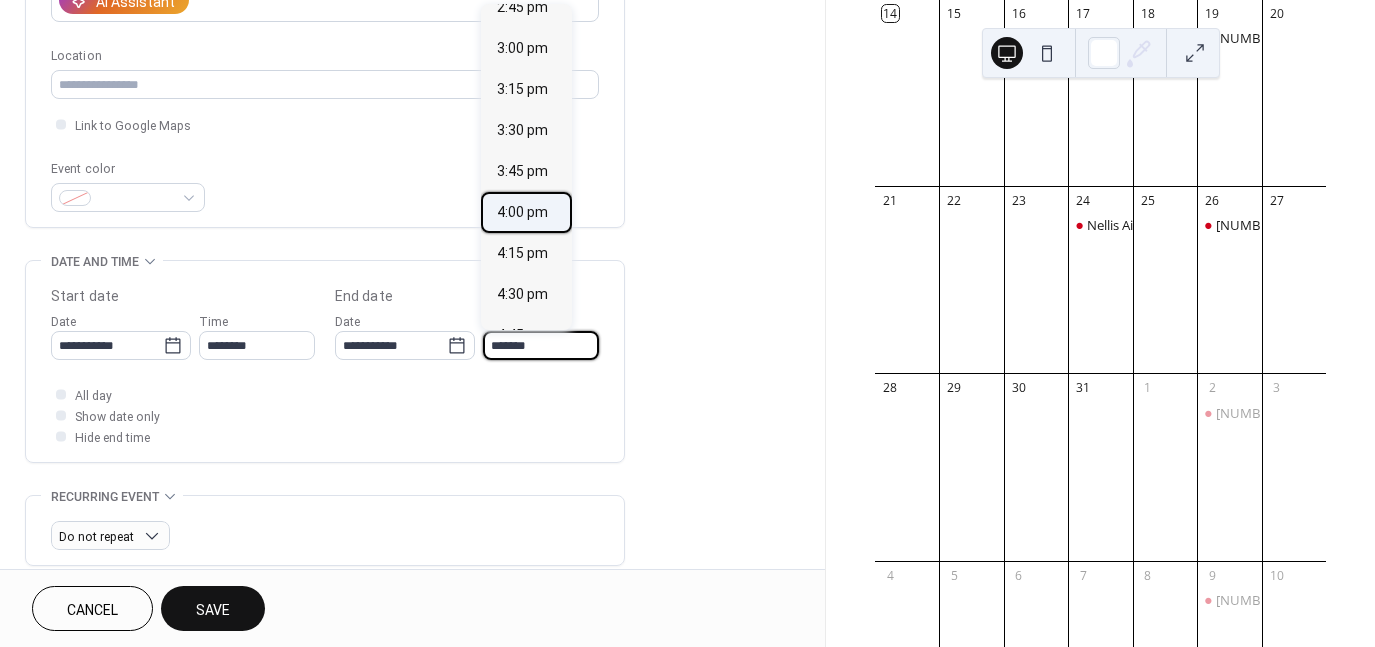 click on "4:00 pm" at bounding box center [522, 212] 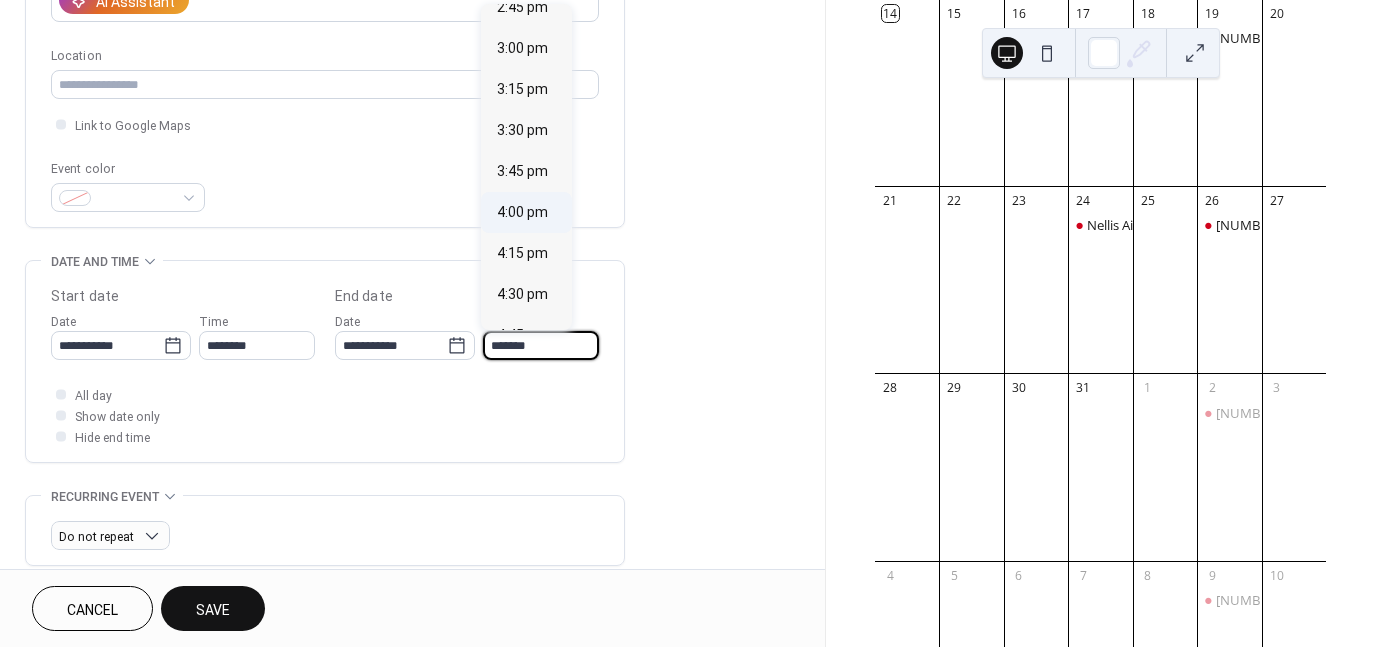 type on "*******" 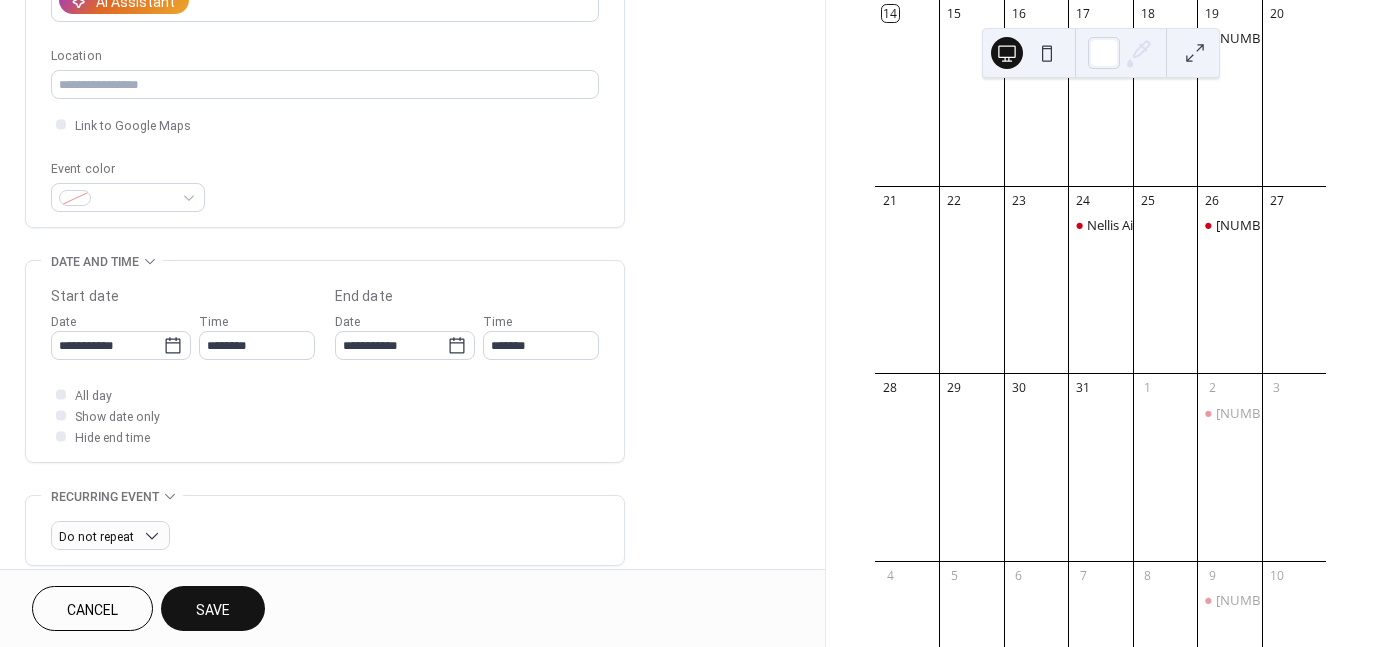 click on "Save" at bounding box center (213, 608) 